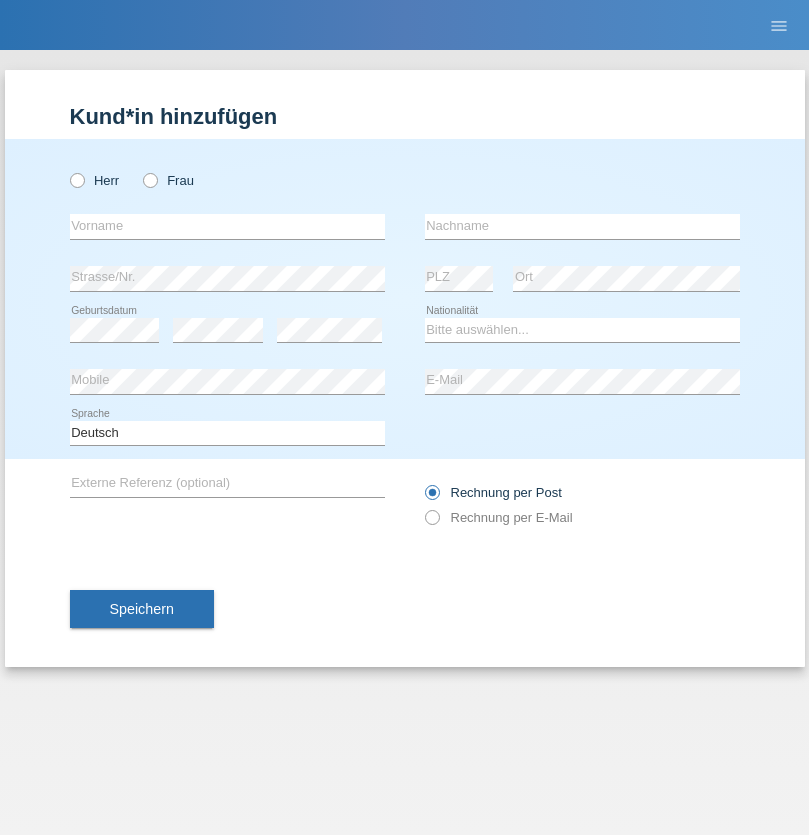 scroll, scrollTop: 0, scrollLeft: 0, axis: both 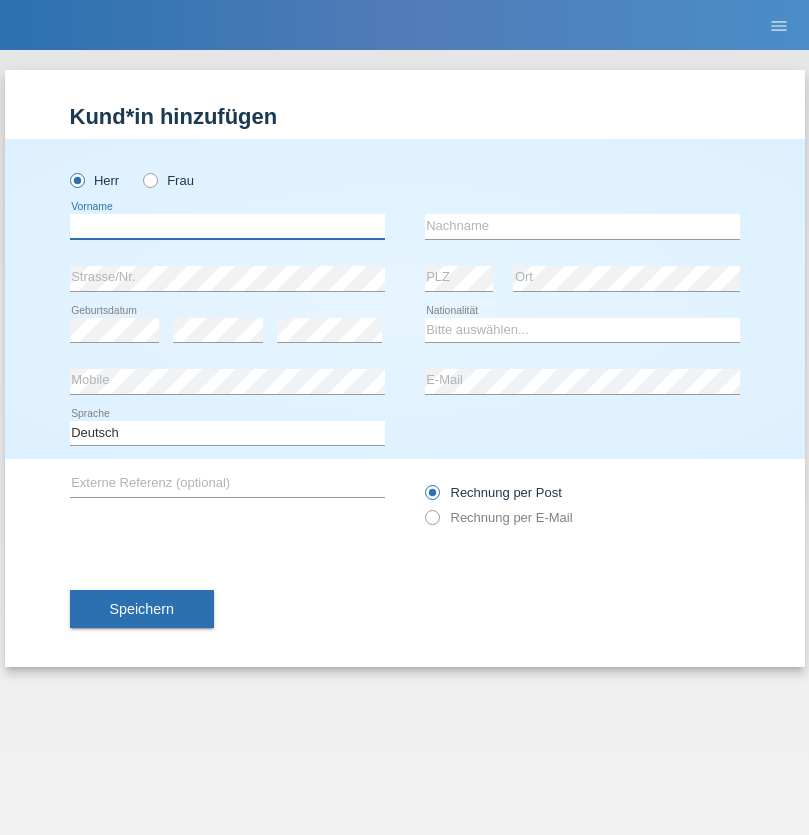 click at bounding box center (227, 226) 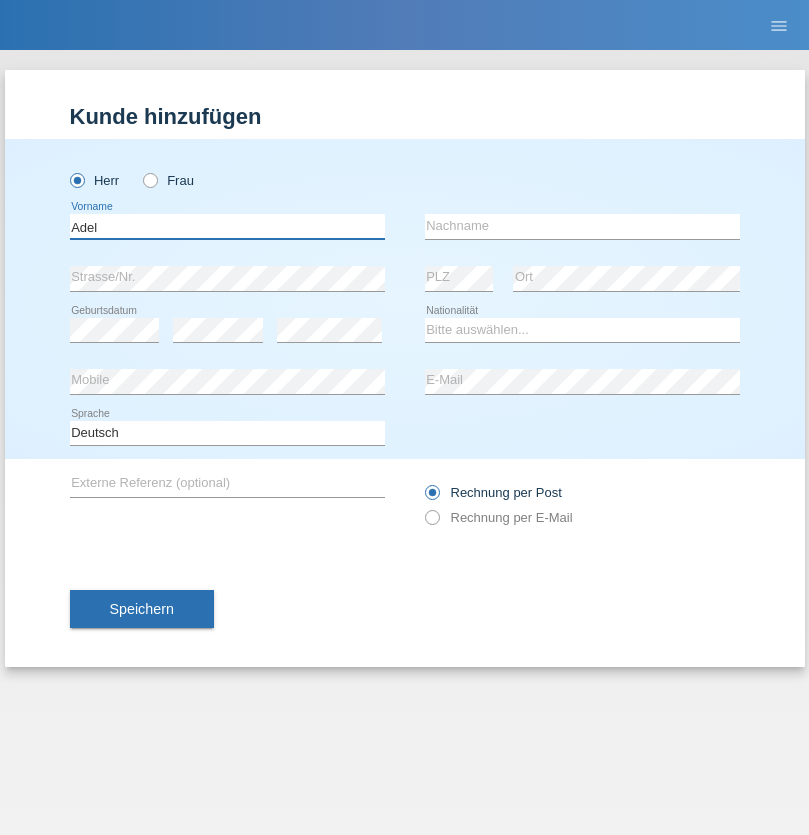 type on "Adel" 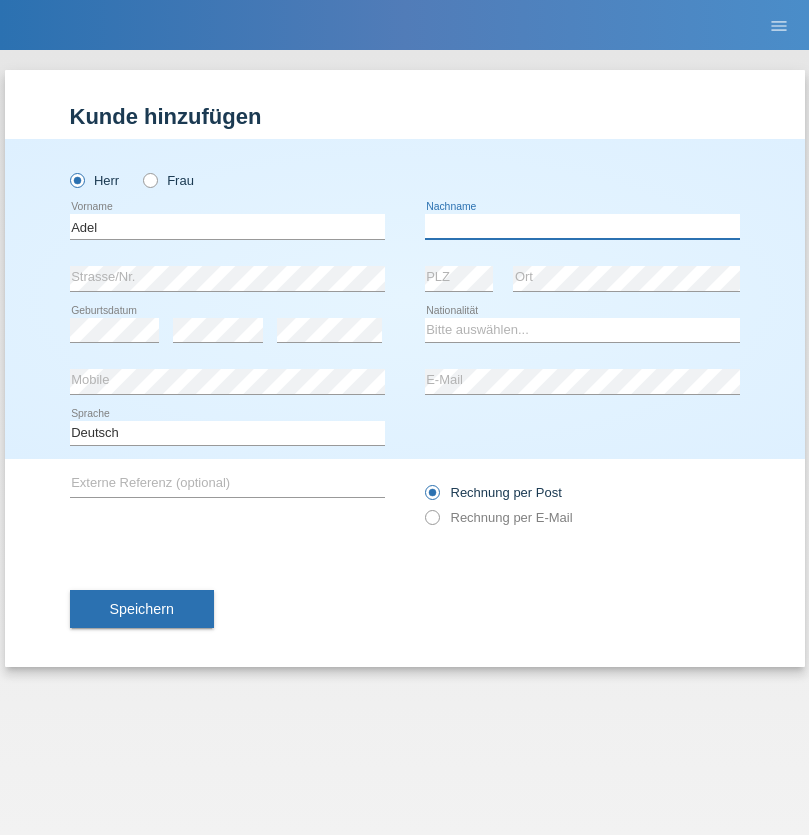click at bounding box center [582, 226] 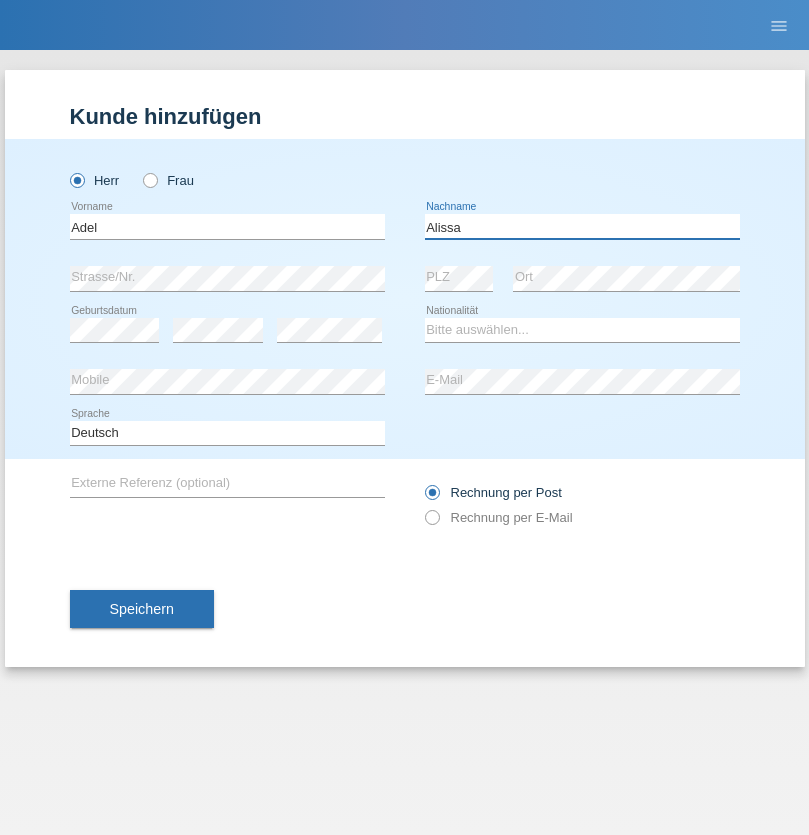 type on "Alissa" 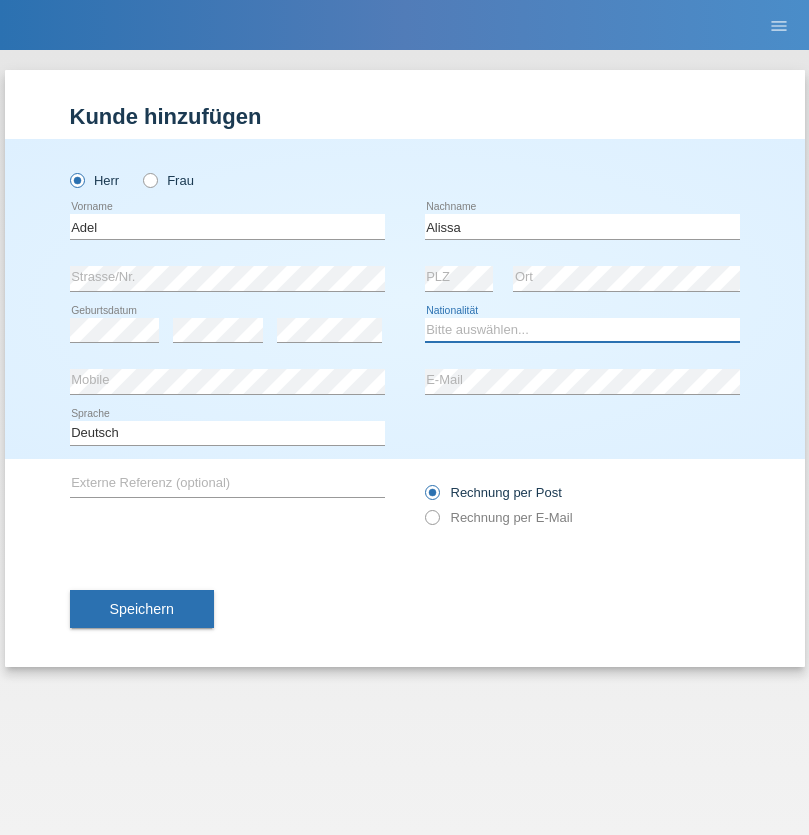 select on "SY" 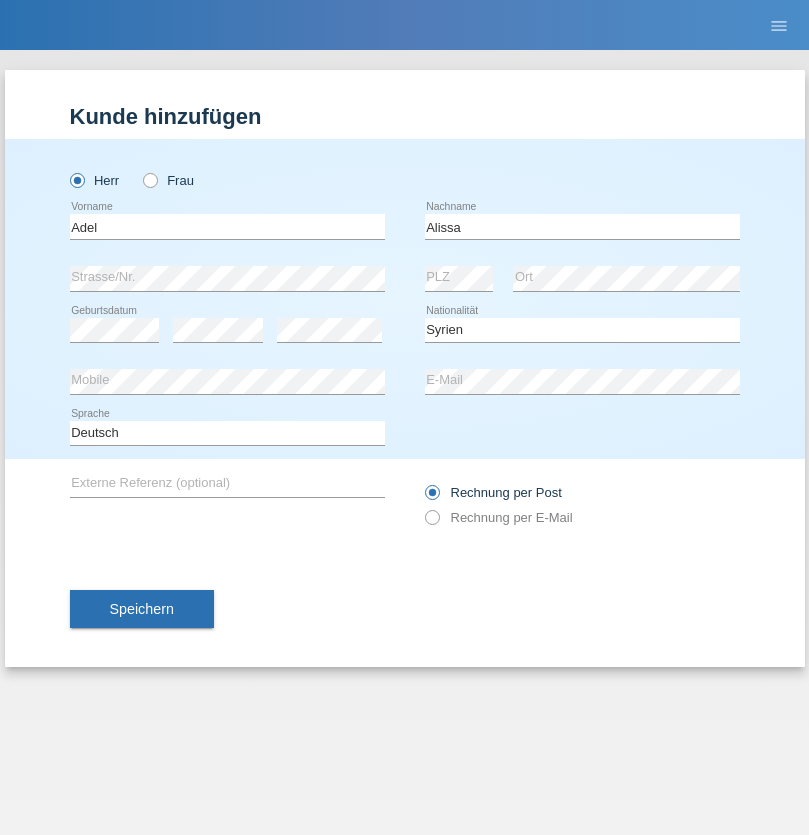 select on "C" 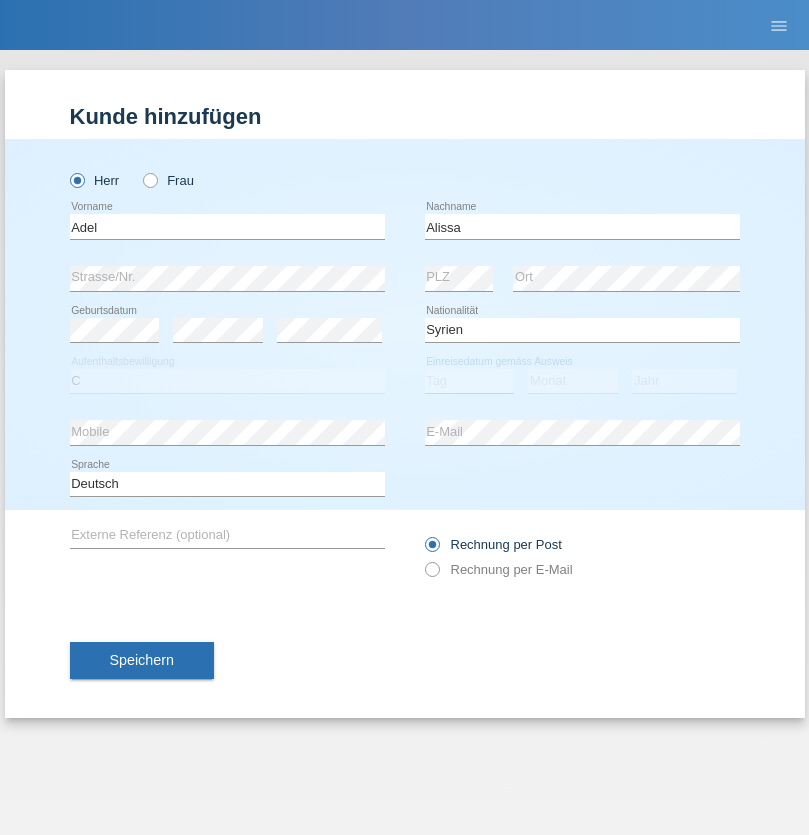 select on "20" 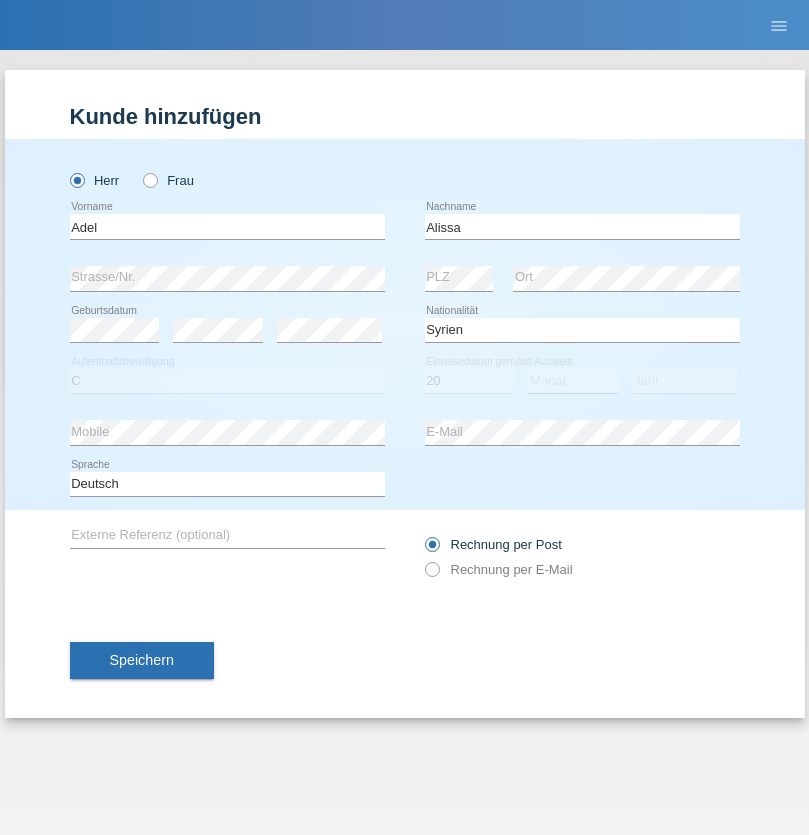 select on "09" 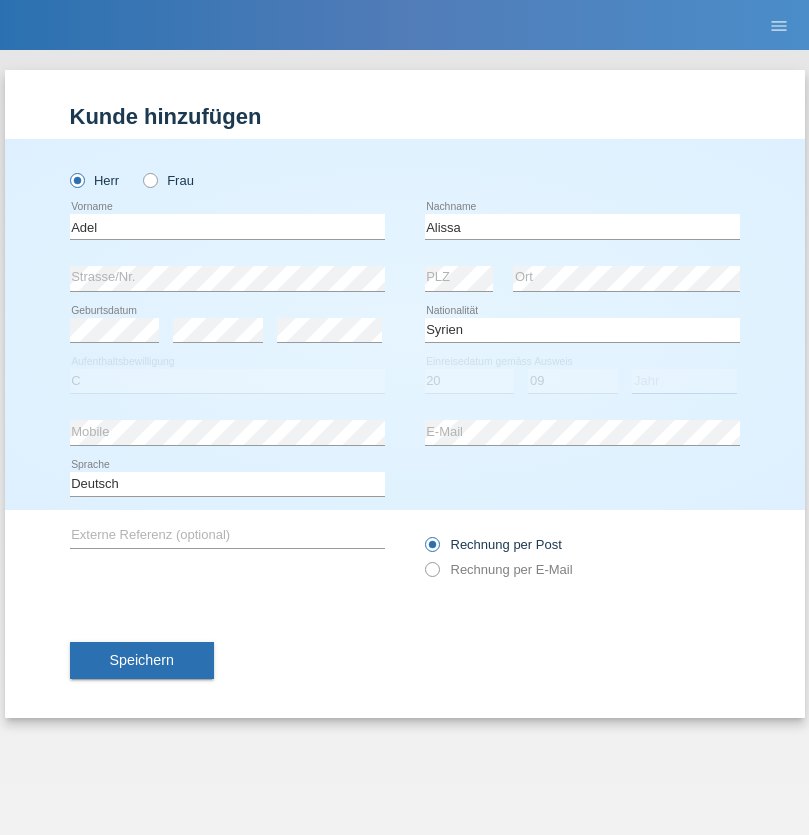 select on "2018" 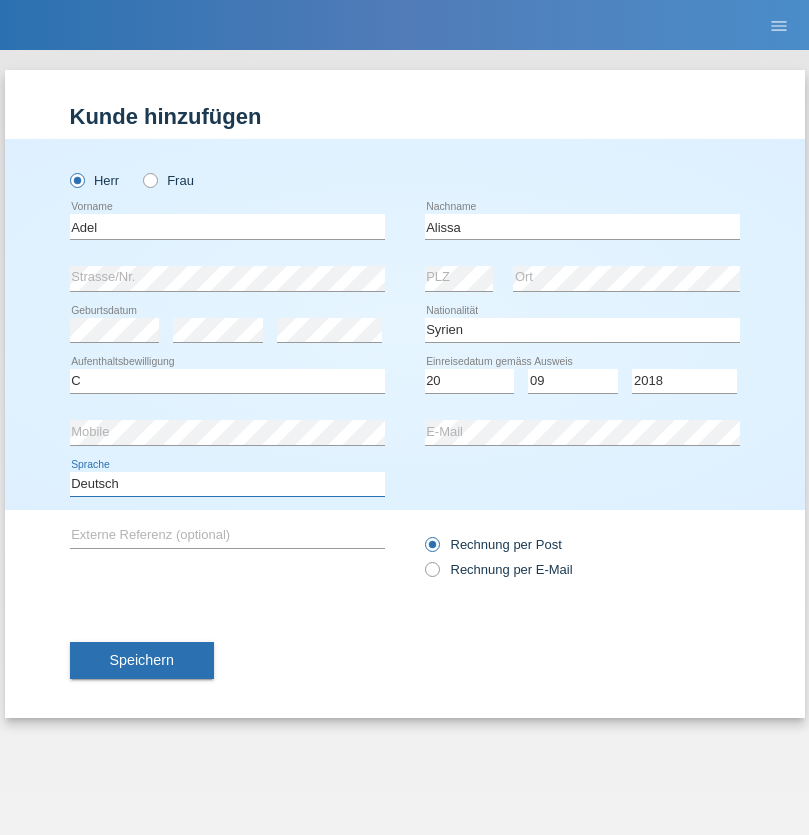 select on "en" 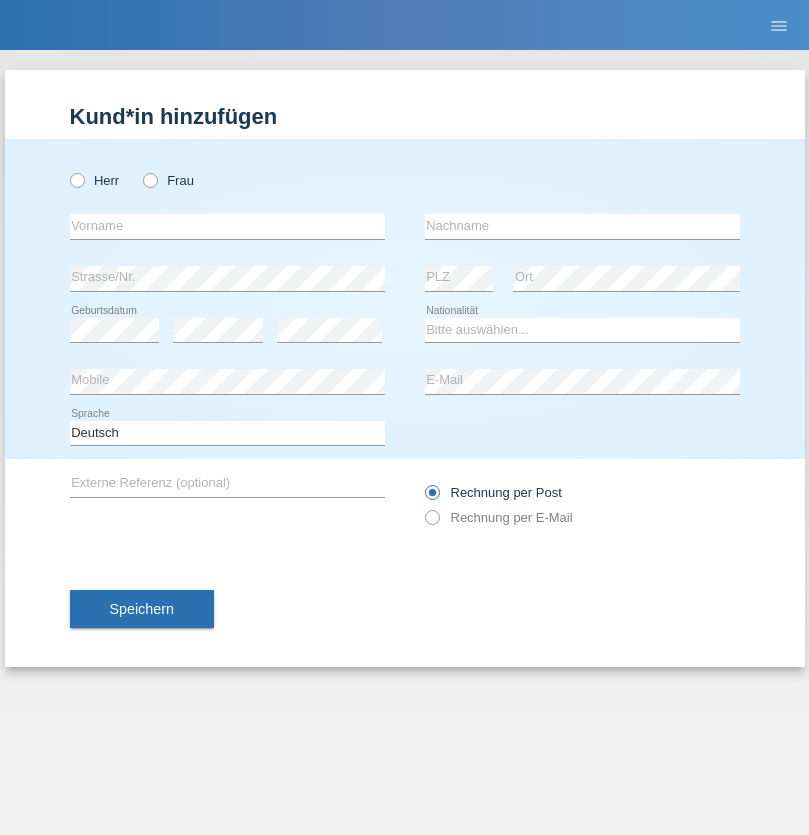 scroll, scrollTop: 0, scrollLeft: 0, axis: both 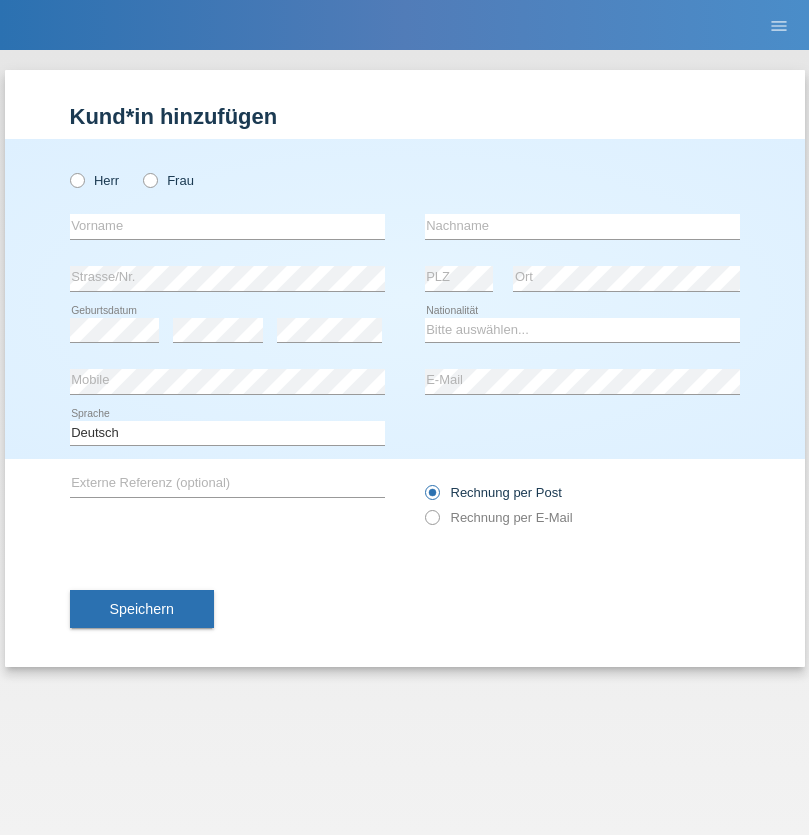 radio on "true" 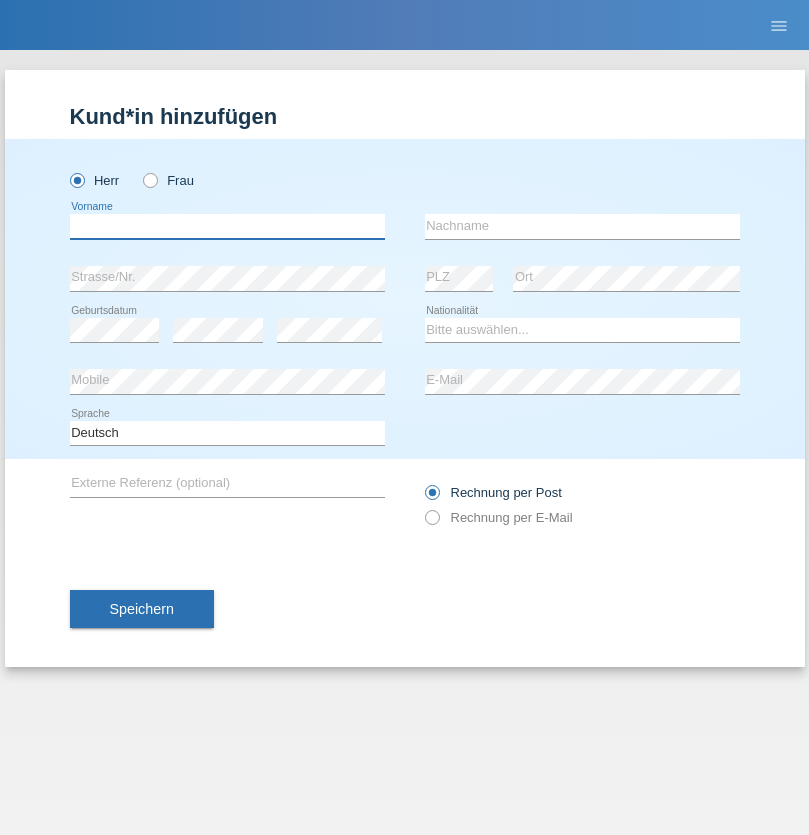 click at bounding box center [227, 226] 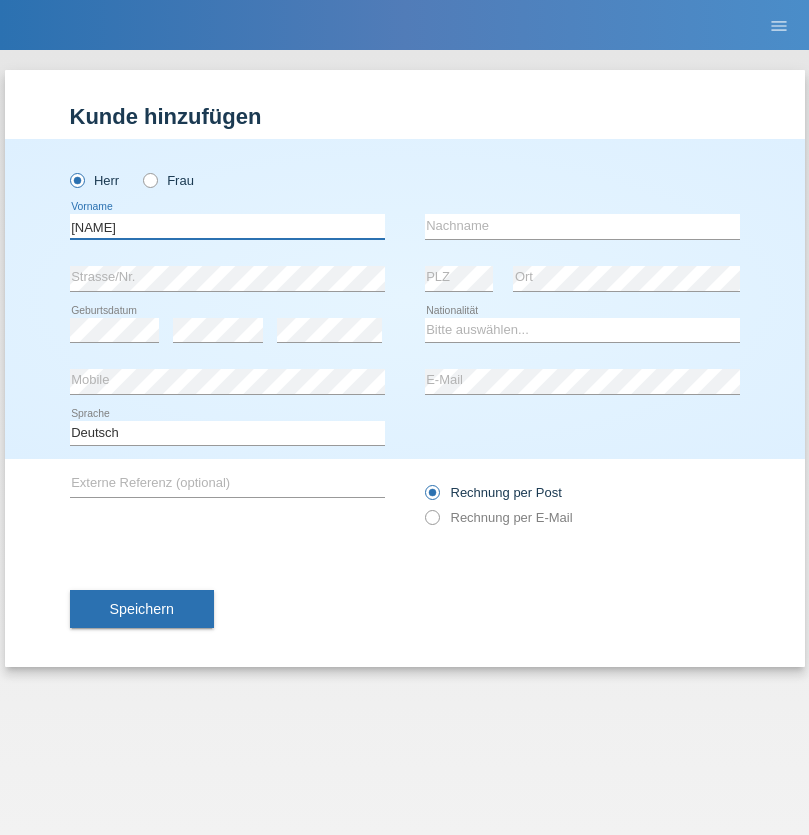 type on "[FIRST]" 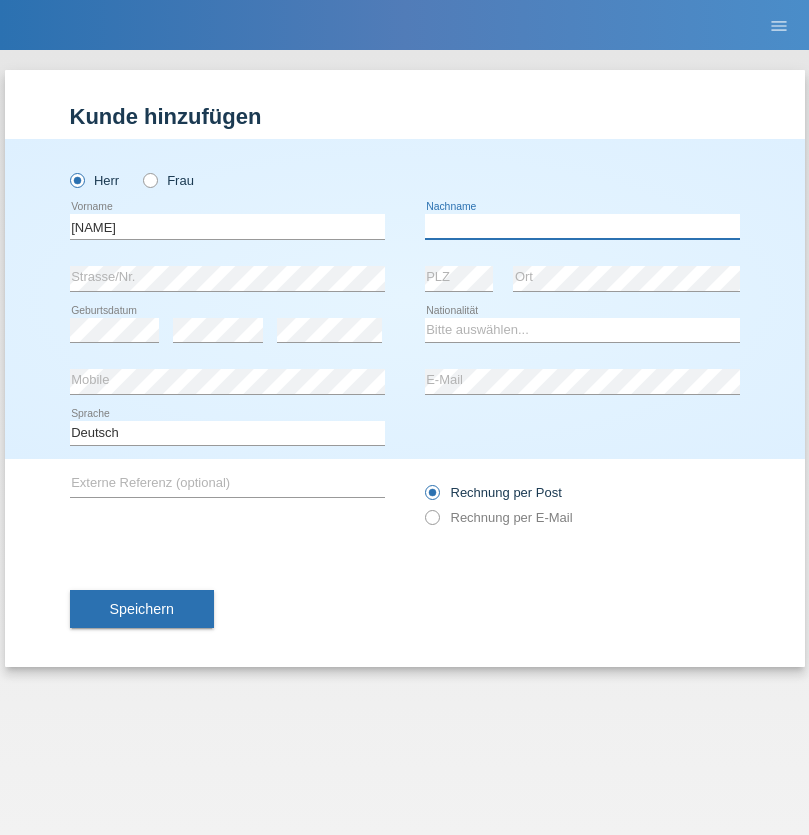 click at bounding box center (582, 226) 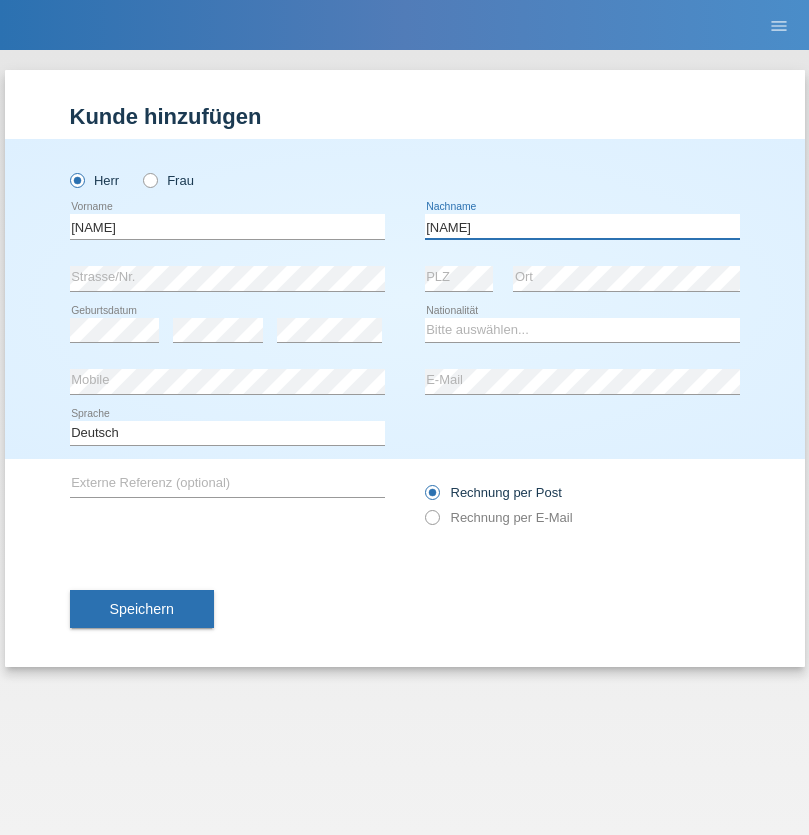 type on "[LAST]" 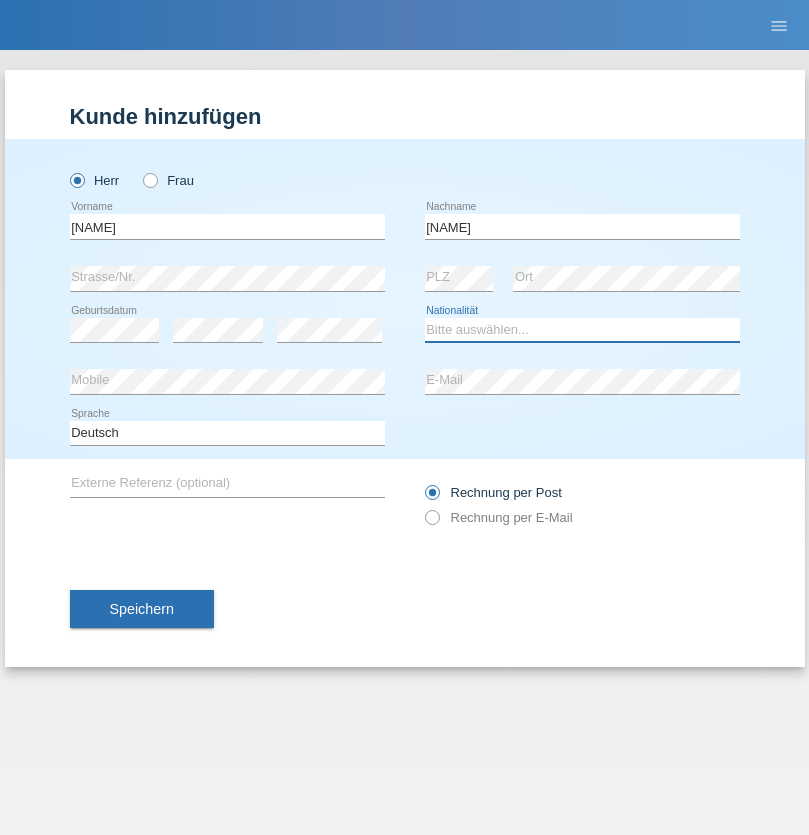 select on "GH" 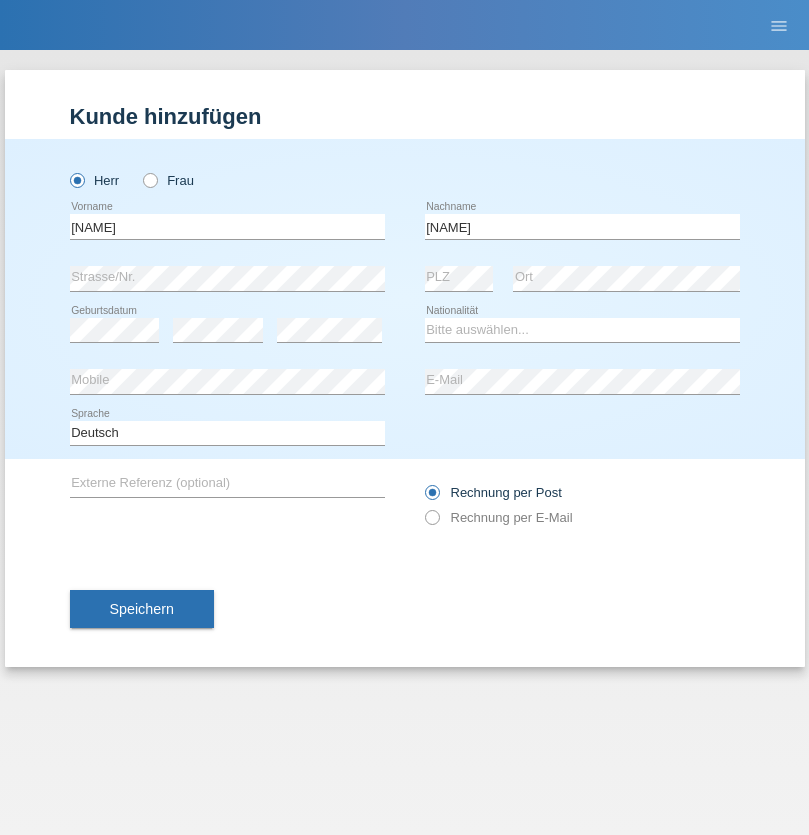 select on "C" 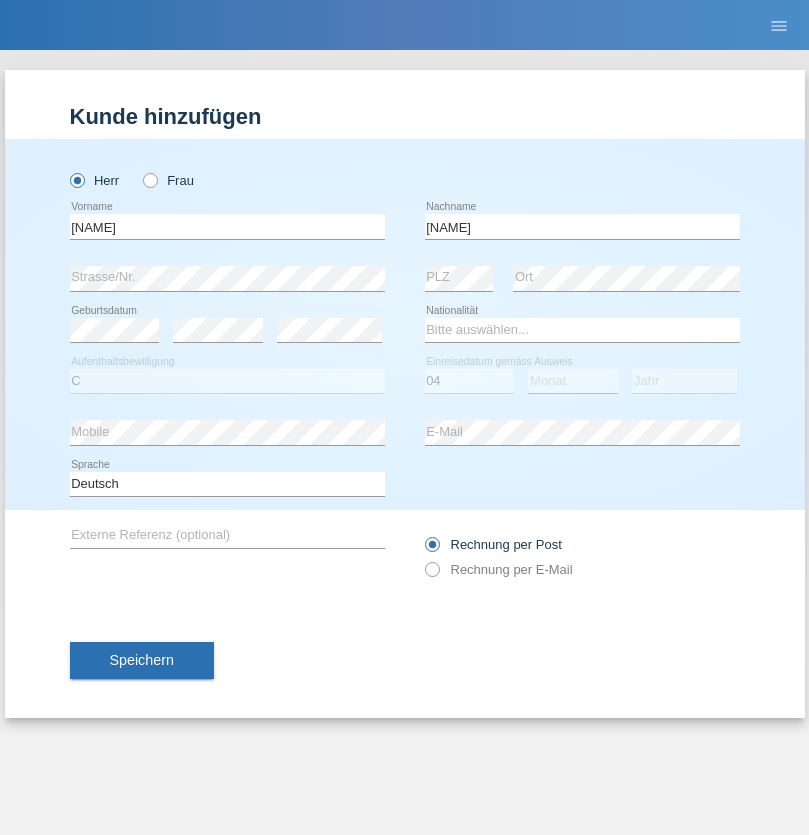 select on "09" 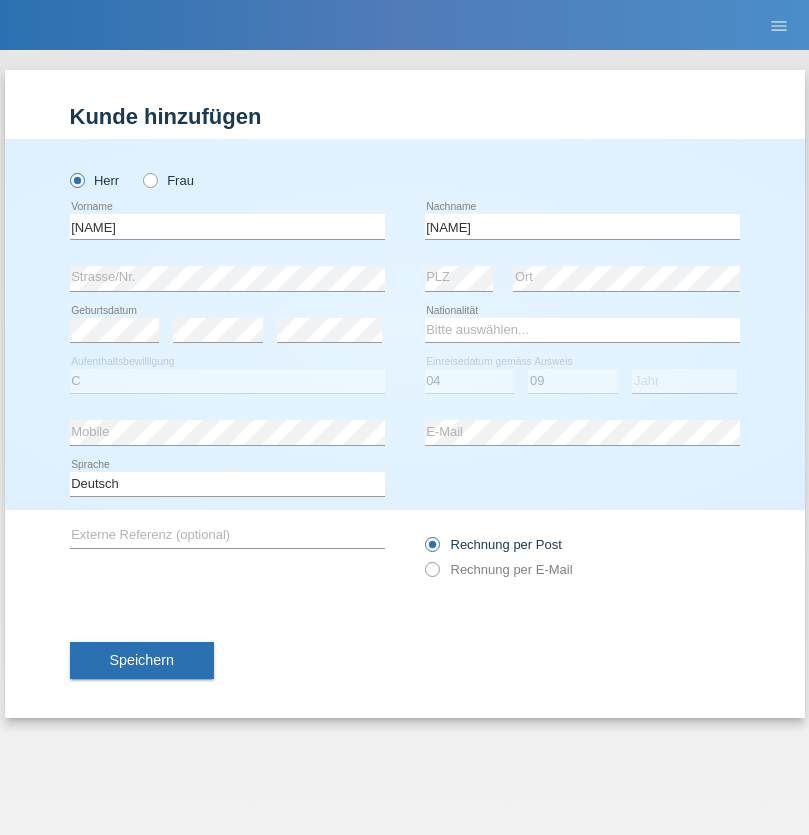 select on "2021" 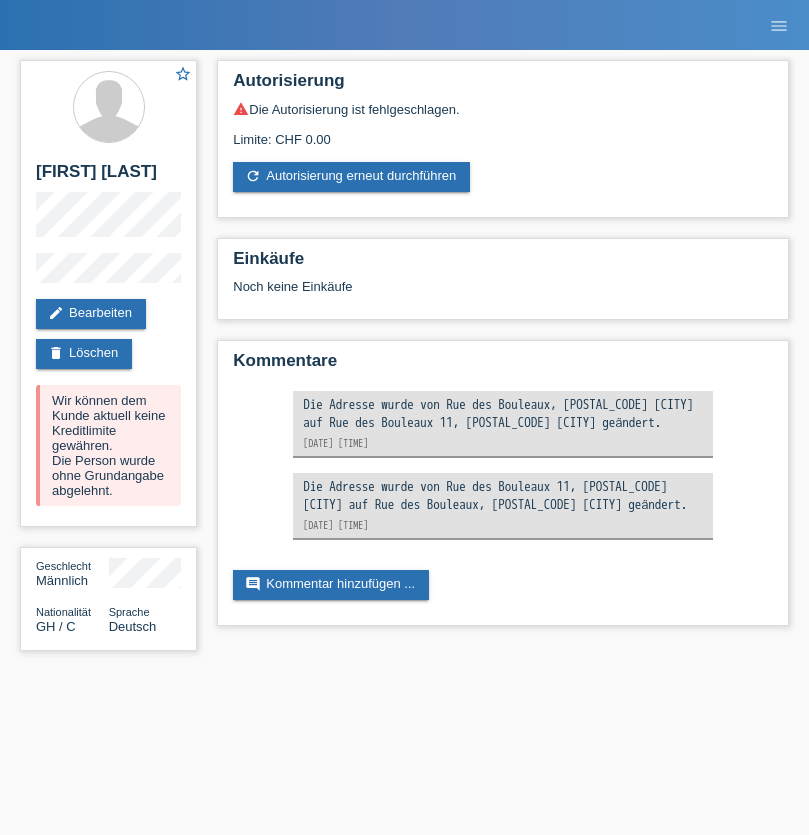 scroll, scrollTop: 0, scrollLeft: 0, axis: both 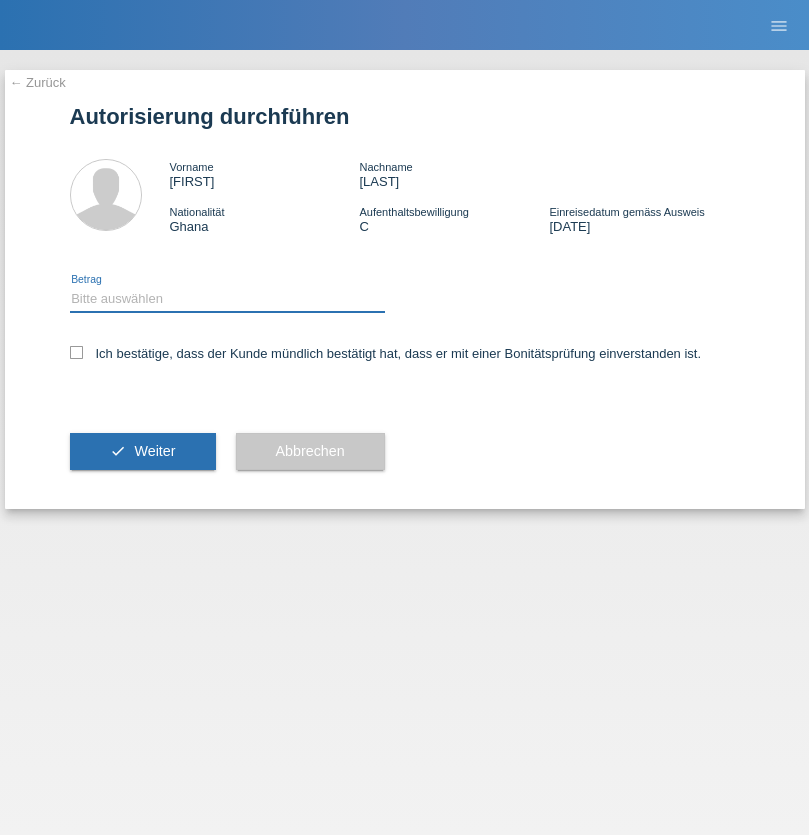 select on "1" 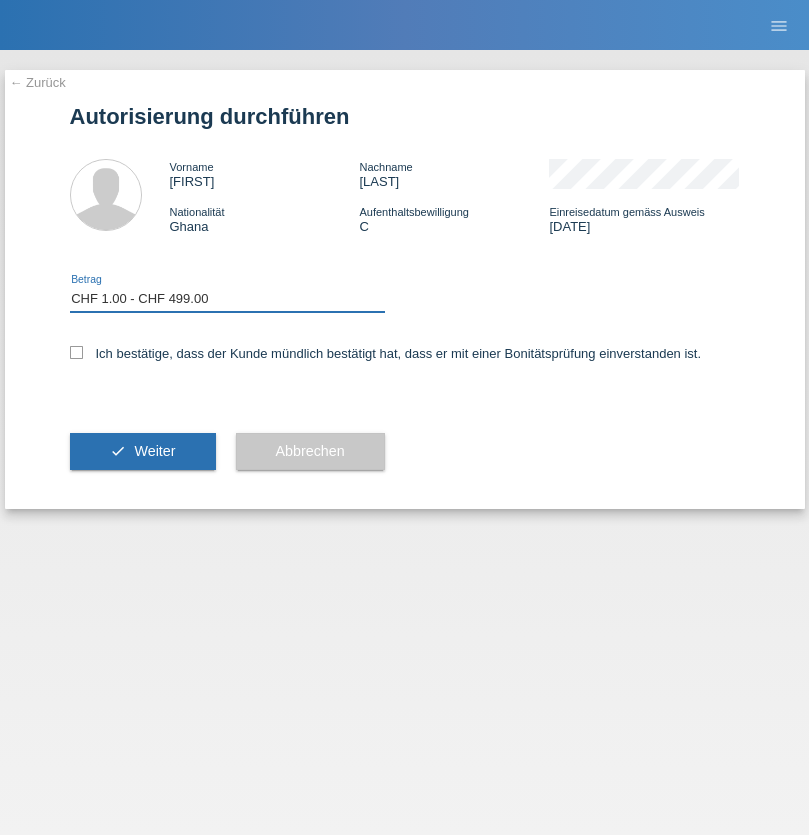 scroll, scrollTop: 0, scrollLeft: 0, axis: both 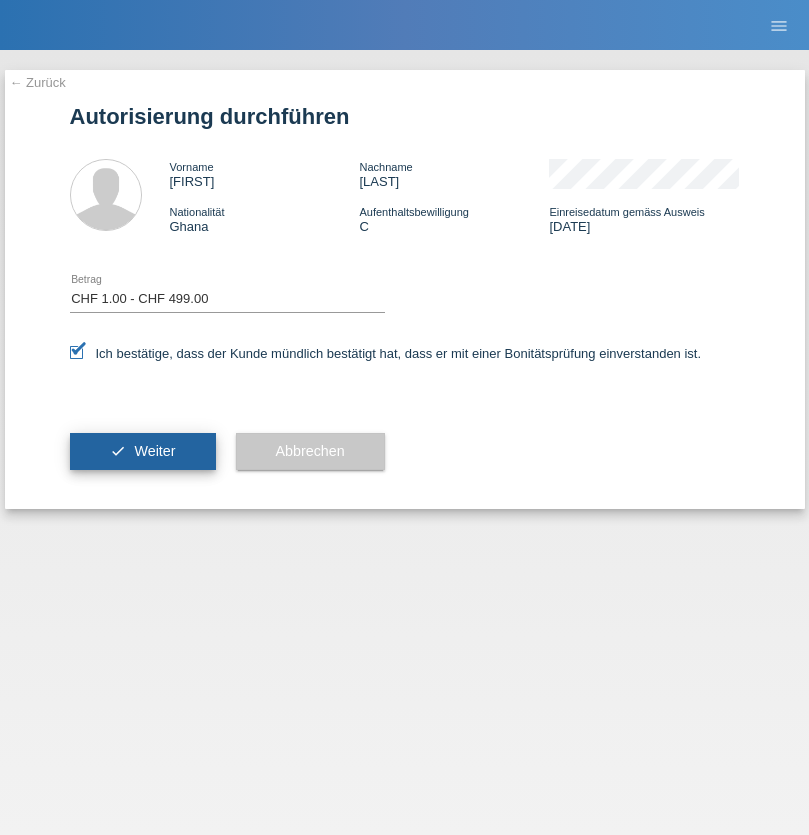 click on "Weiter" at bounding box center [154, 451] 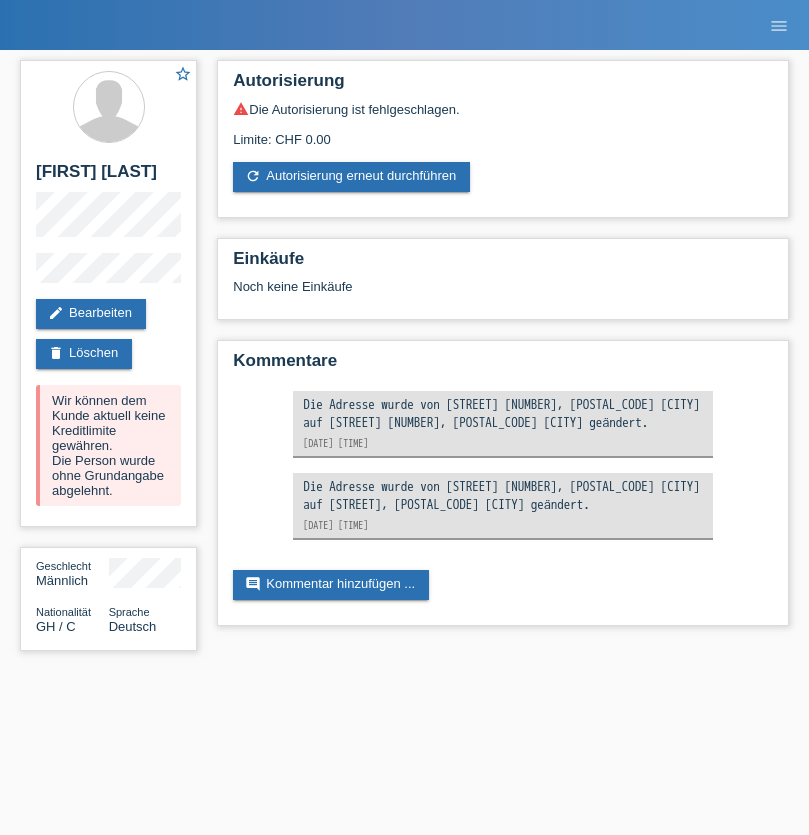 scroll, scrollTop: 0, scrollLeft: 0, axis: both 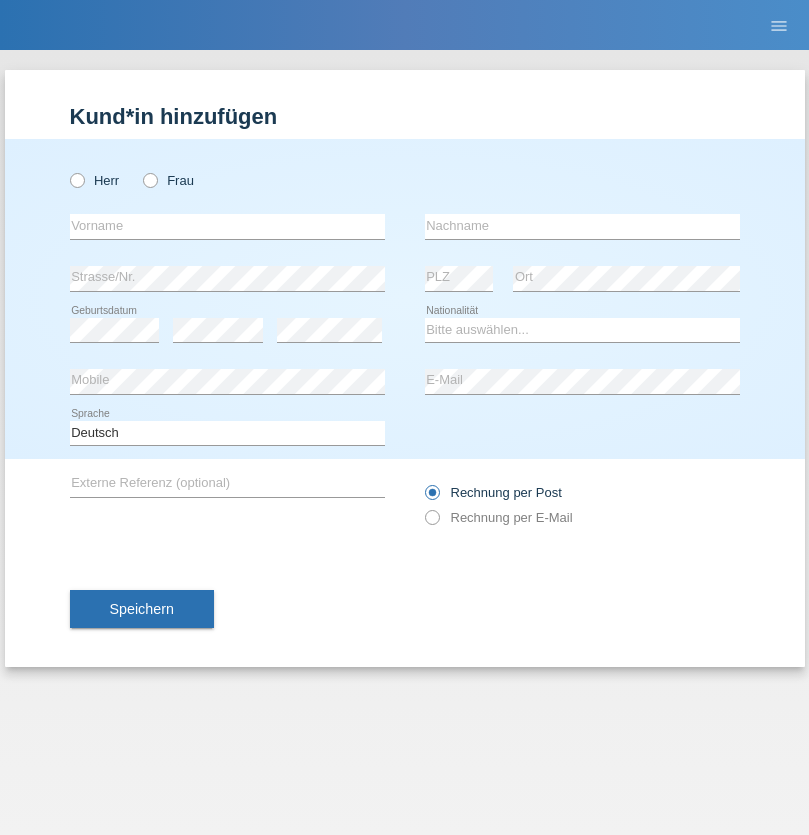 radio on "true" 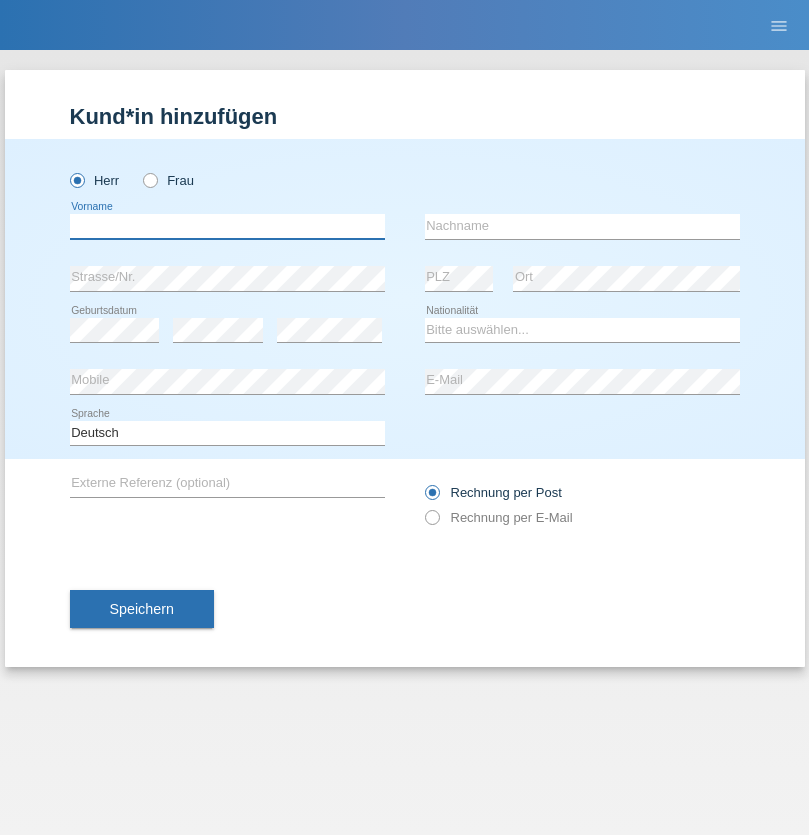 click at bounding box center (227, 226) 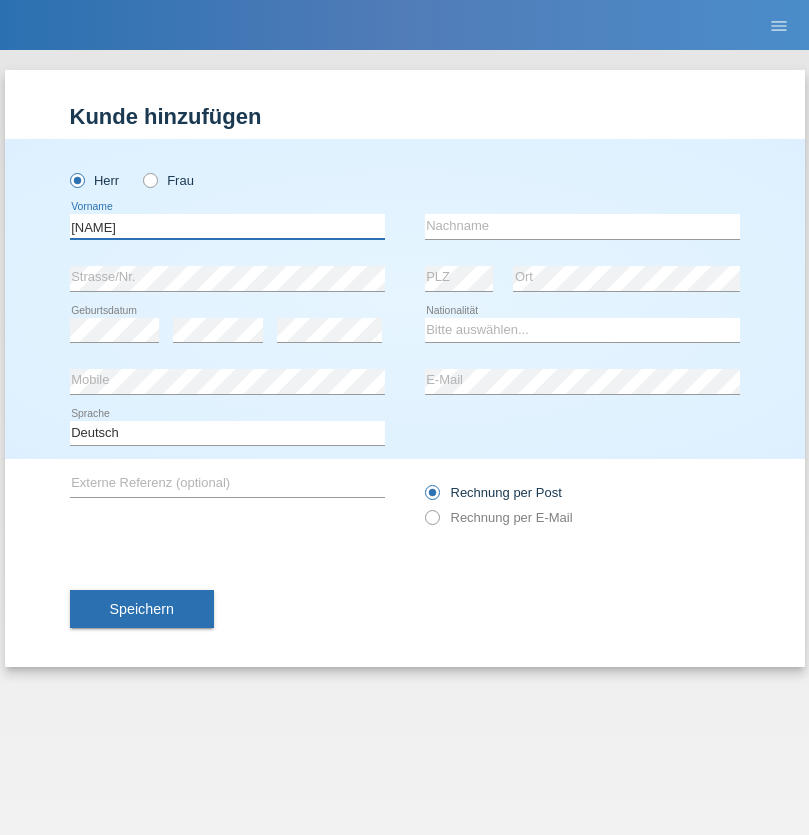 type on "[NAME]" 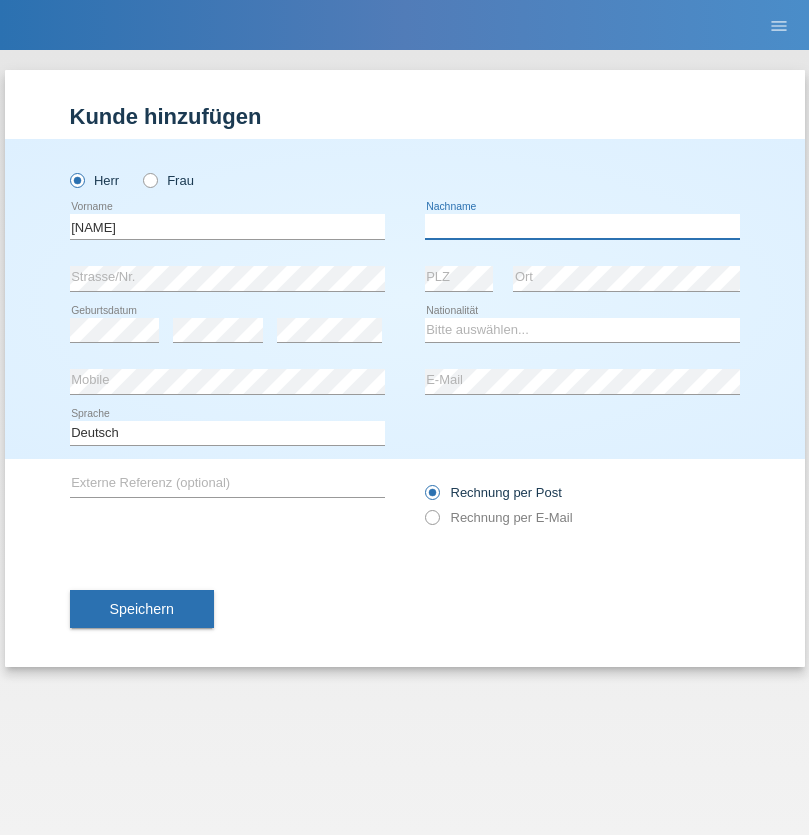 click at bounding box center (582, 226) 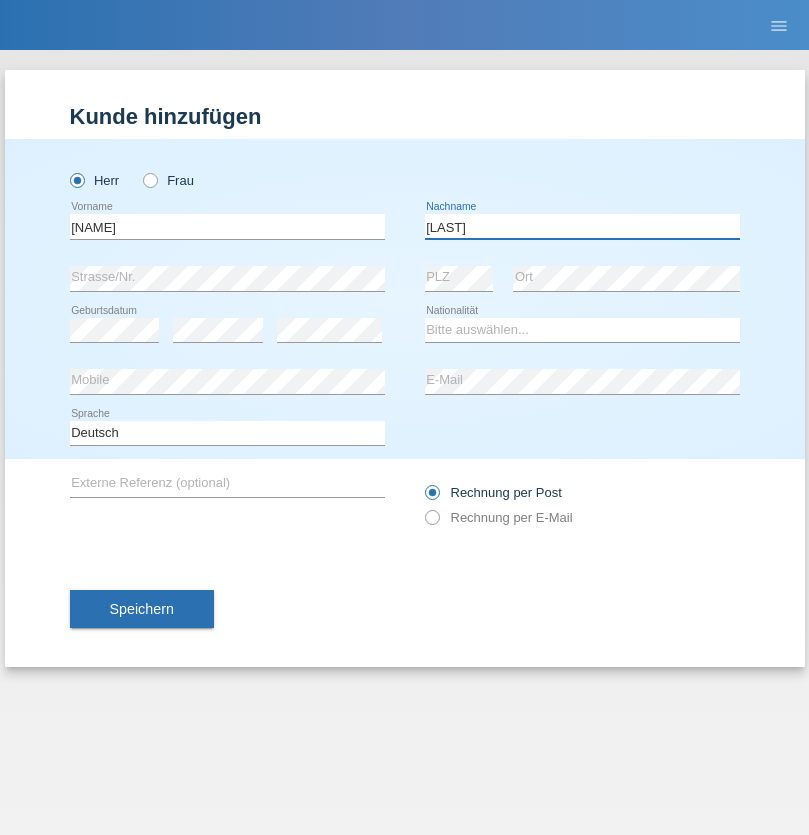 type on "[LAST]" 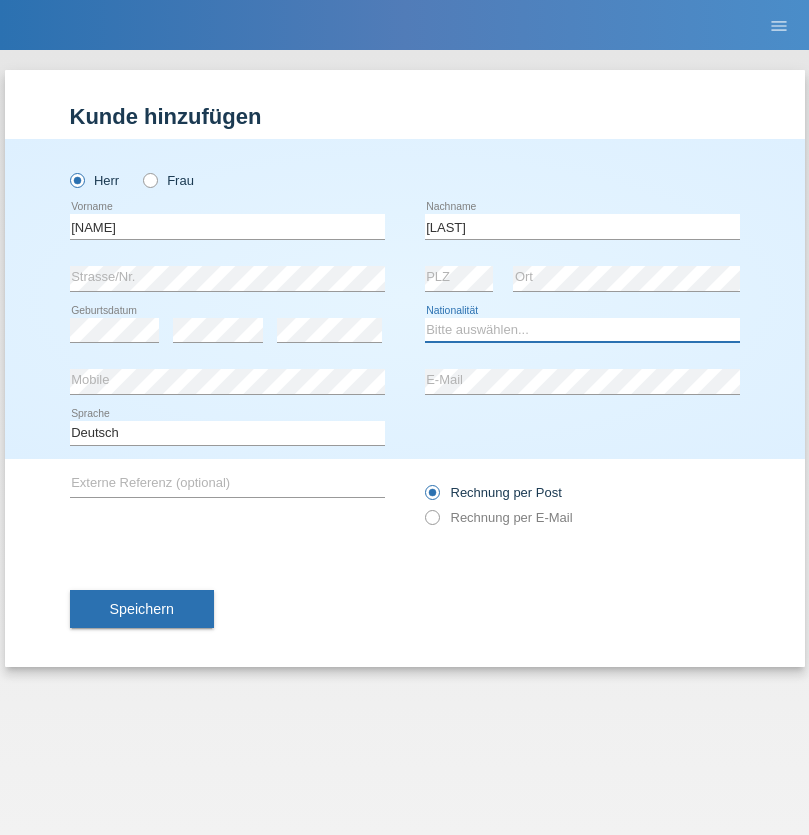 select on "CH" 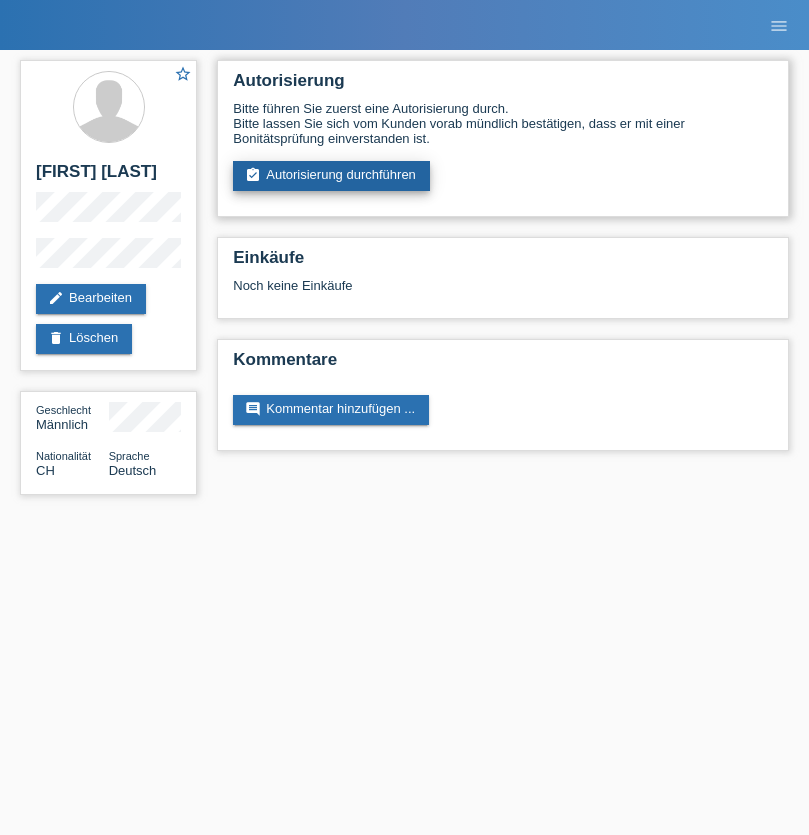 click on "assignment_turned_in  Autorisierung durchführen" at bounding box center [331, 176] 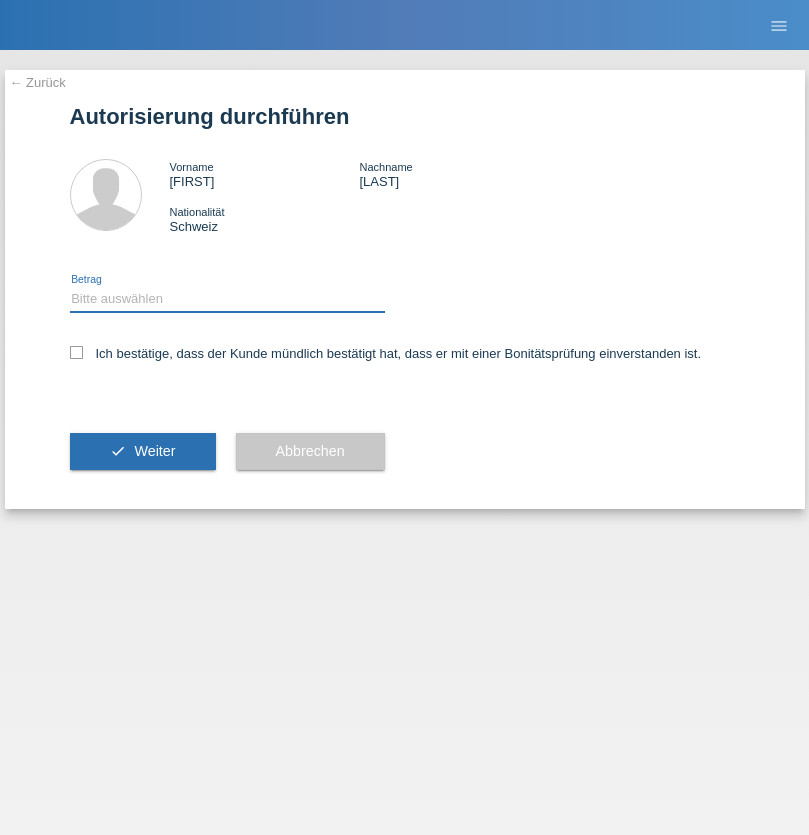 select on "1" 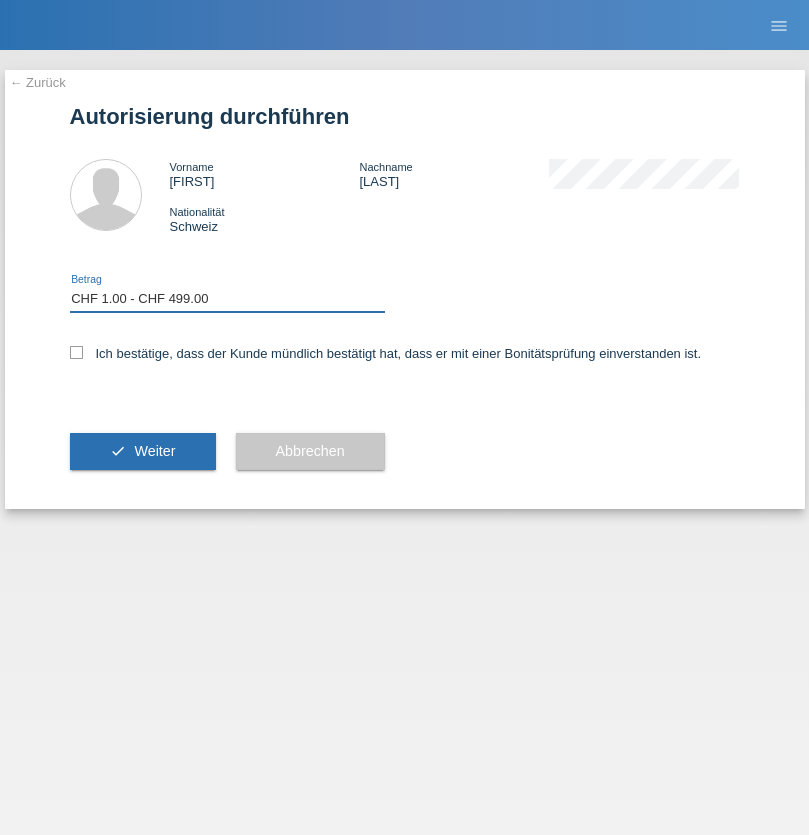 scroll, scrollTop: 0, scrollLeft: 0, axis: both 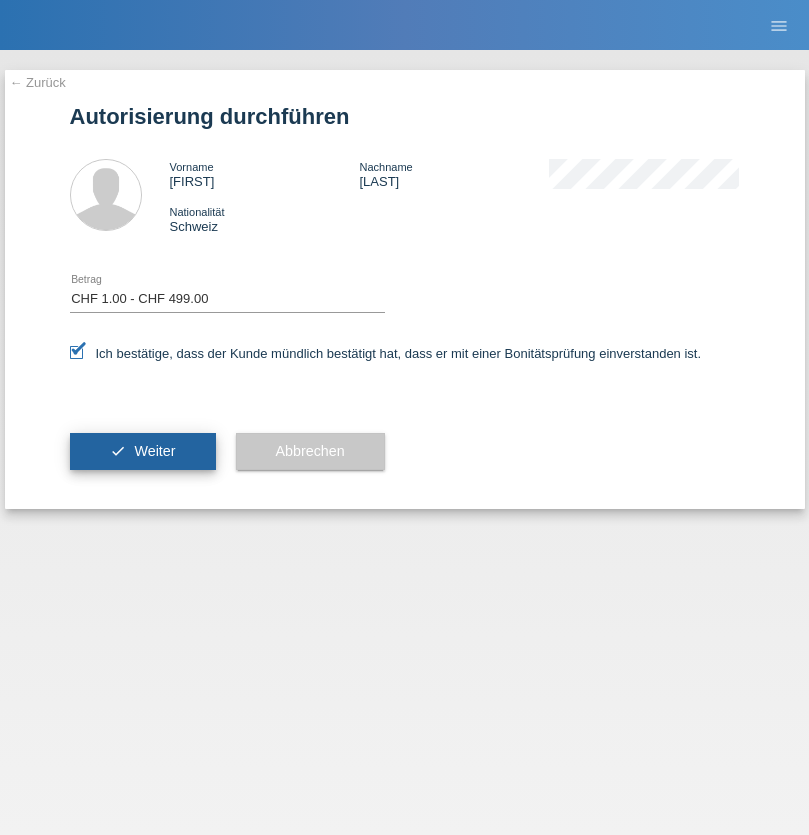 click on "Weiter" at bounding box center (154, 451) 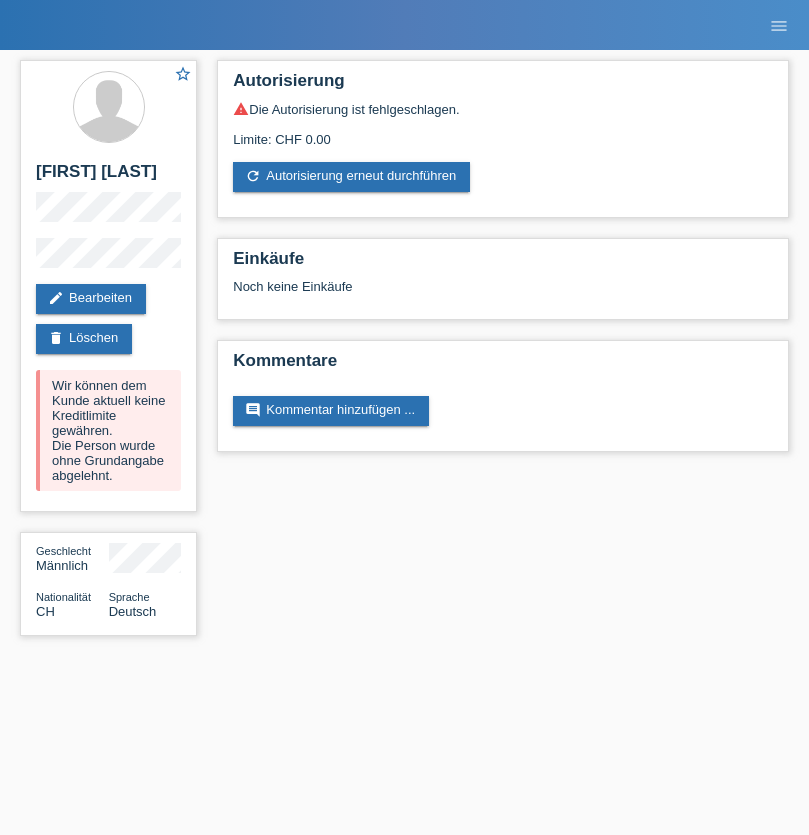 scroll, scrollTop: 0, scrollLeft: 0, axis: both 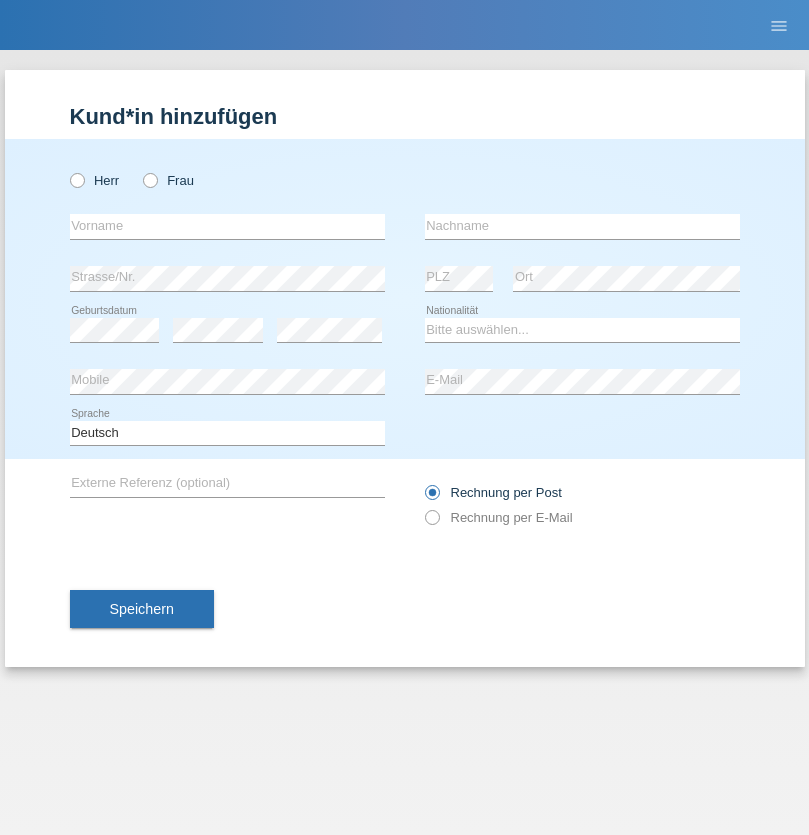 radio on "true" 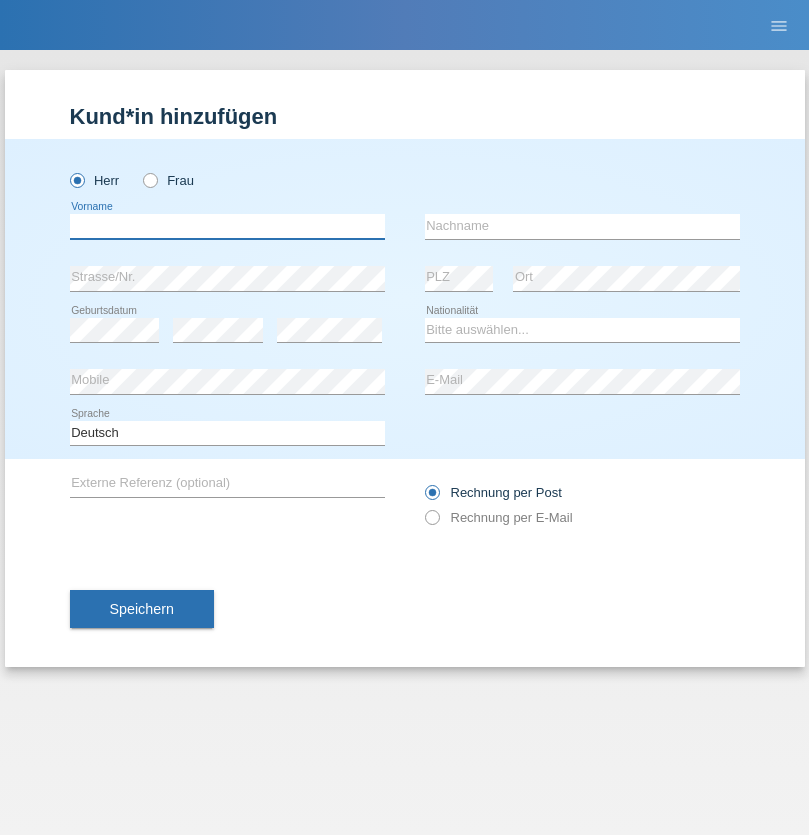 click at bounding box center [227, 226] 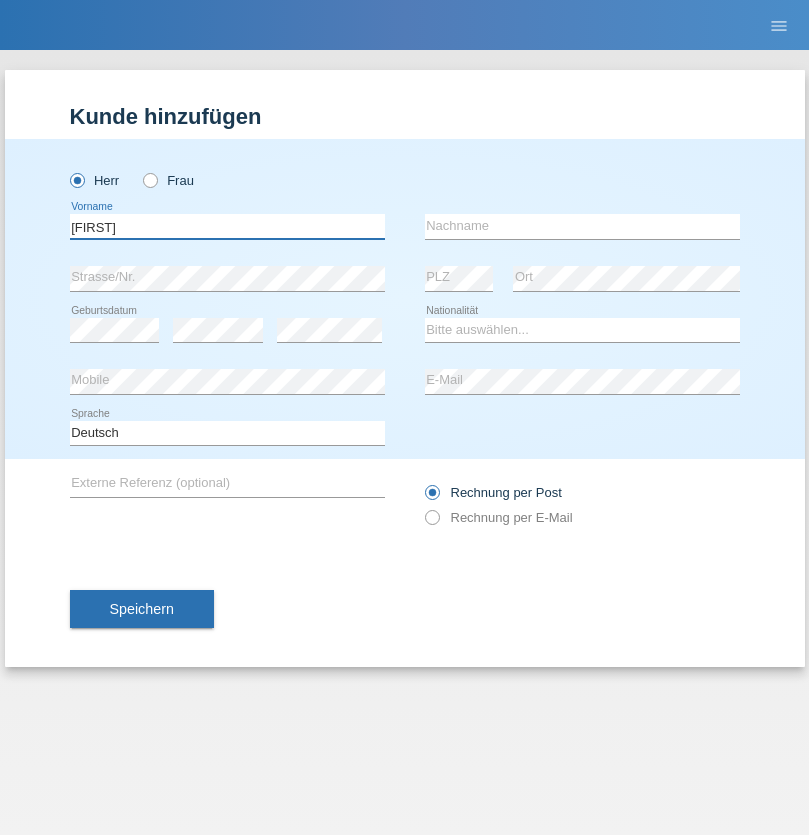 type on "Tania" 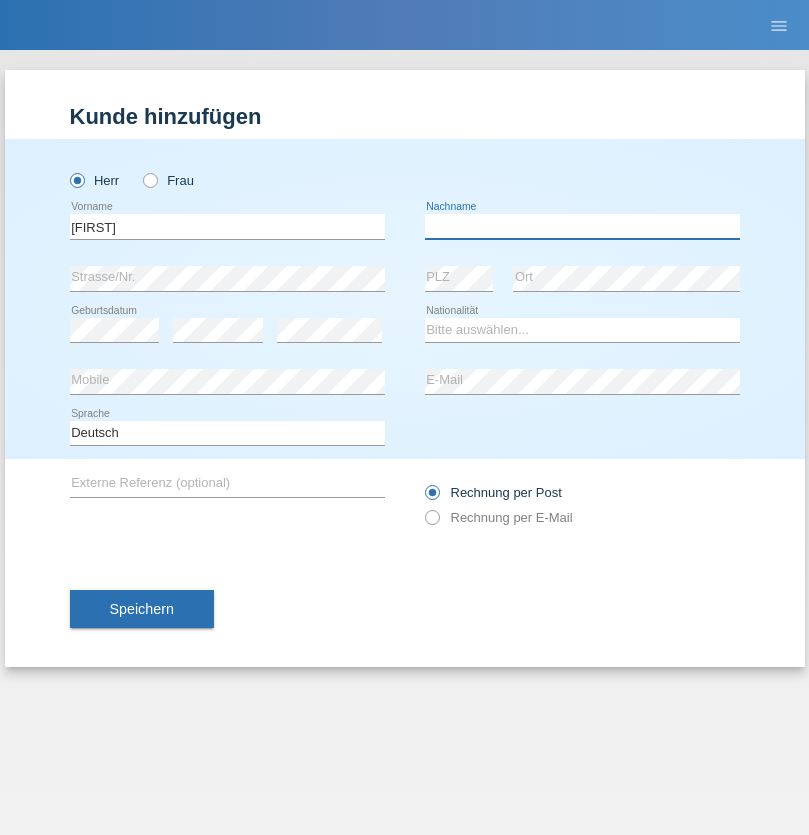 click at bounding box center [582, 226] 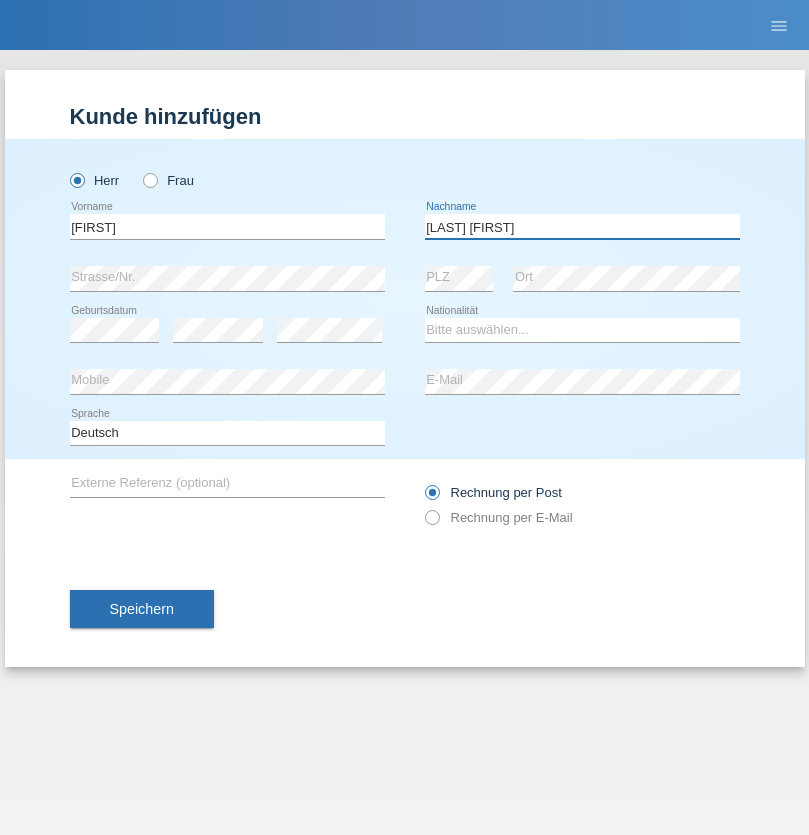 type on "Da silva Mota" 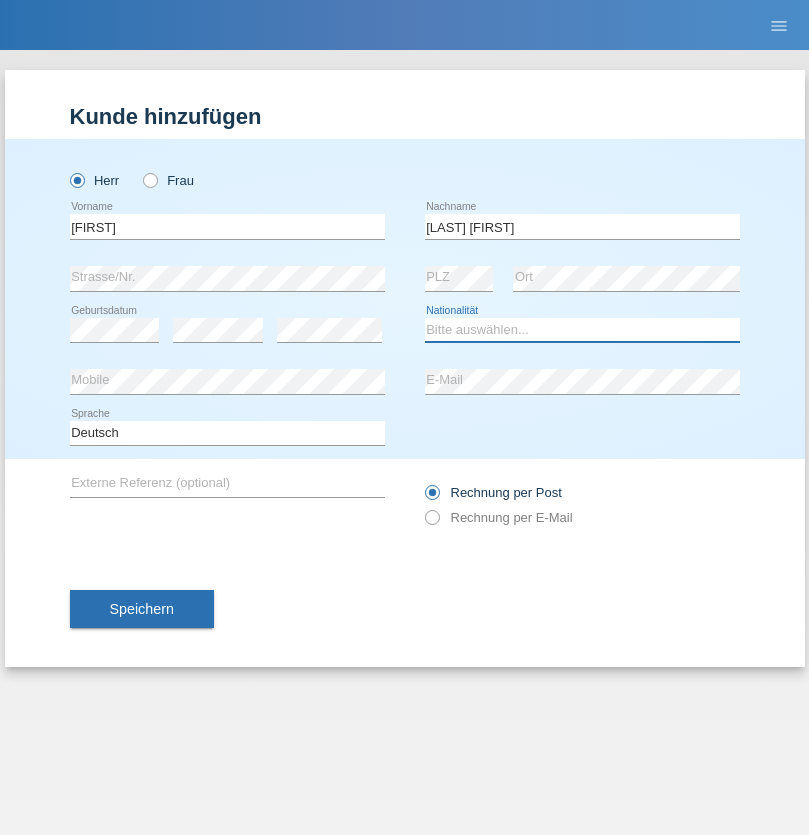 select on "PT" 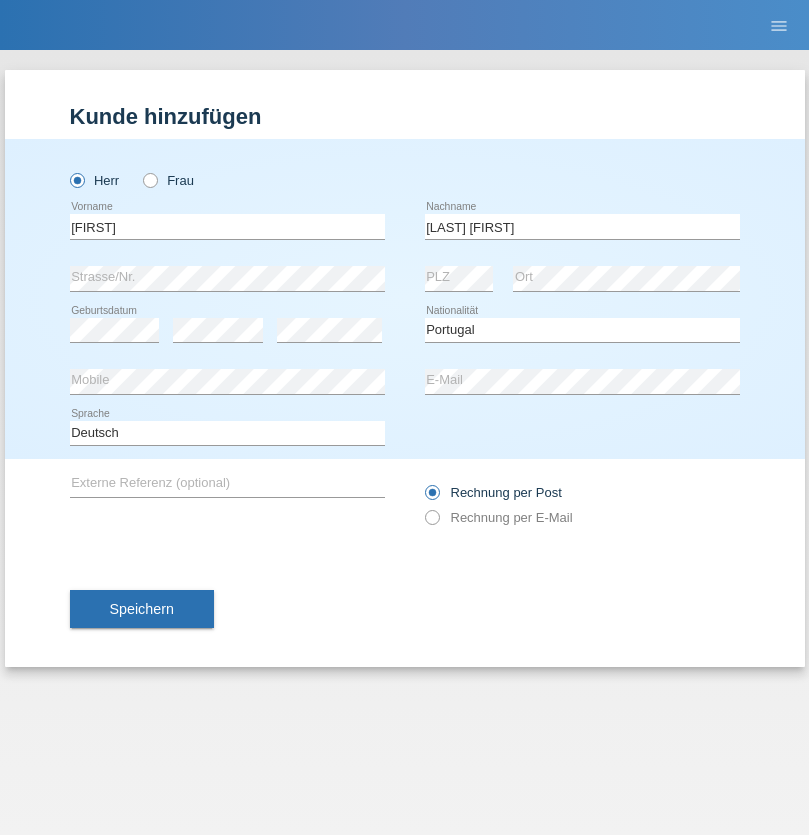 select on "C" 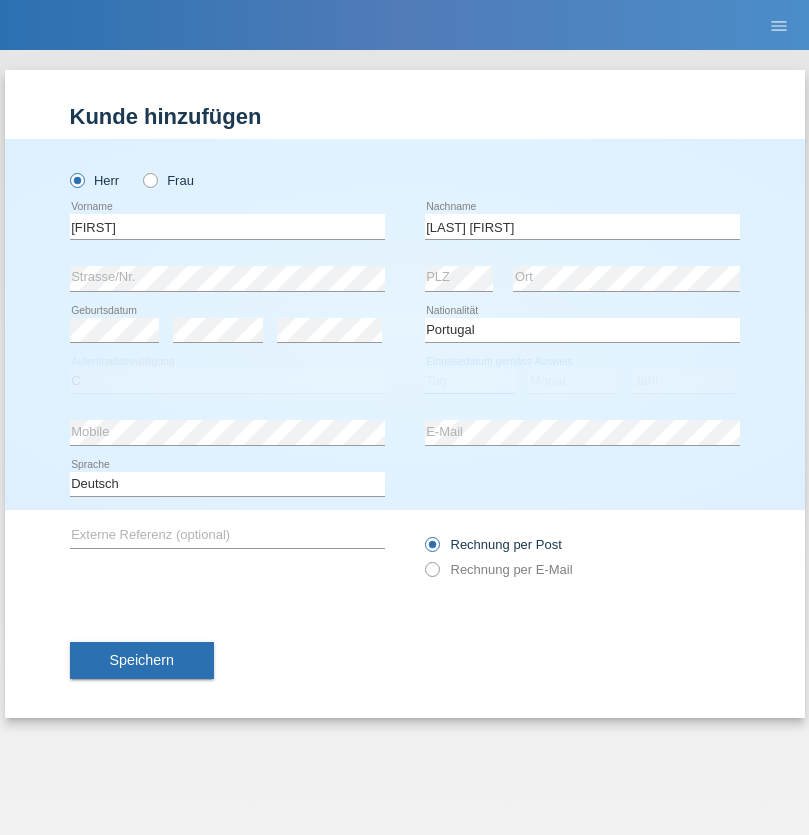select on "06" 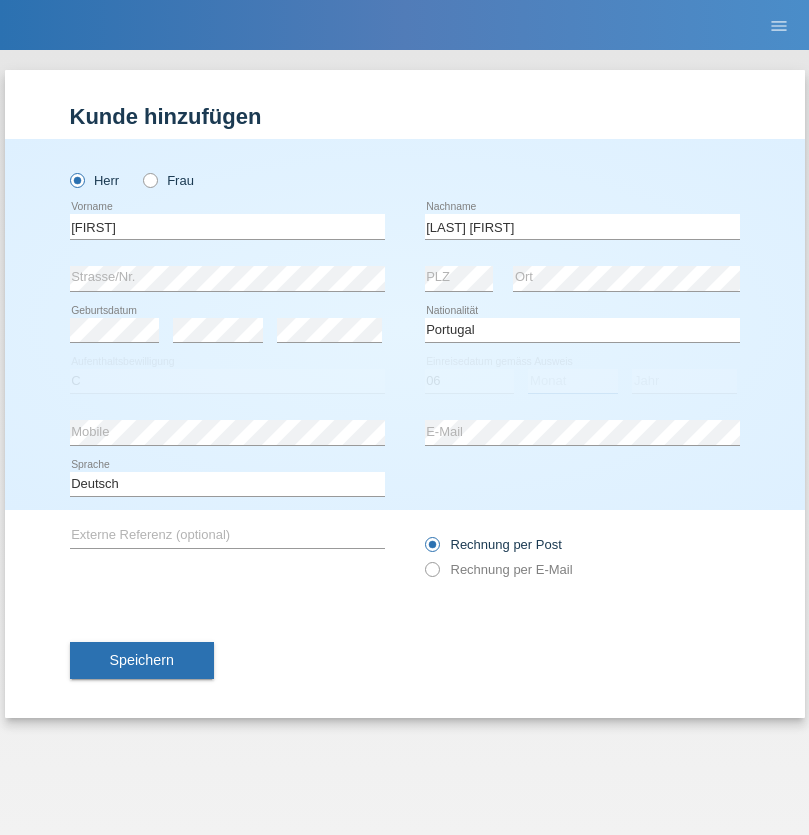 select on "05" 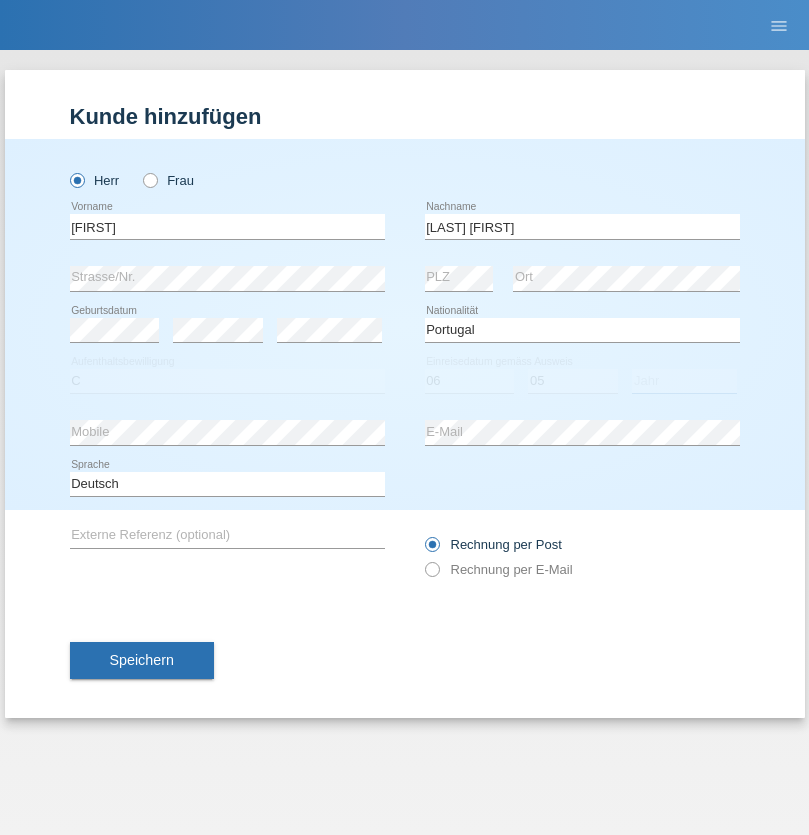 select on "2021" 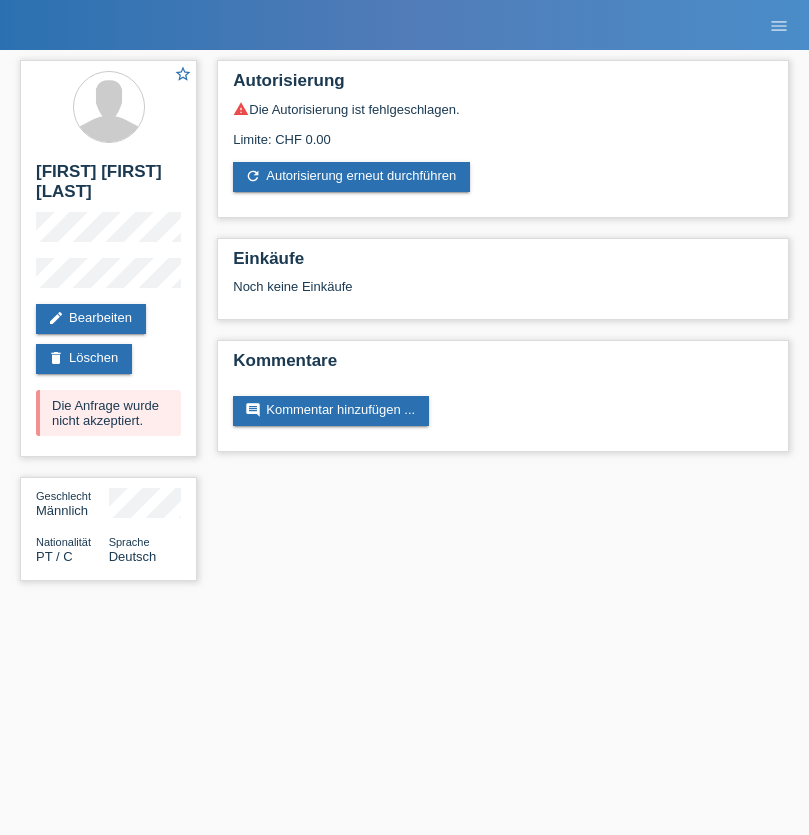 scroll, scrollTop: 0, scrollLeft: 0, axis: both 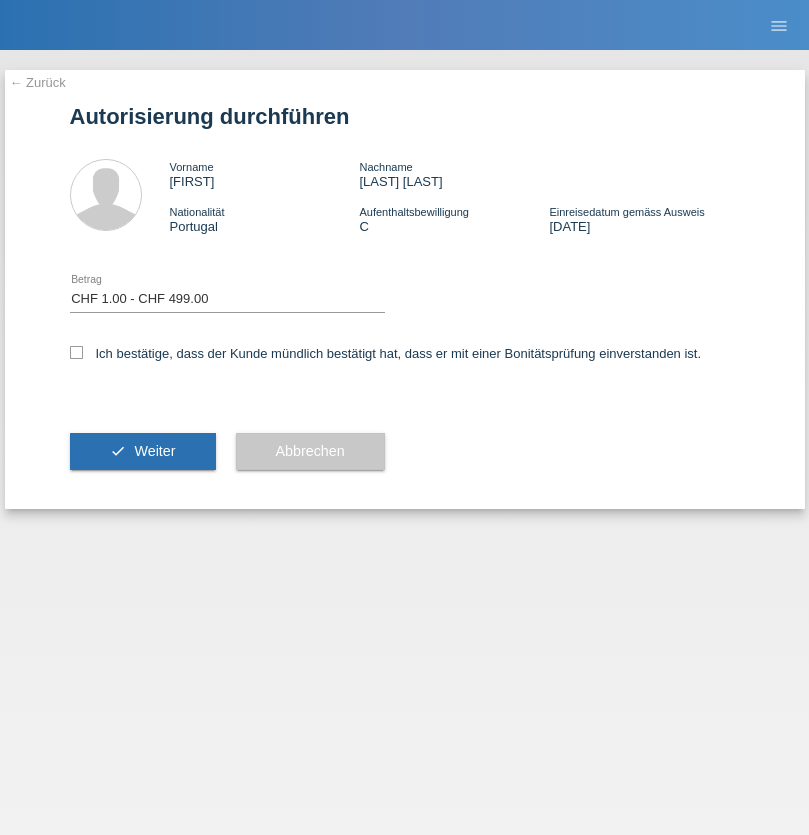 select on "1" 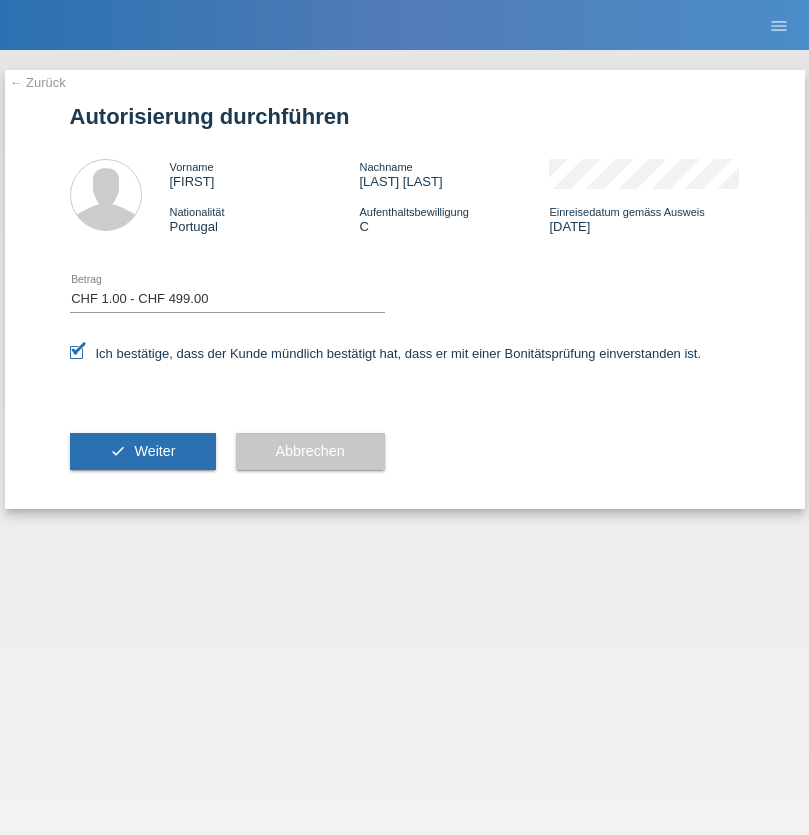 scroll, scrollTop: 0, scrollLeft: 0, axis: both 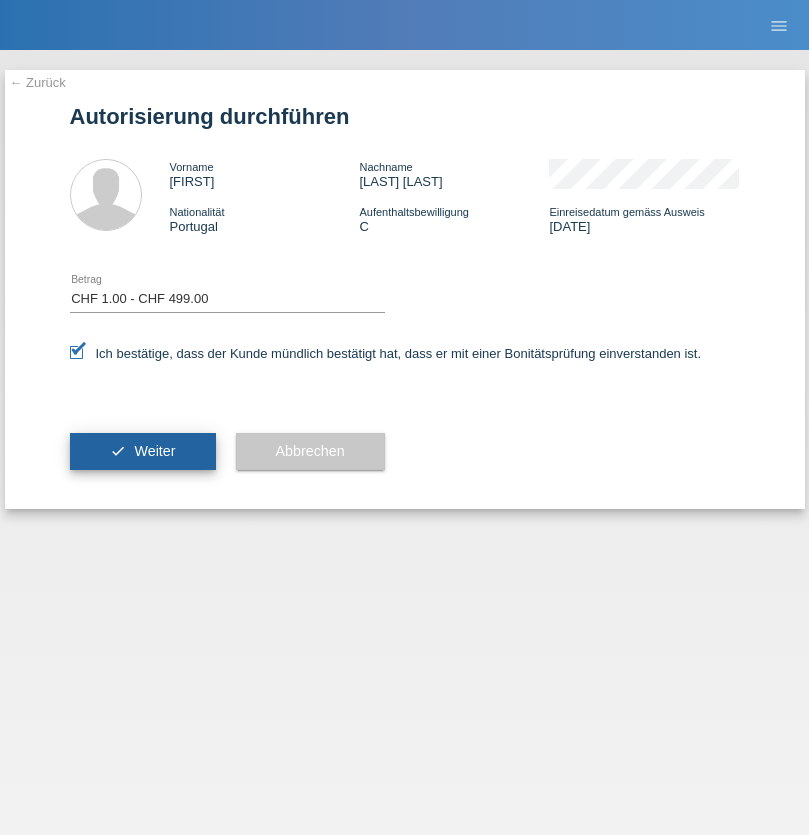 click on "Weiter" at bounding box center (154, 451) 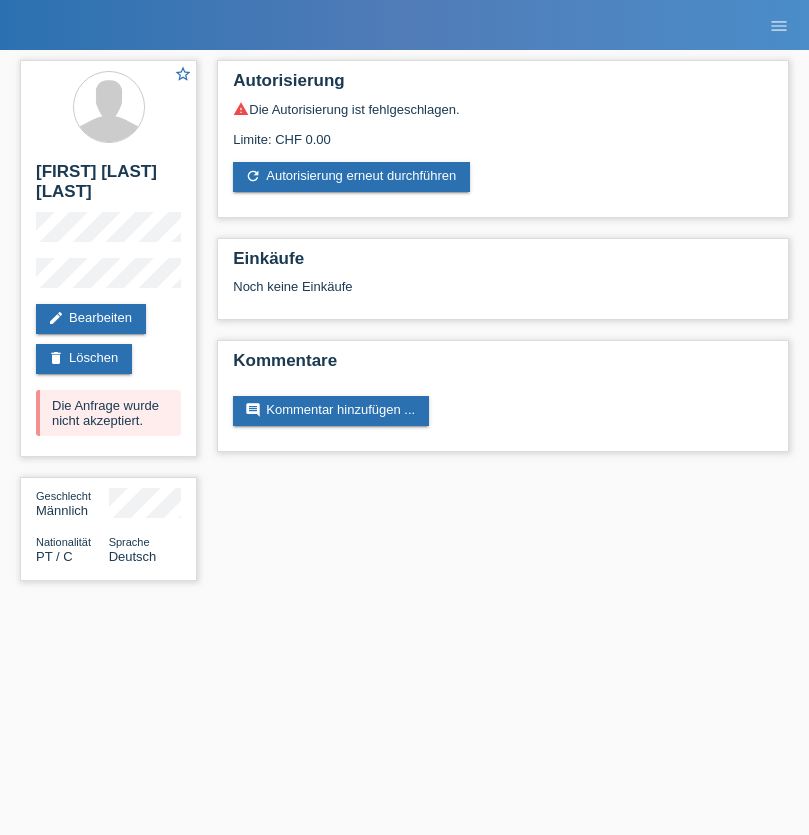 scroll, scrollTop: 0, scrollLeft: 0, axis: both 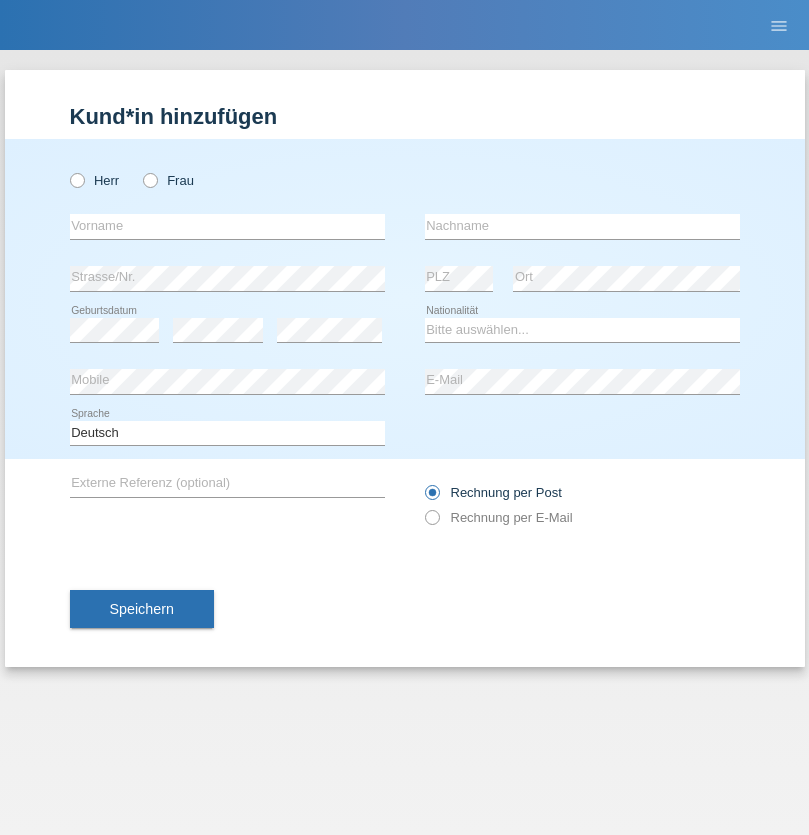 radio on "true" 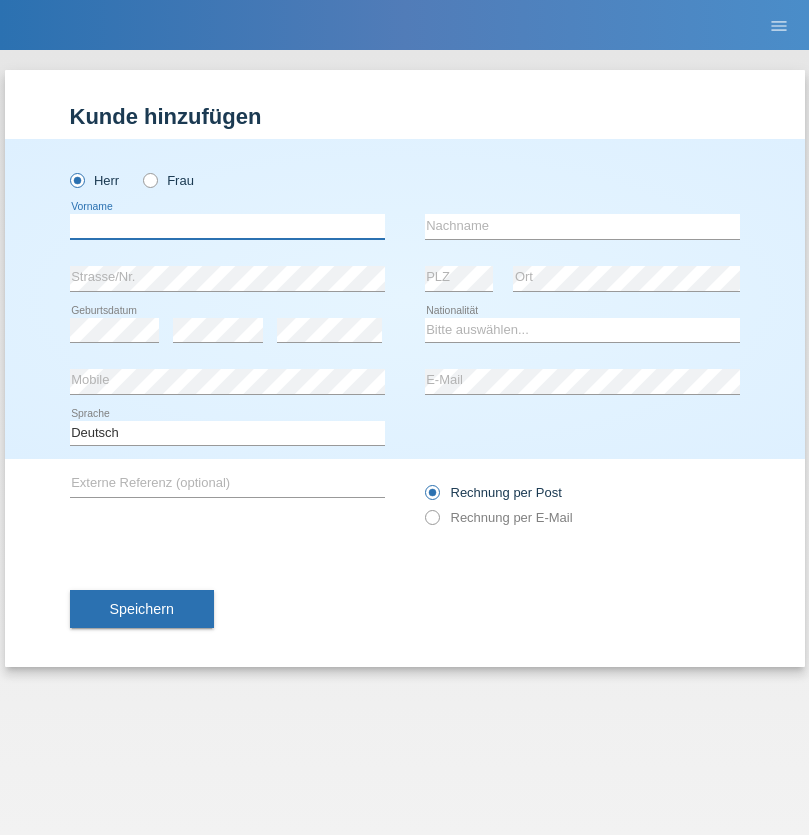 click at bounding box center (227, 226) 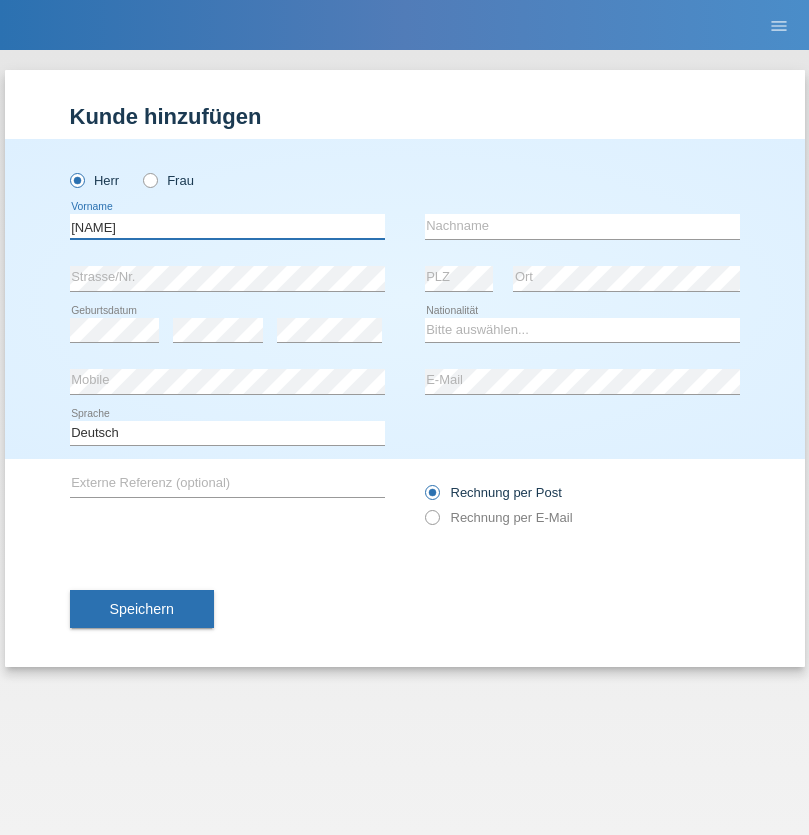 type on "Aurel" 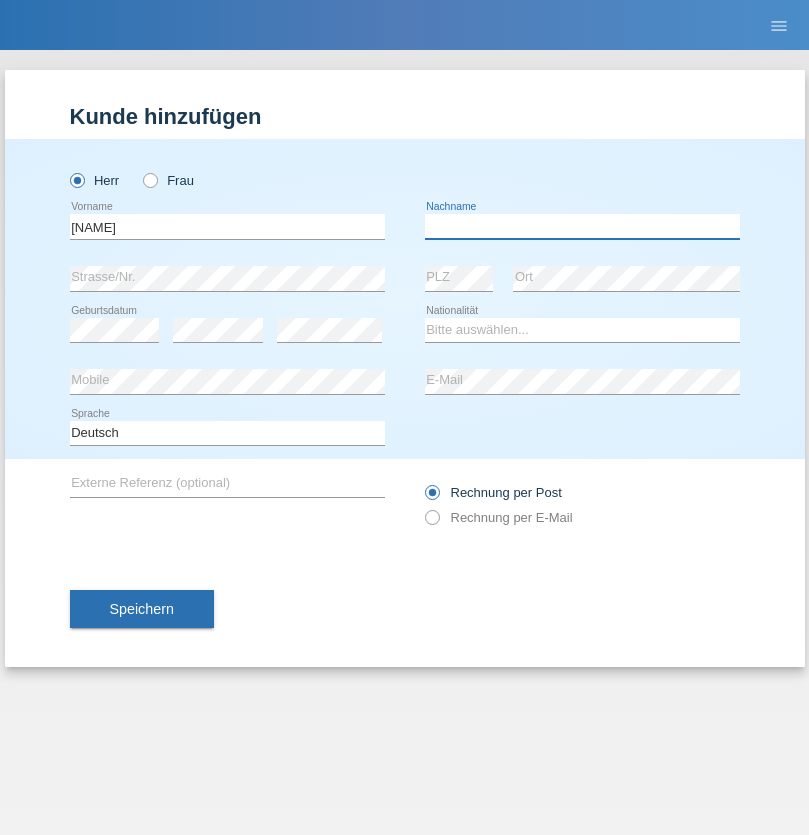 click at bounding box center [582, 226] 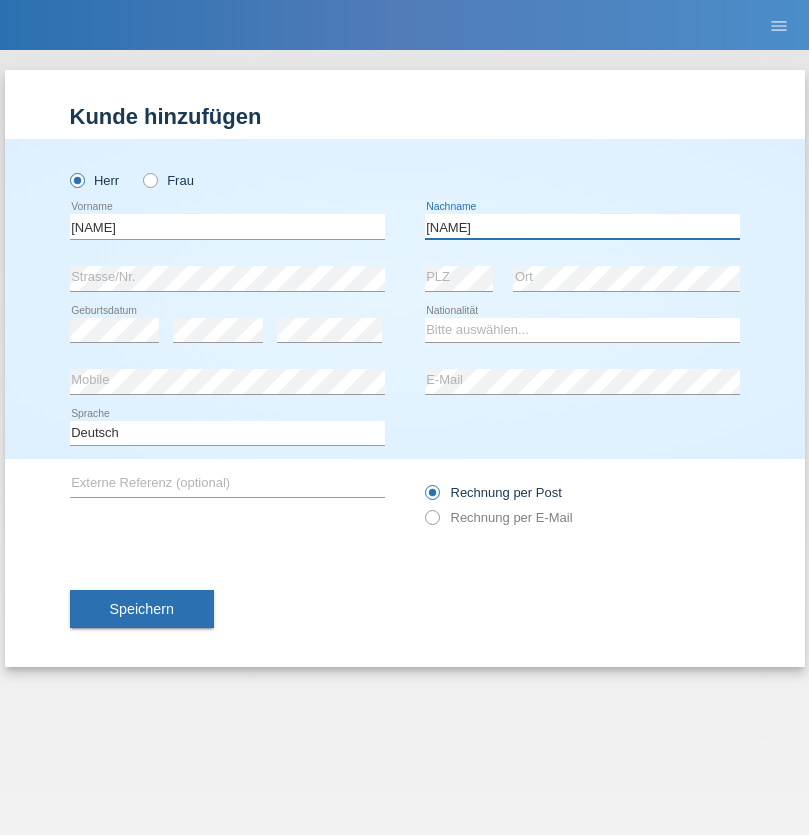 type on "Ciontu" 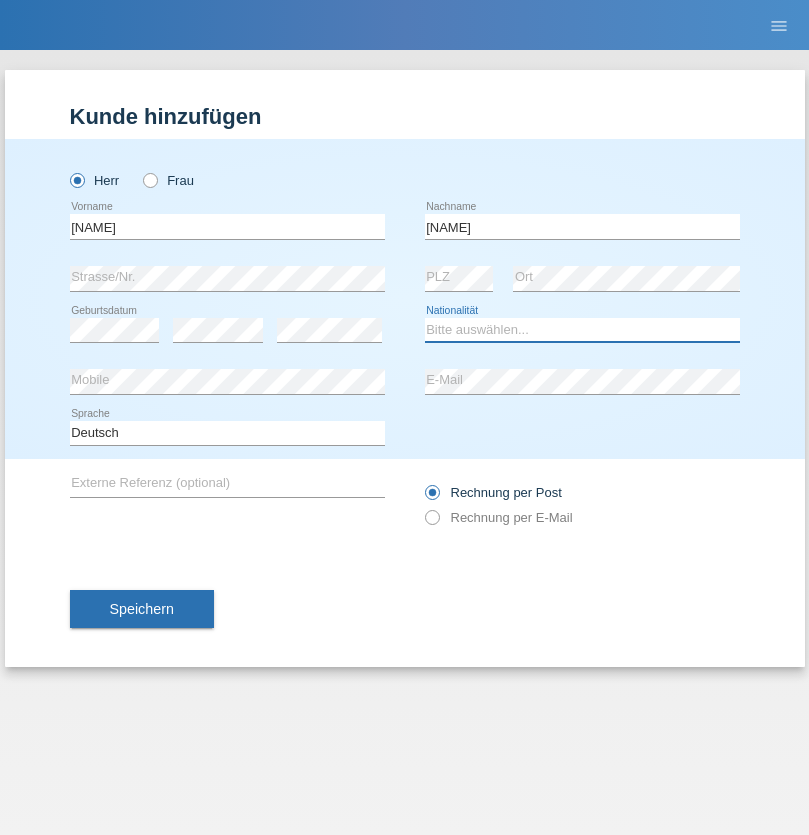 select on "RO" 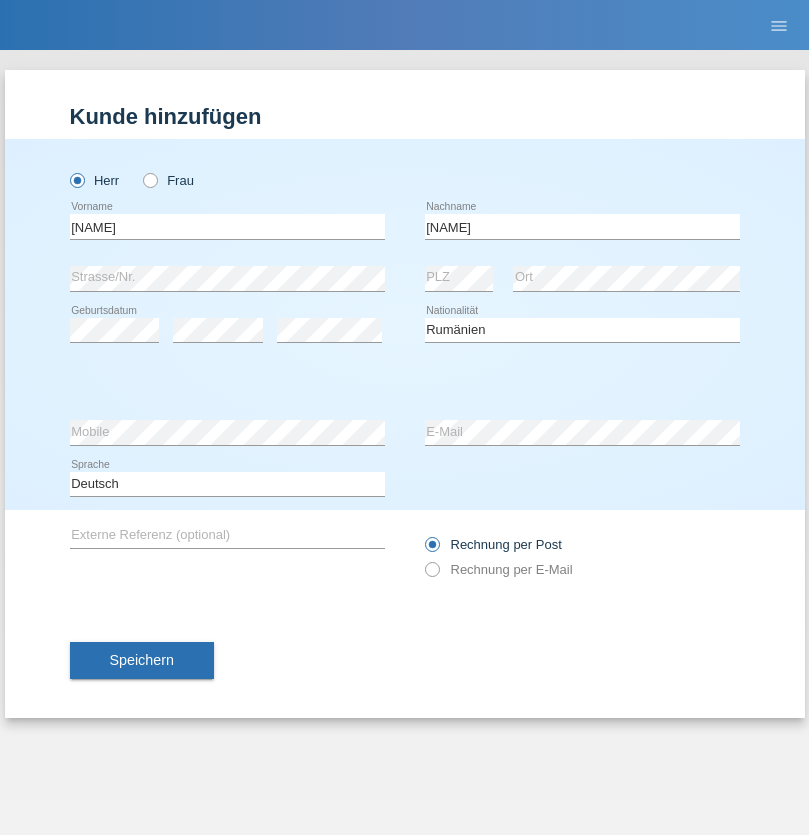 select on "C" 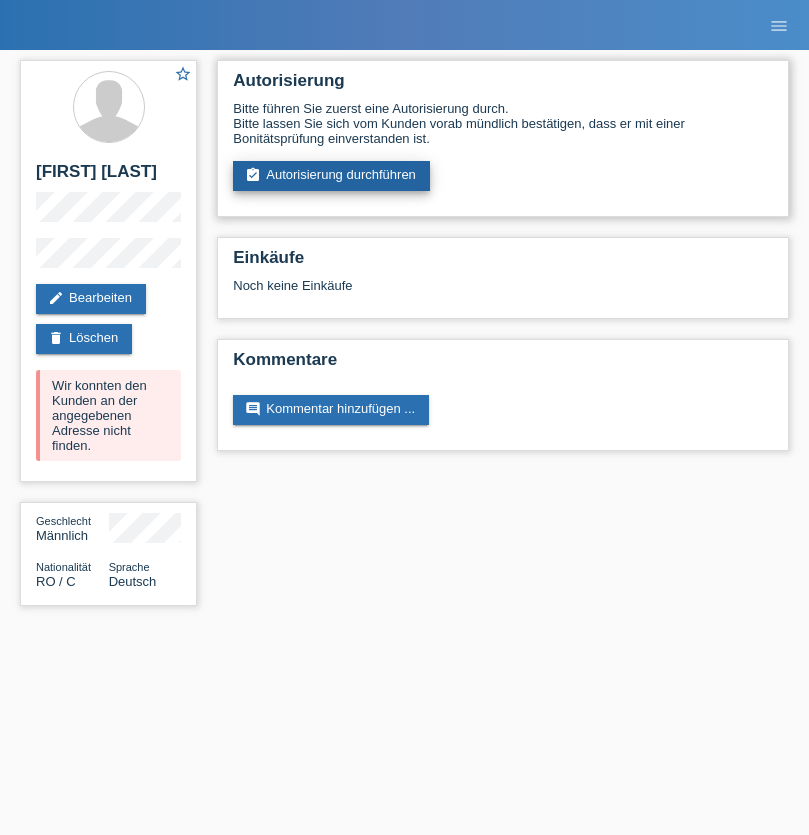 click on "assignment_turned_in  Autorisierung durchführen" at bounding box center (331, 176) 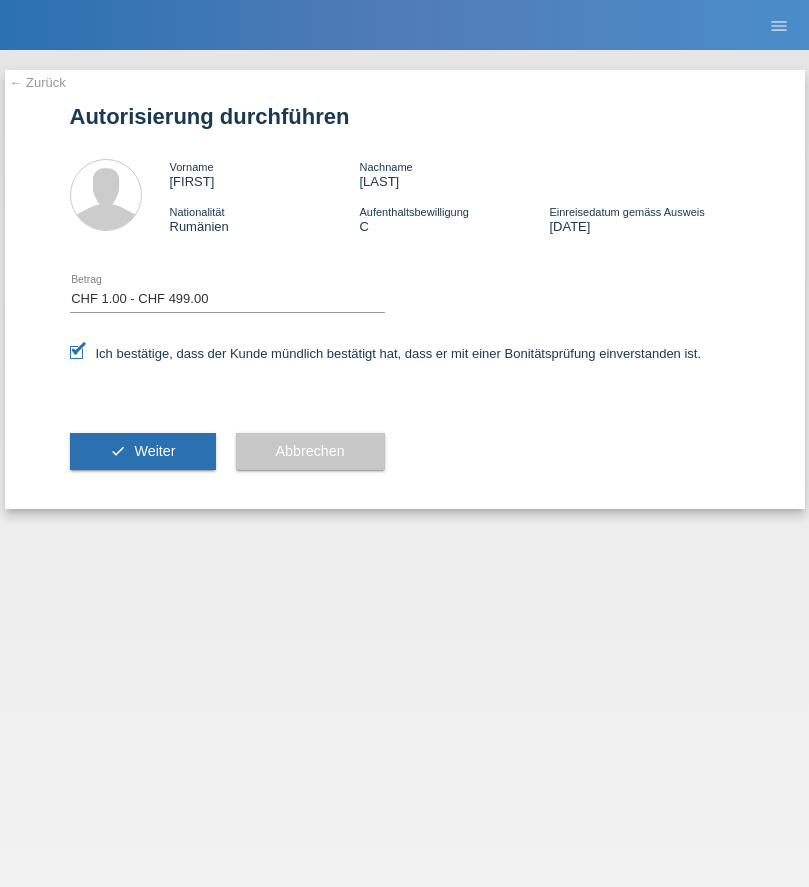 select on "1" 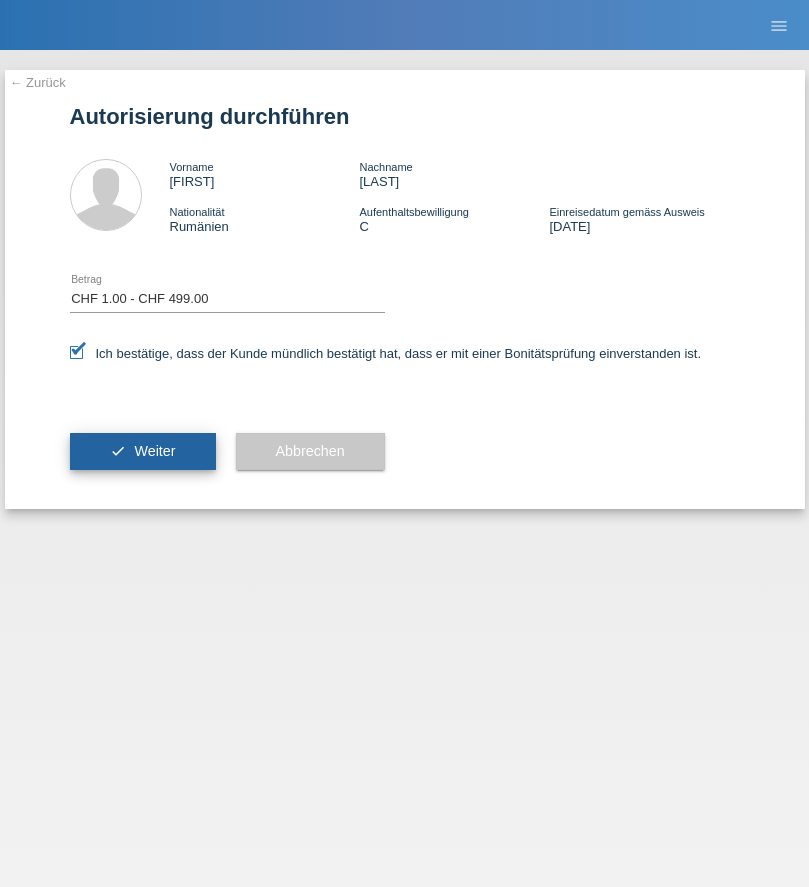 click on "Weiter" at bounding box center [154, 451] 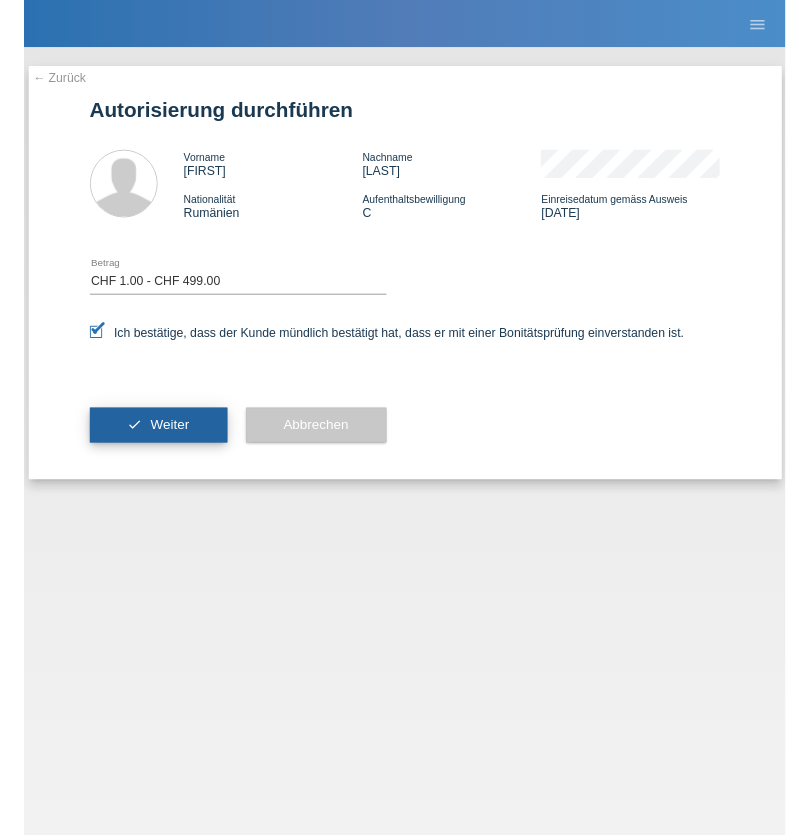 scroll, scrollTop: 0, scrollLeft: 0, axis: both 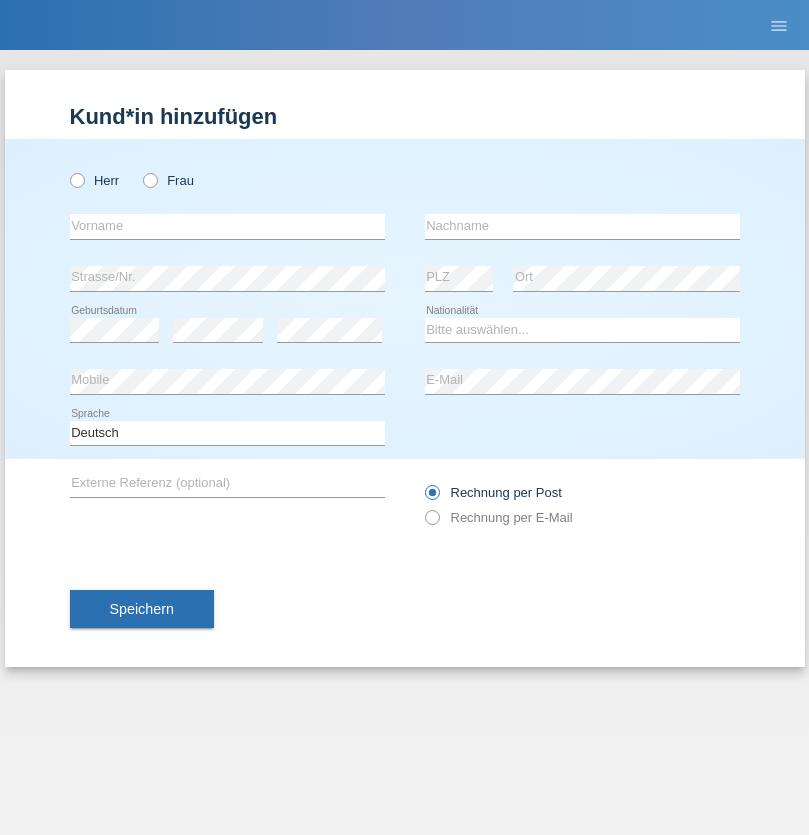 radio on "true" 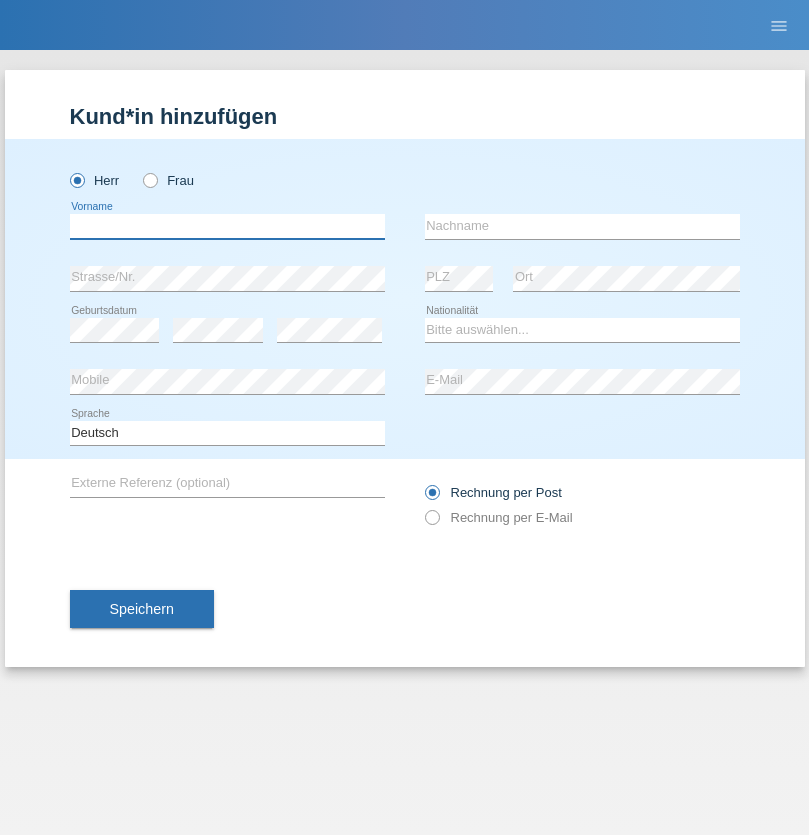 click at bounding box center [227, 226] 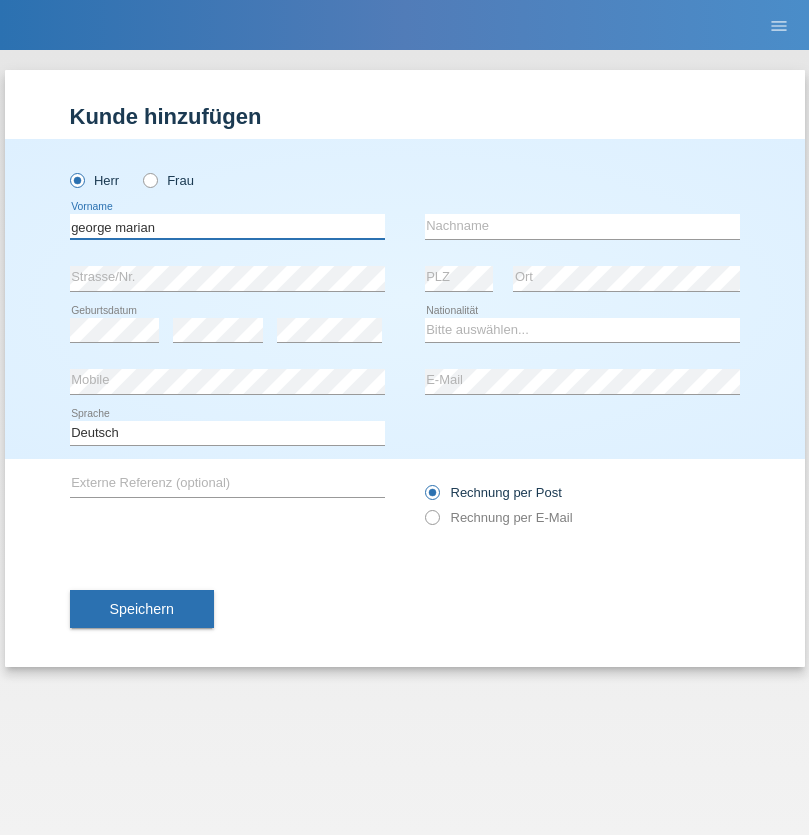 type on "george marian" 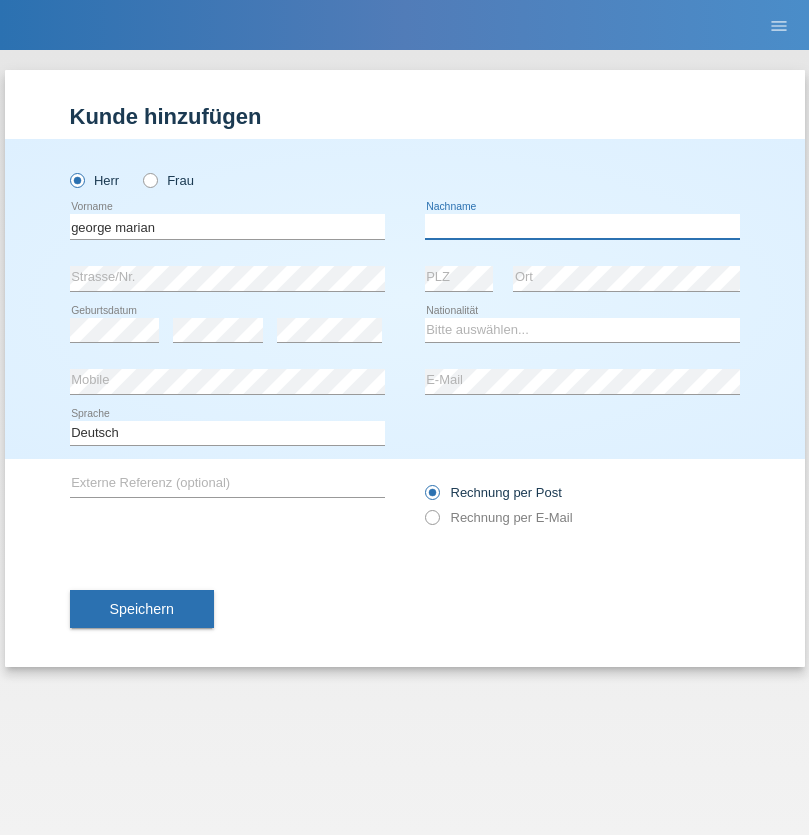 click at bounding box center (582, 226) 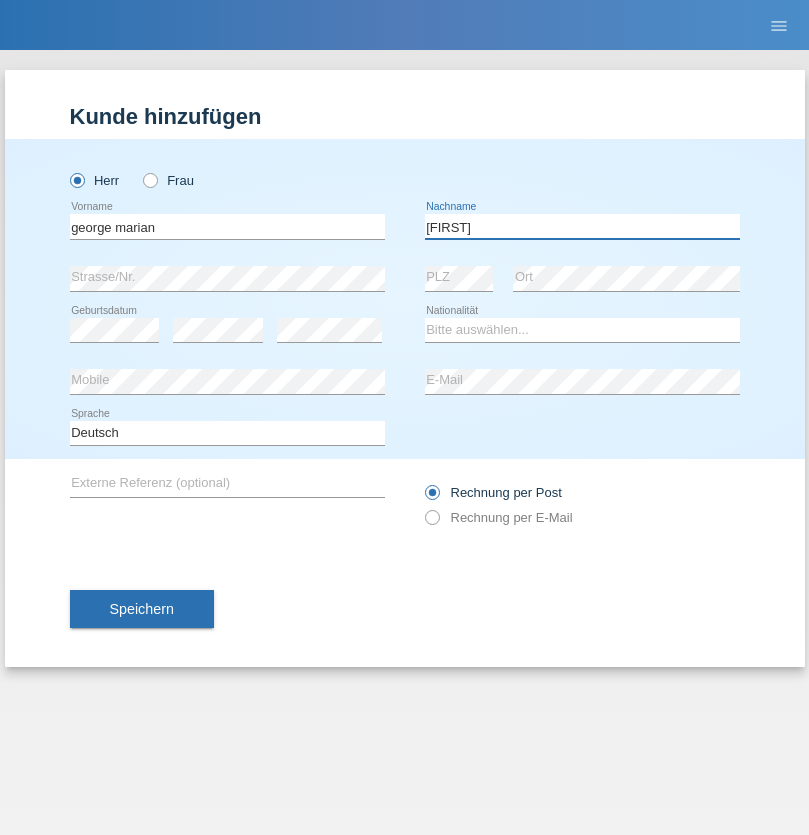 type on "[LAST]" 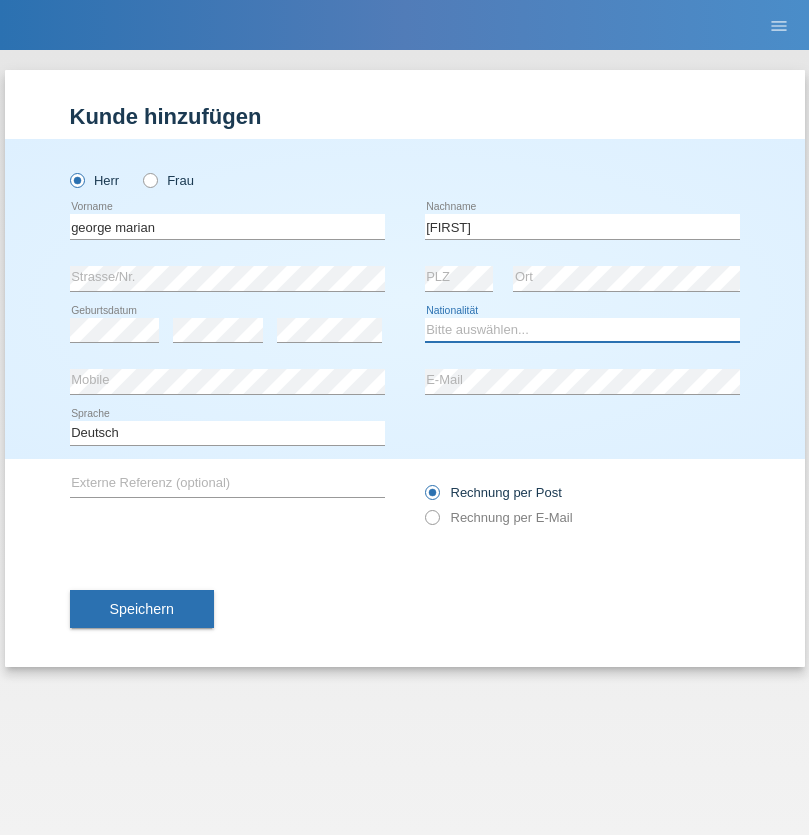 select on "RO" 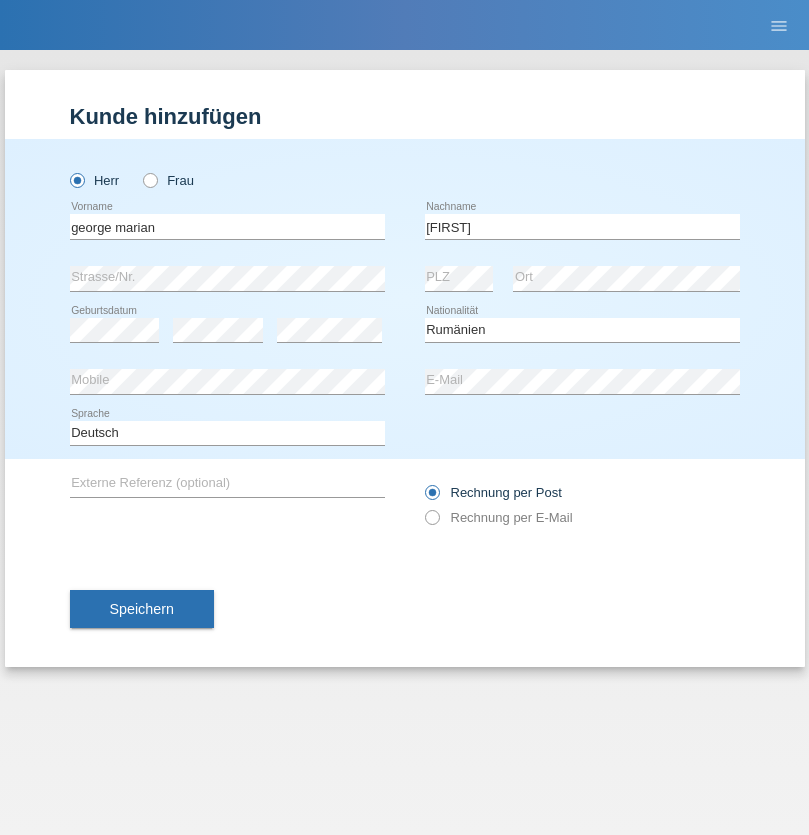select on "C" 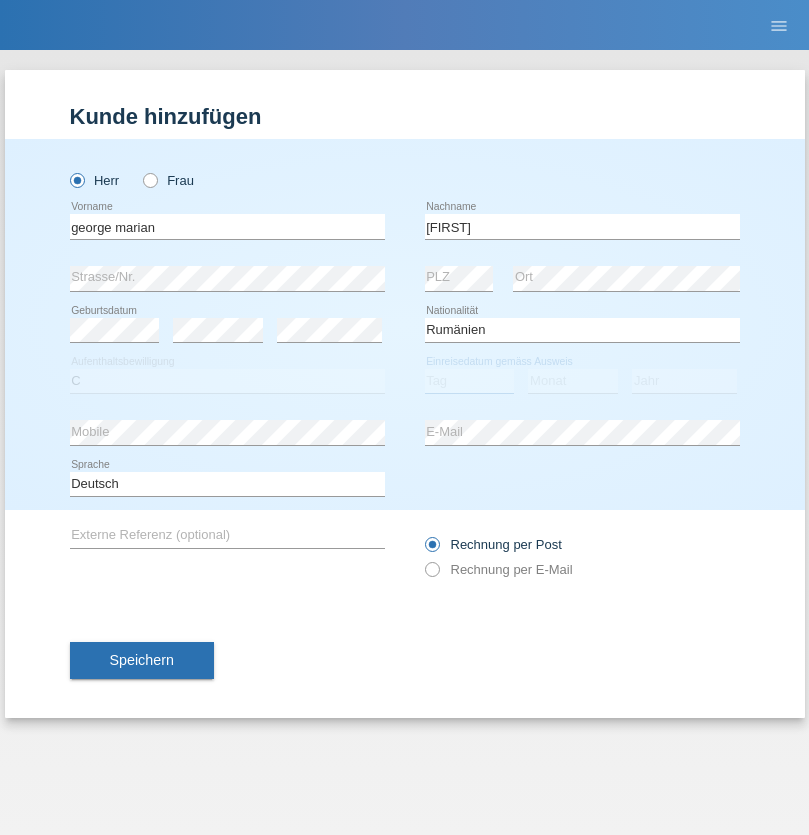 select on "29" 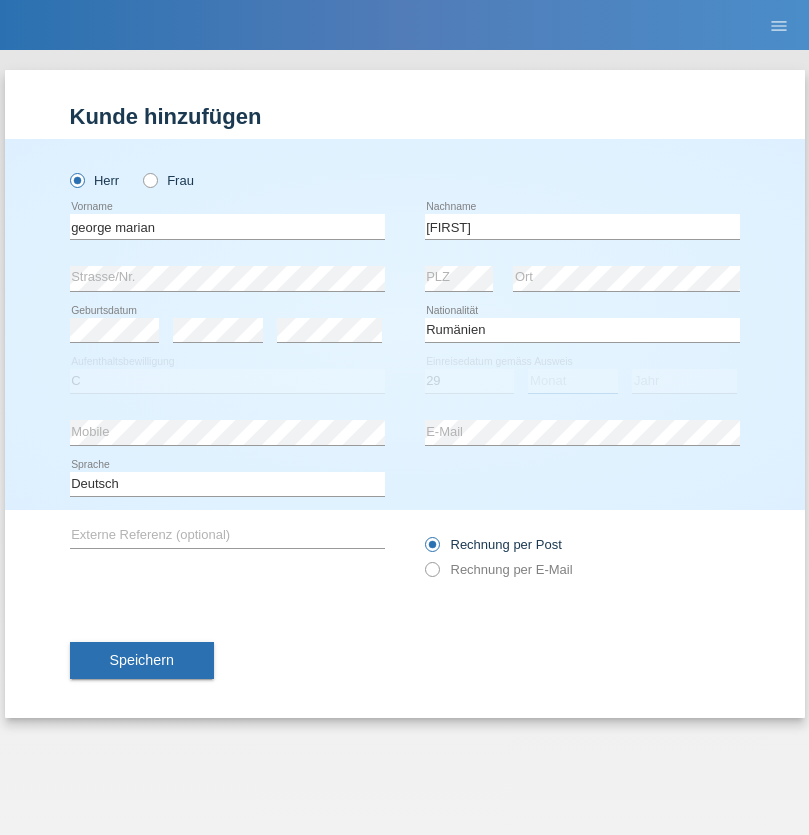 select on "01" 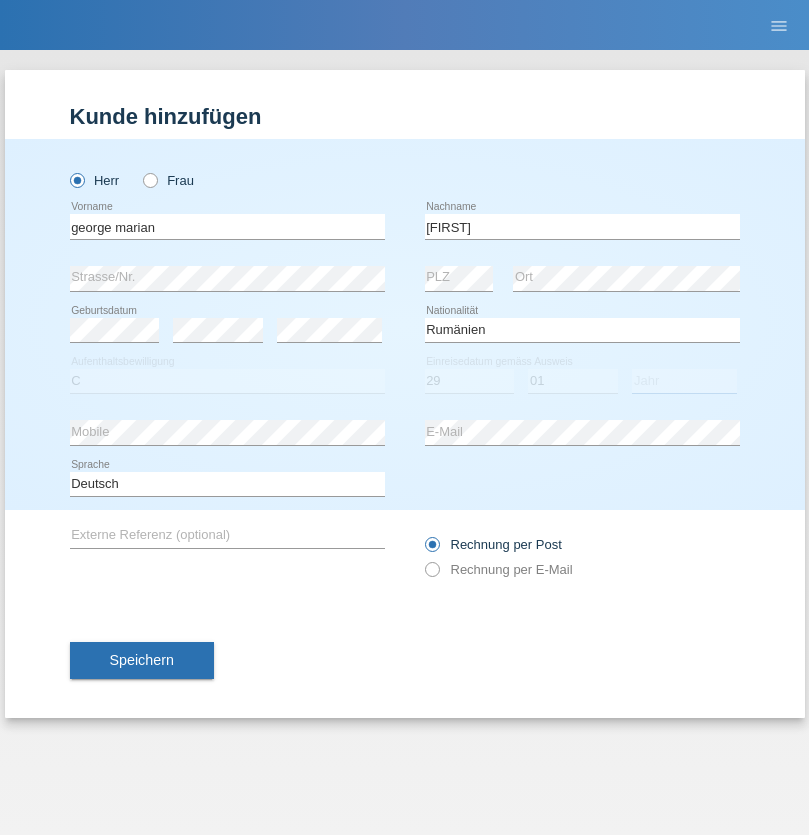 select on "2021" 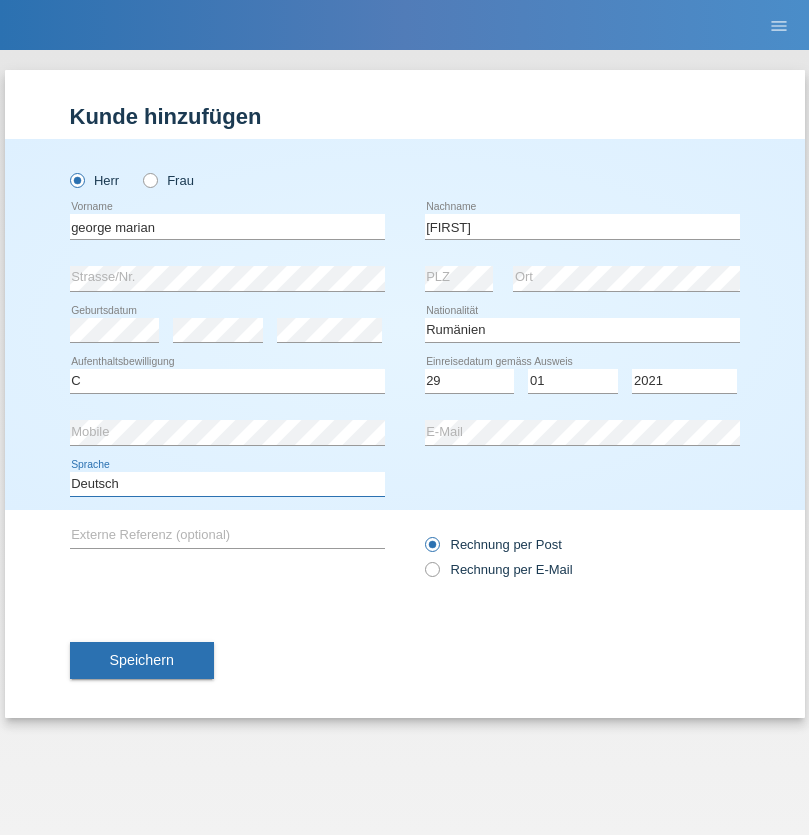 select on "en" 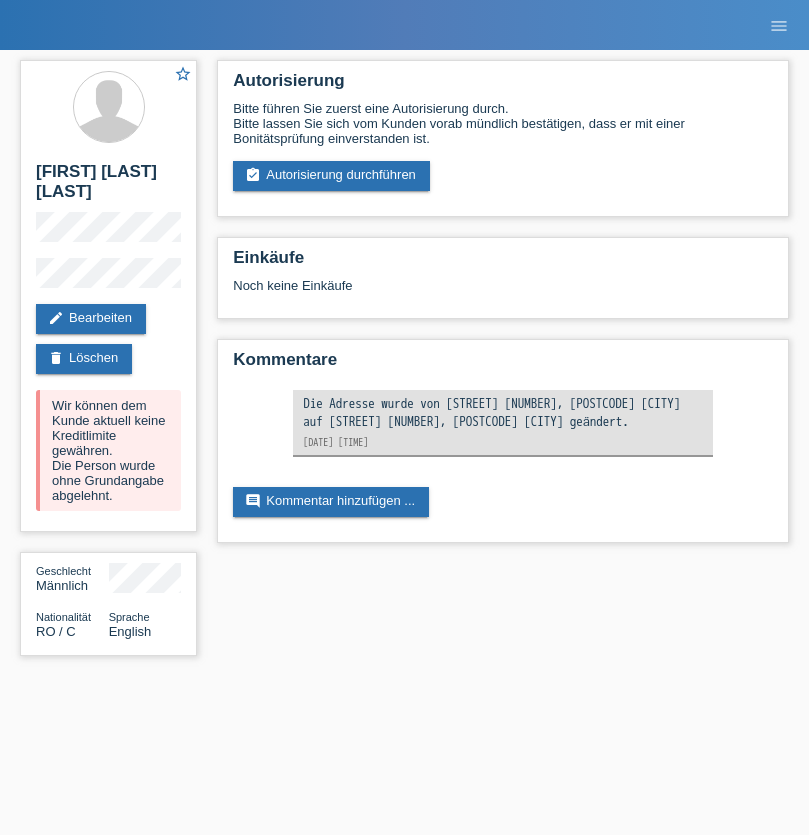 scroll, scrollTop: 0, scrollLeft: 0, axis: both 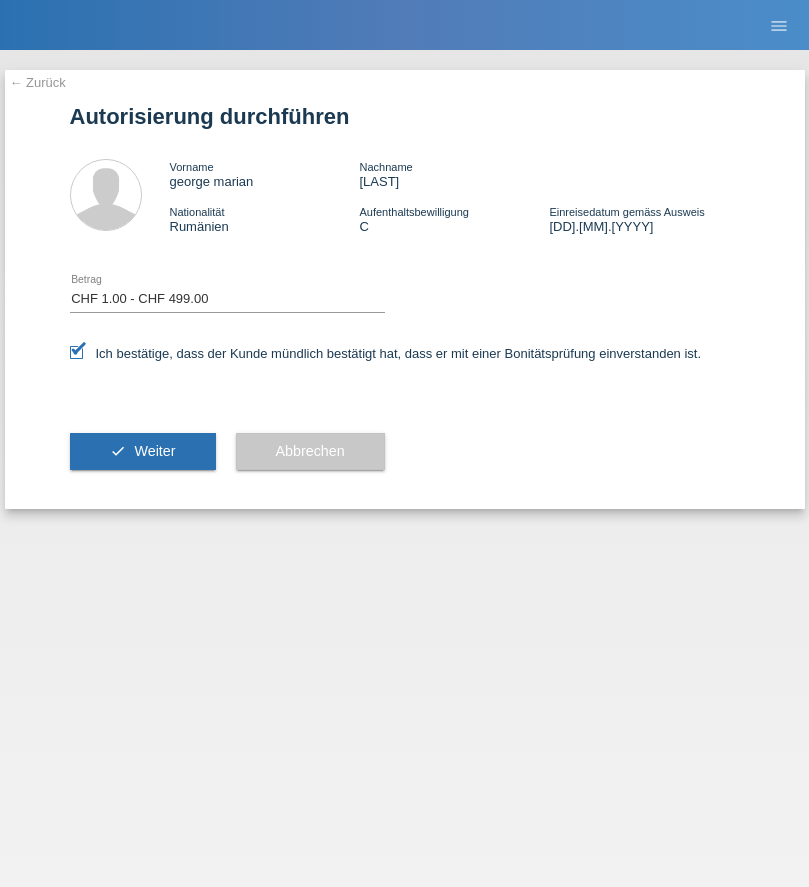 select on "1" 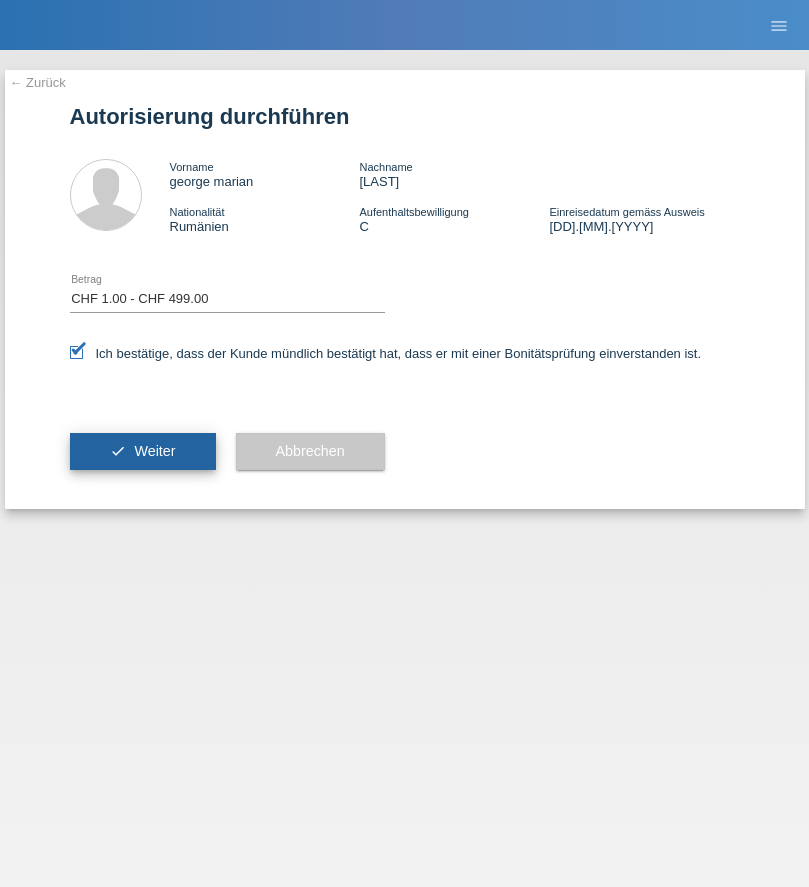 click on "Weiter" at bounding box center (154, 451) 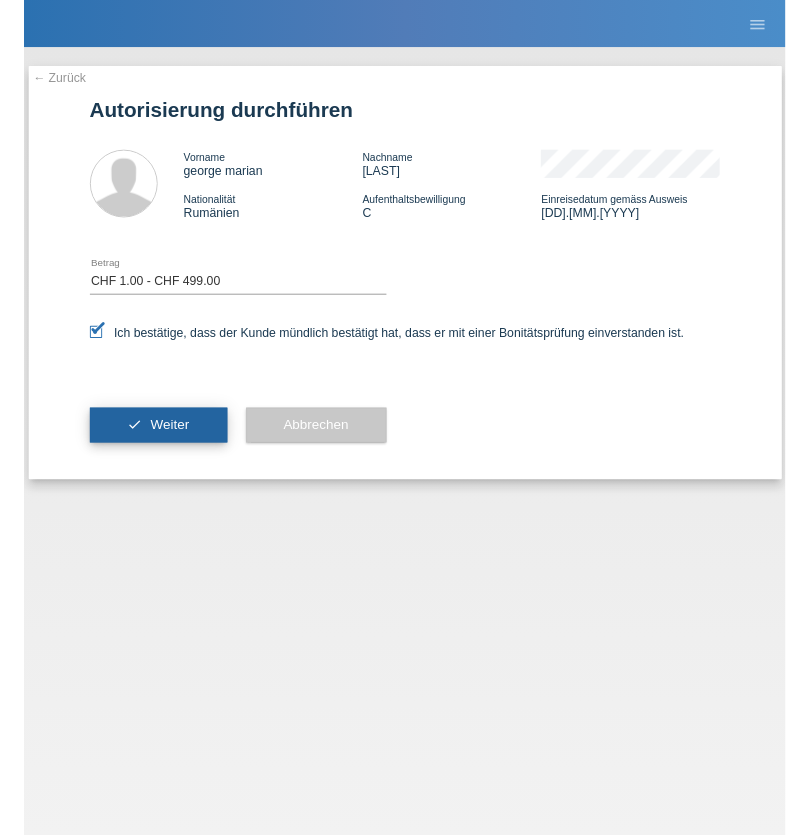 scroll, scrollTop: 0, scrollLeft: 0, axis: both 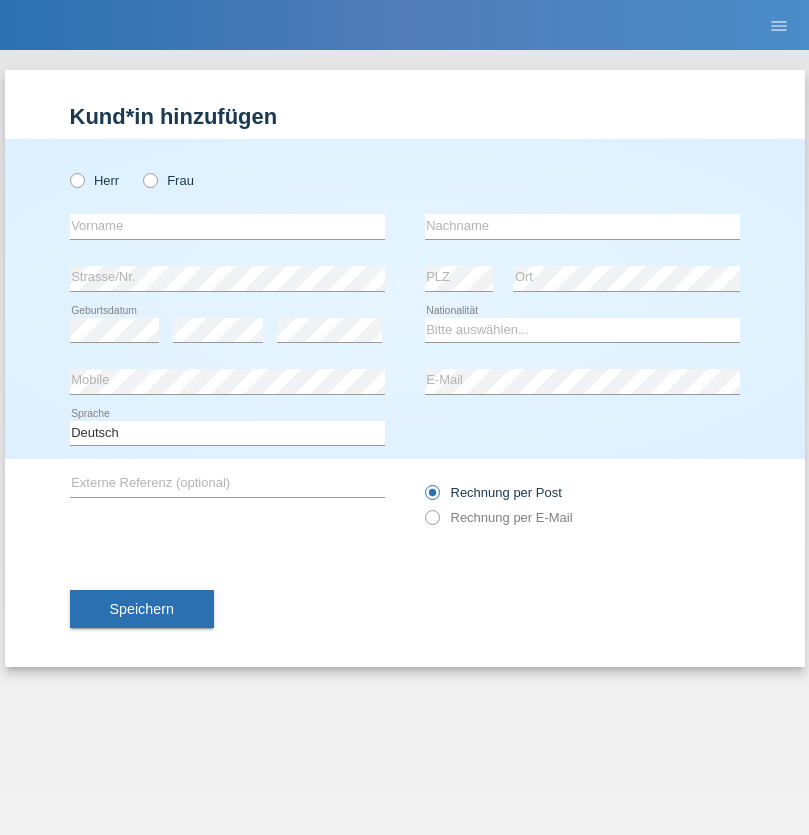 radio on "true" 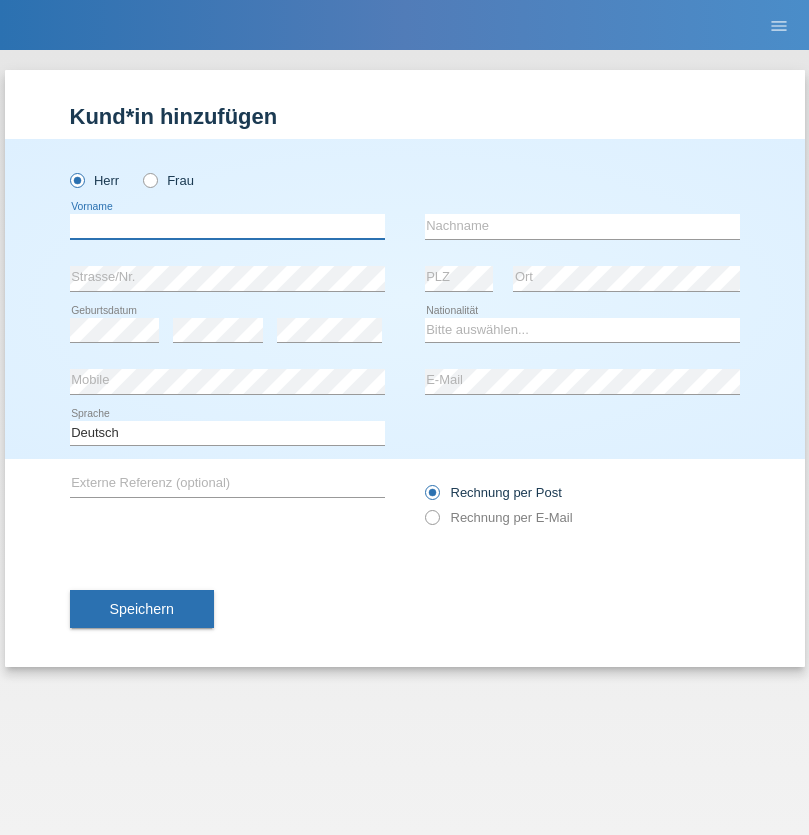 click at bounding box center [227, 226] 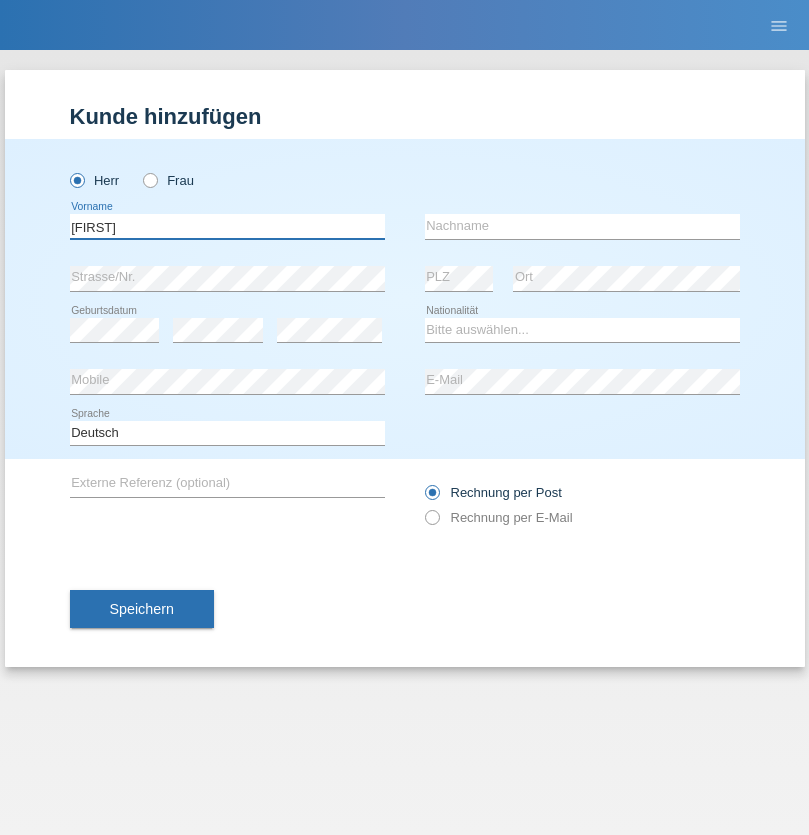 type on "Aron" 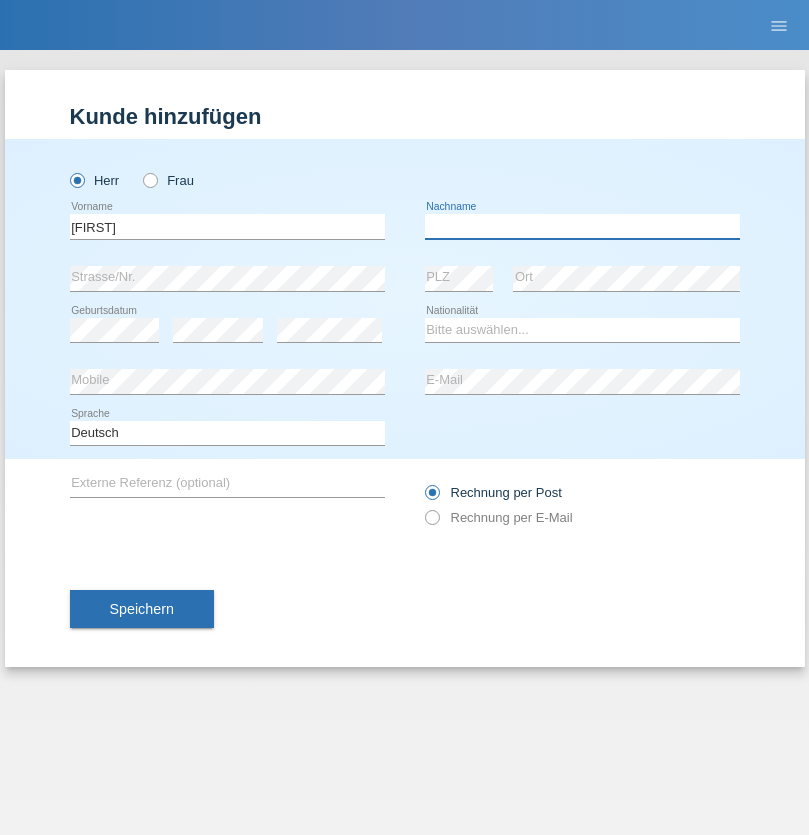 click at bounding box center [582, 226] 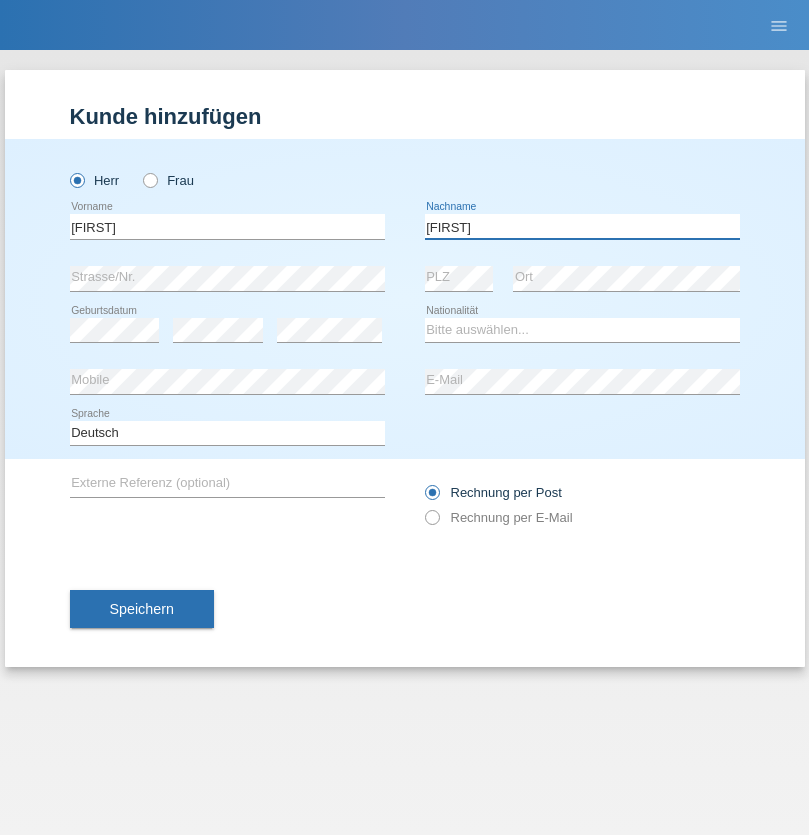 type on "Tanase" 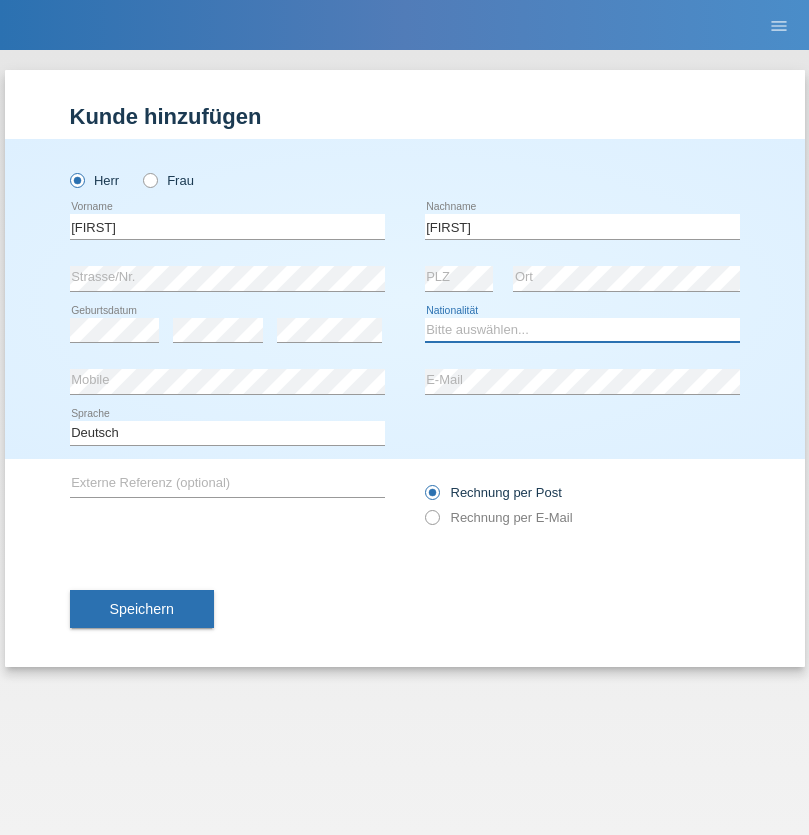 select on "RO" 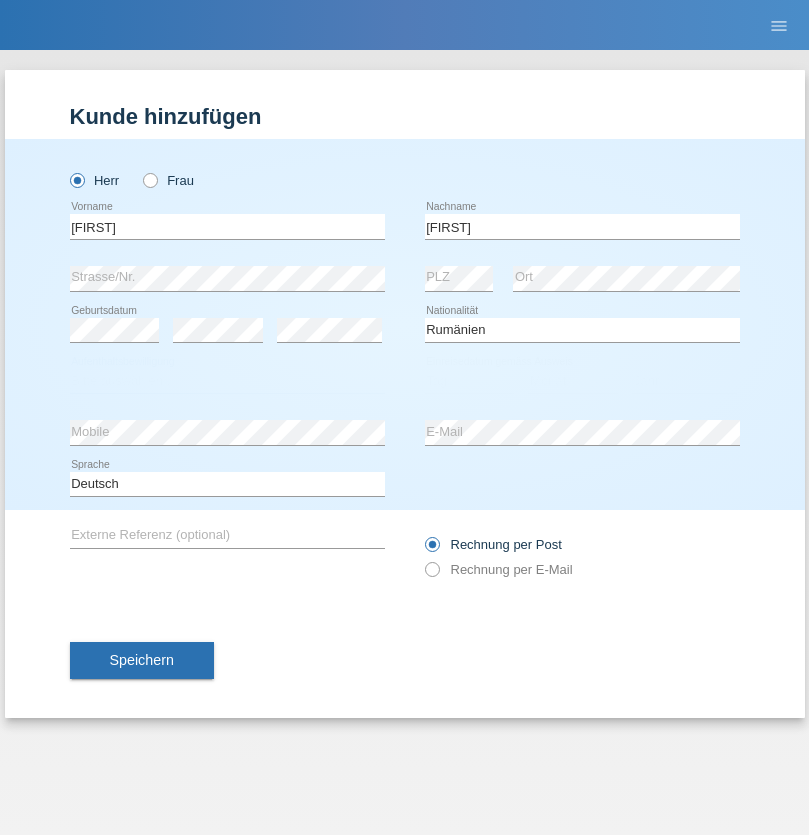 select on "C" 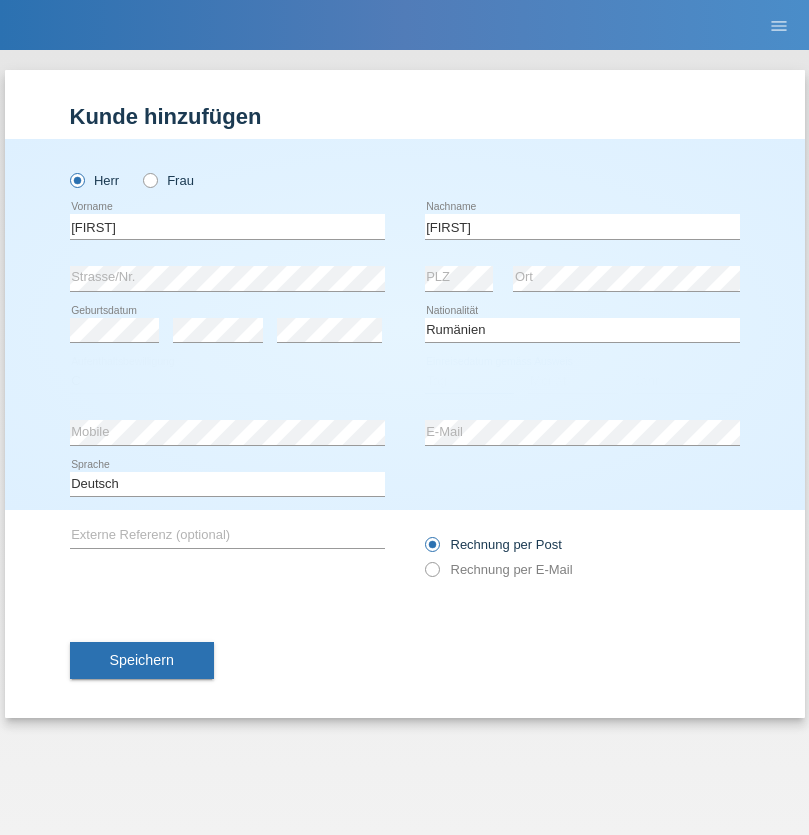 select on "01" 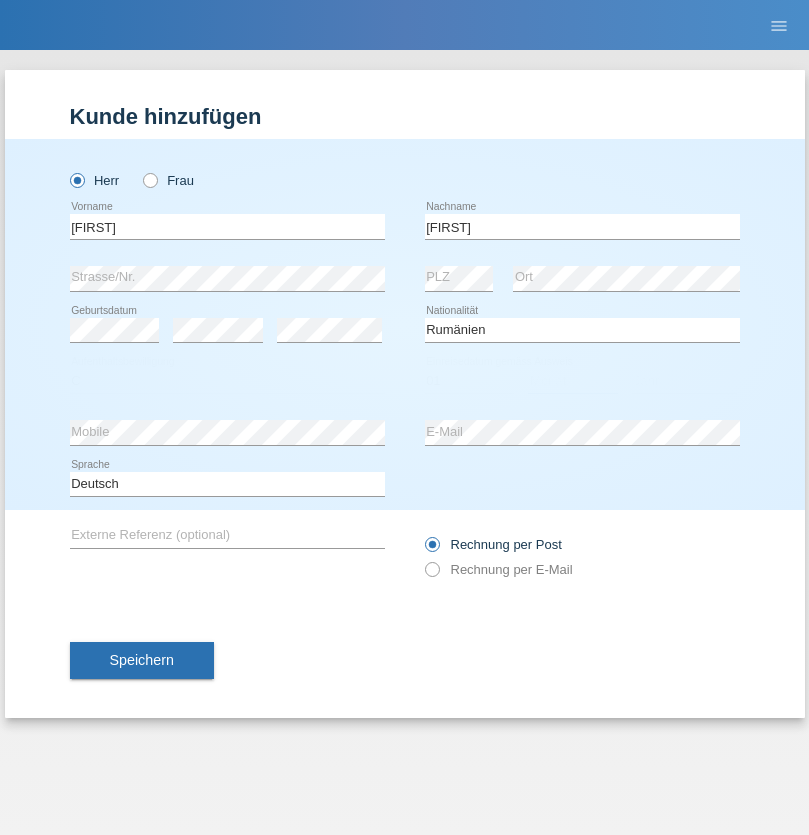 select on "08" 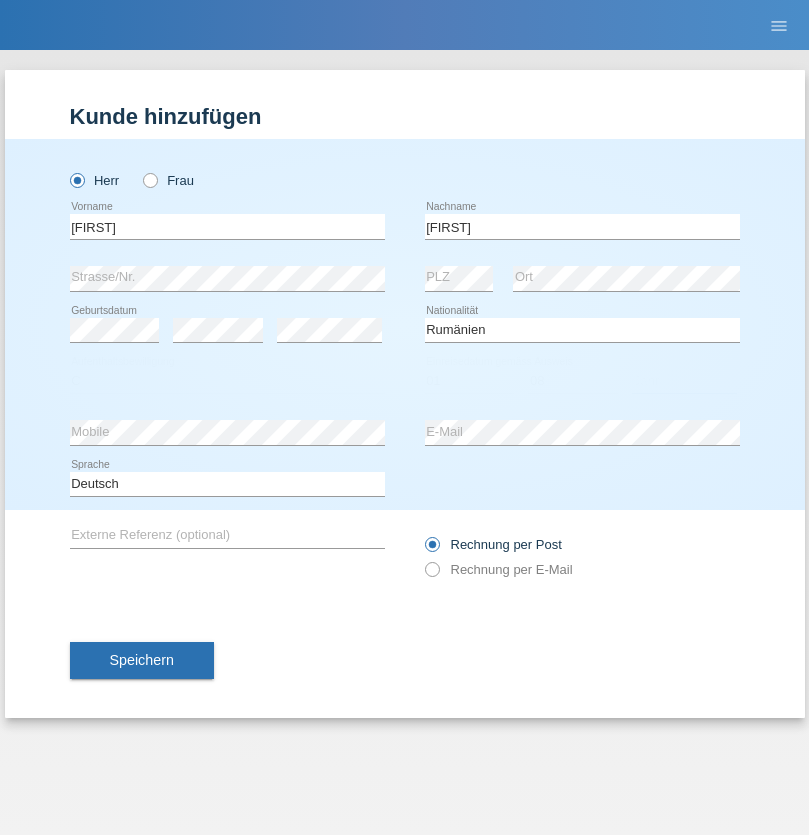 select on "2021" 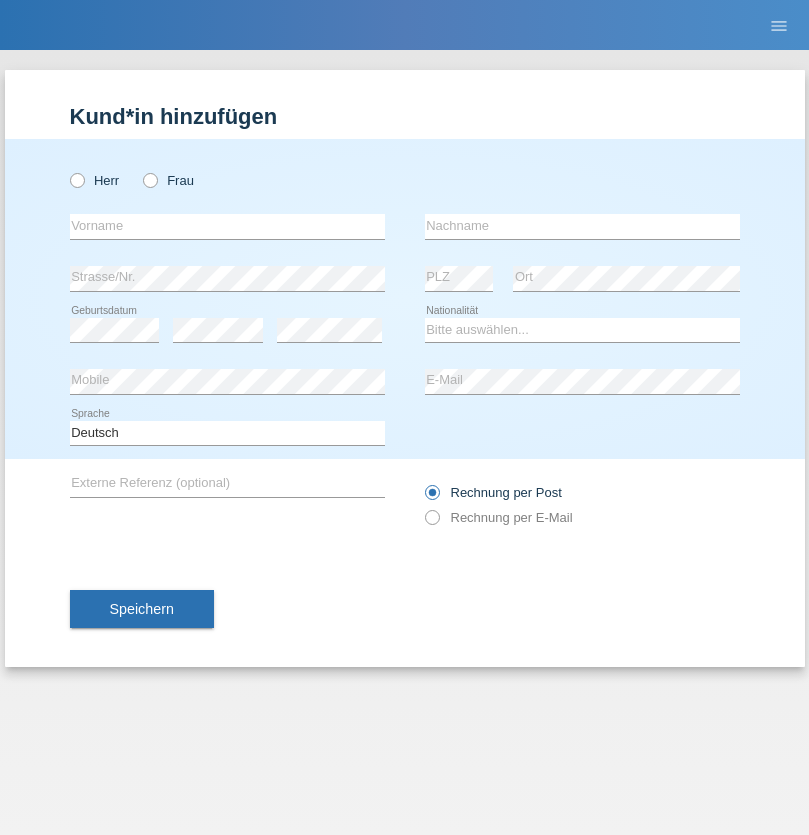 scroll, scrollTop: 0, scrollLeft: 0, axis: both 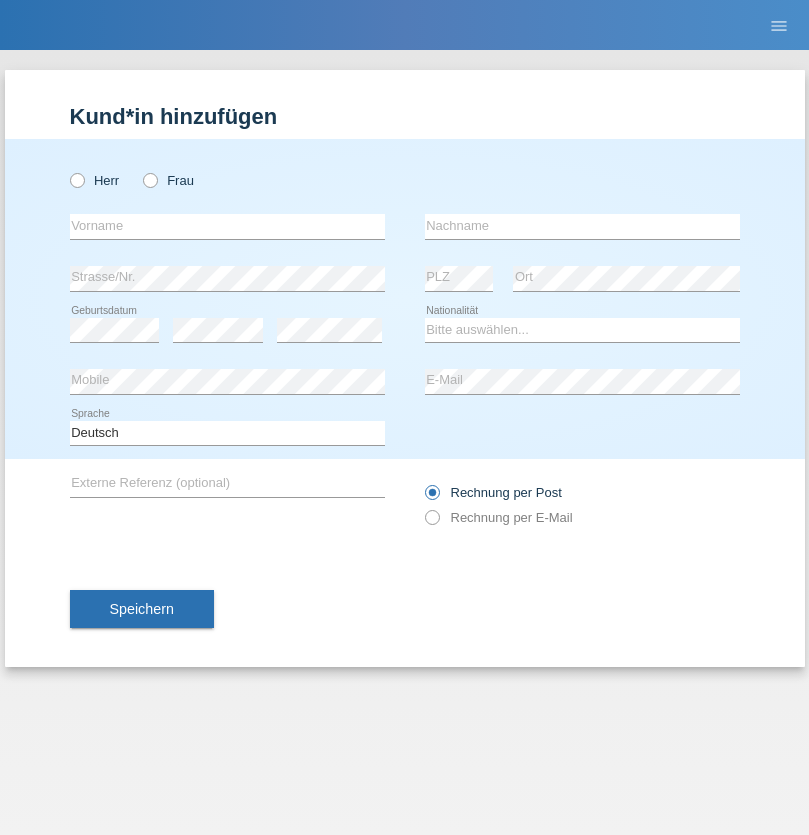 radio on "true" 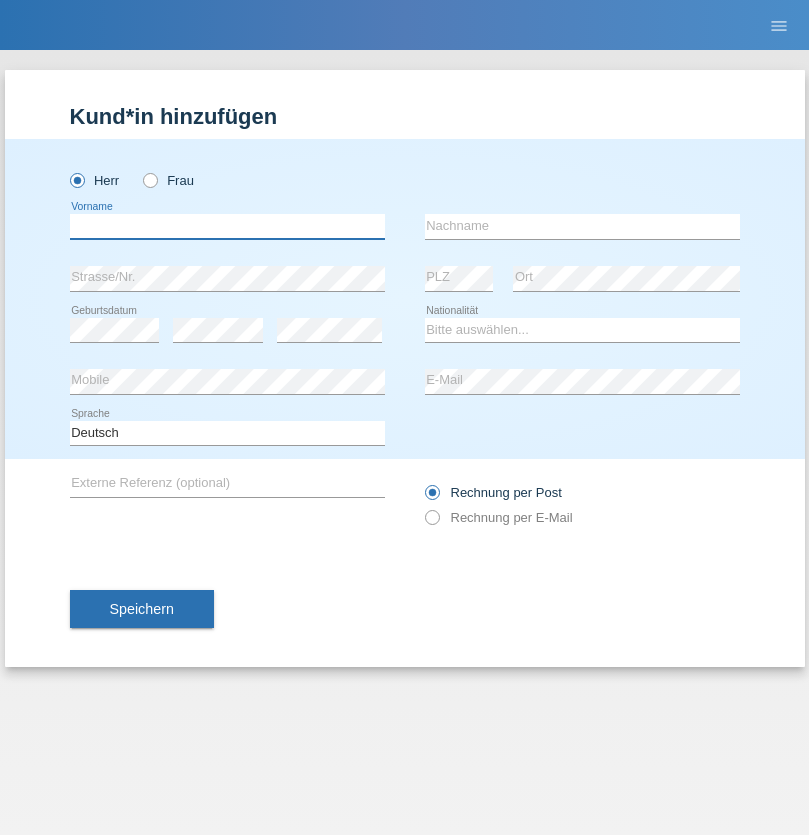 click at bounding box center (227, 226) 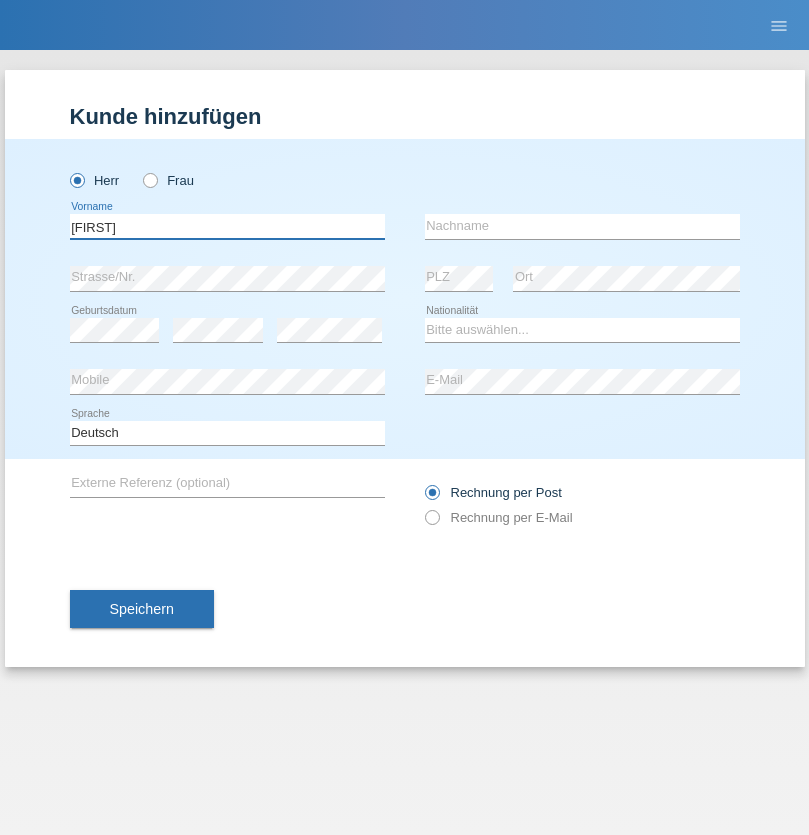 type on "[FIRST]" 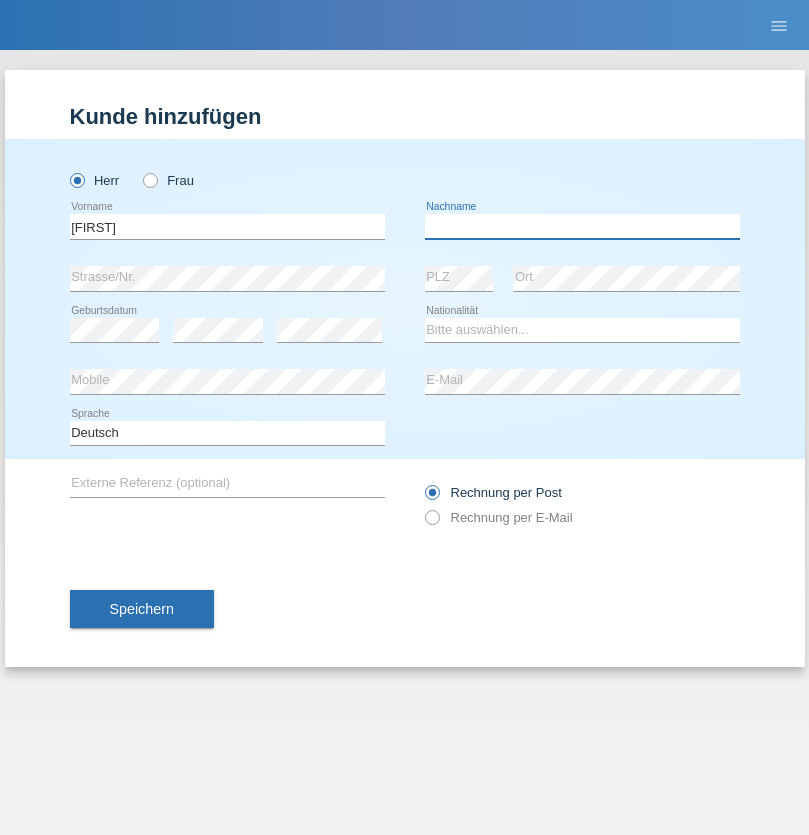 click at bounding box center [582, 226] 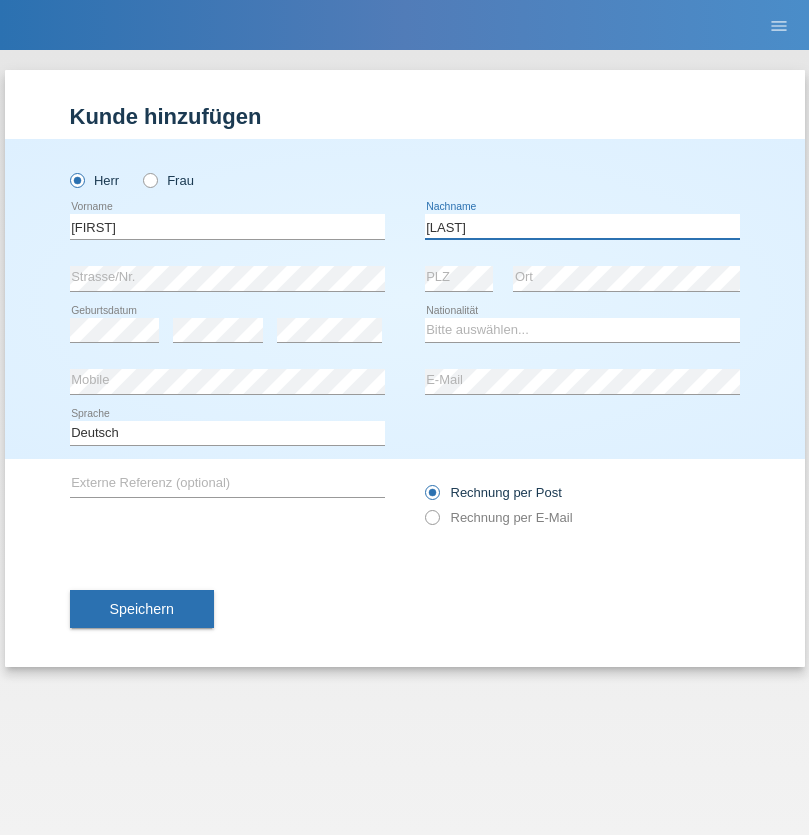 type on "[LAST]" 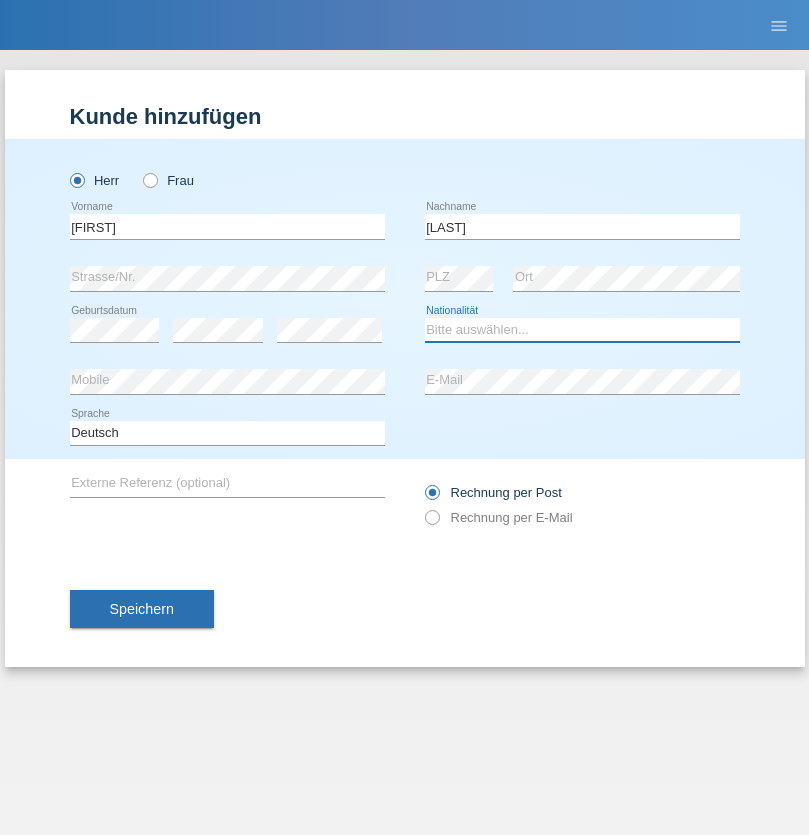 select on "RO" 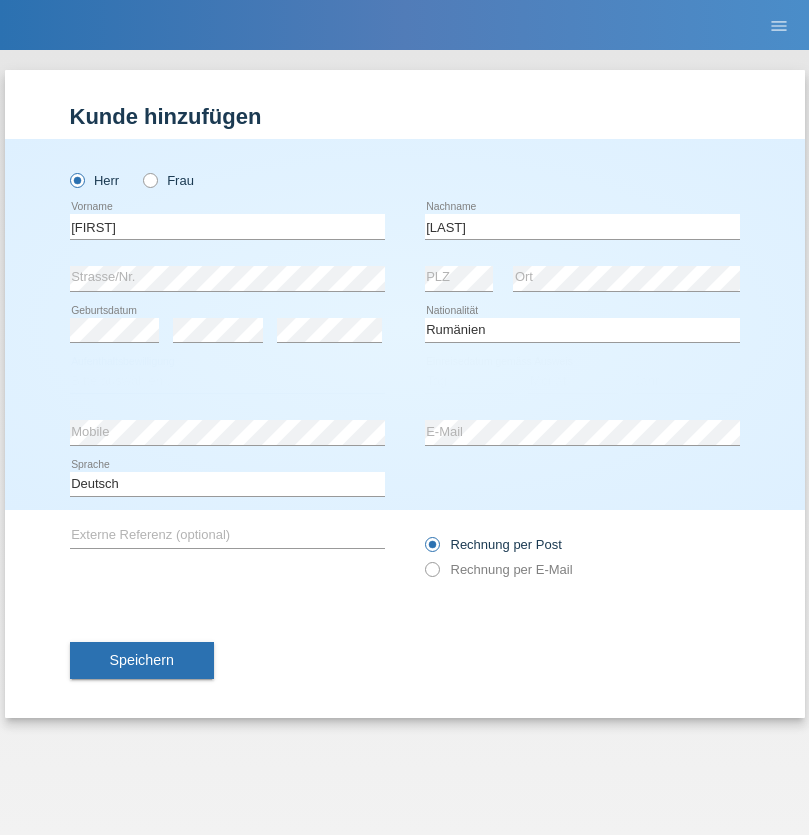 select on "C" 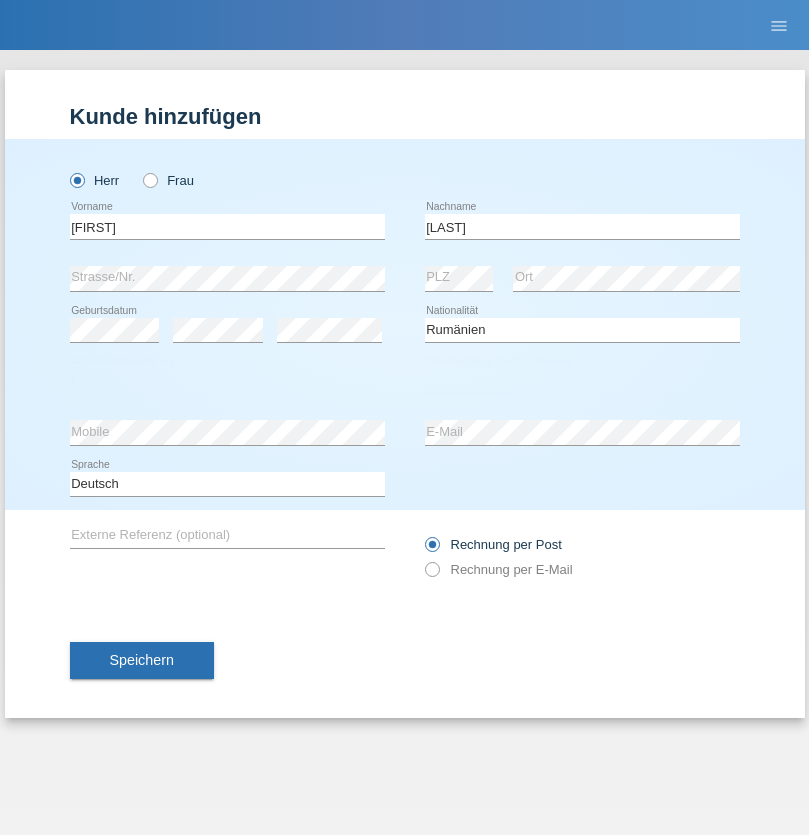 select on "18" 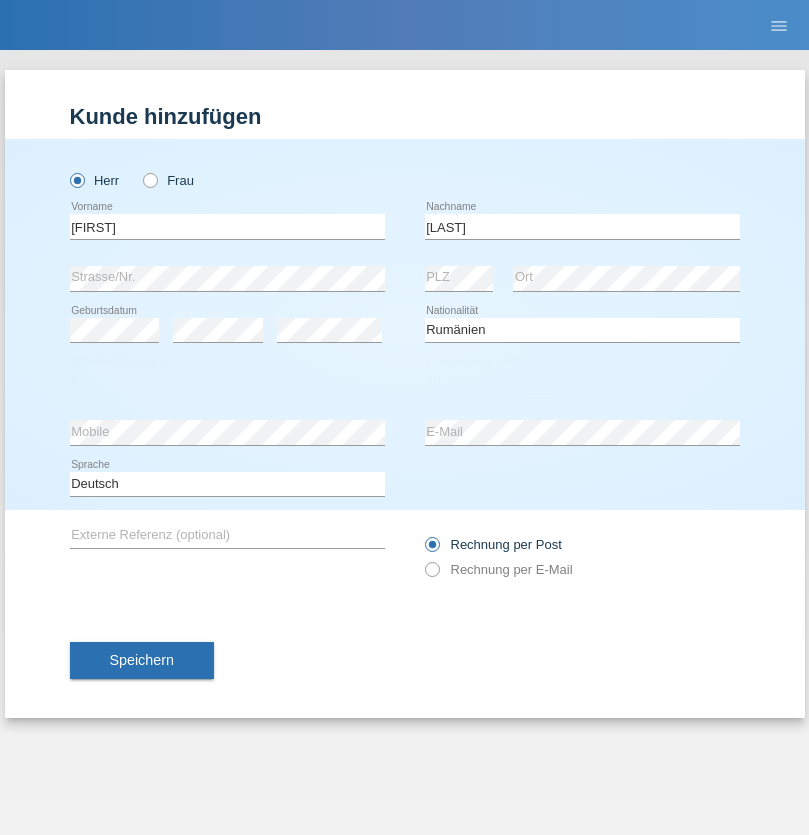 select on "11" 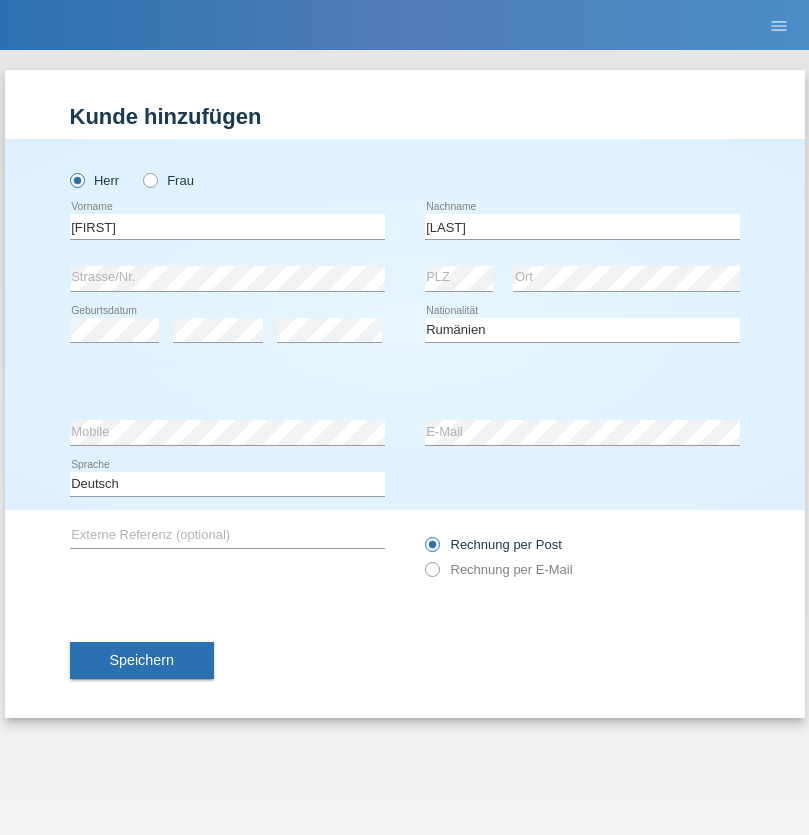 select on "2021" 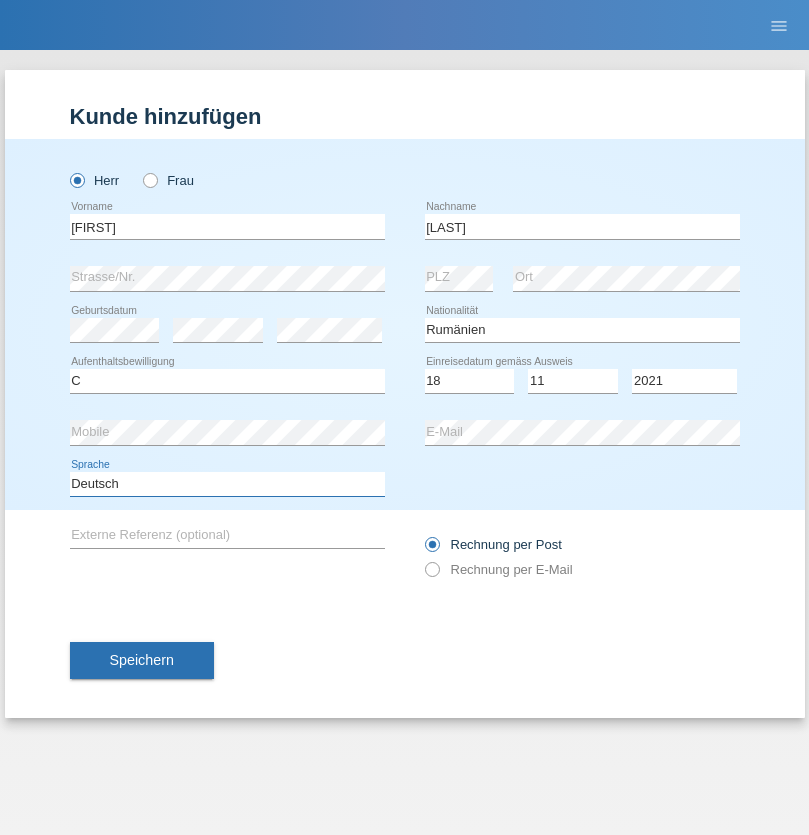 select on "en" 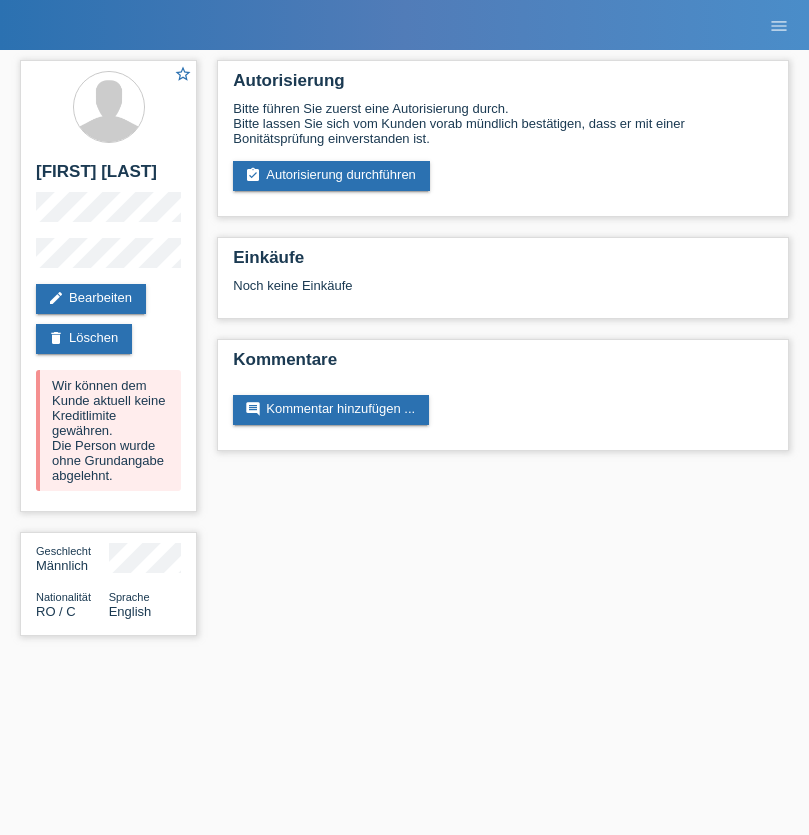 scroll, scrollTop: 0, scrollLeft: 0, axis: both 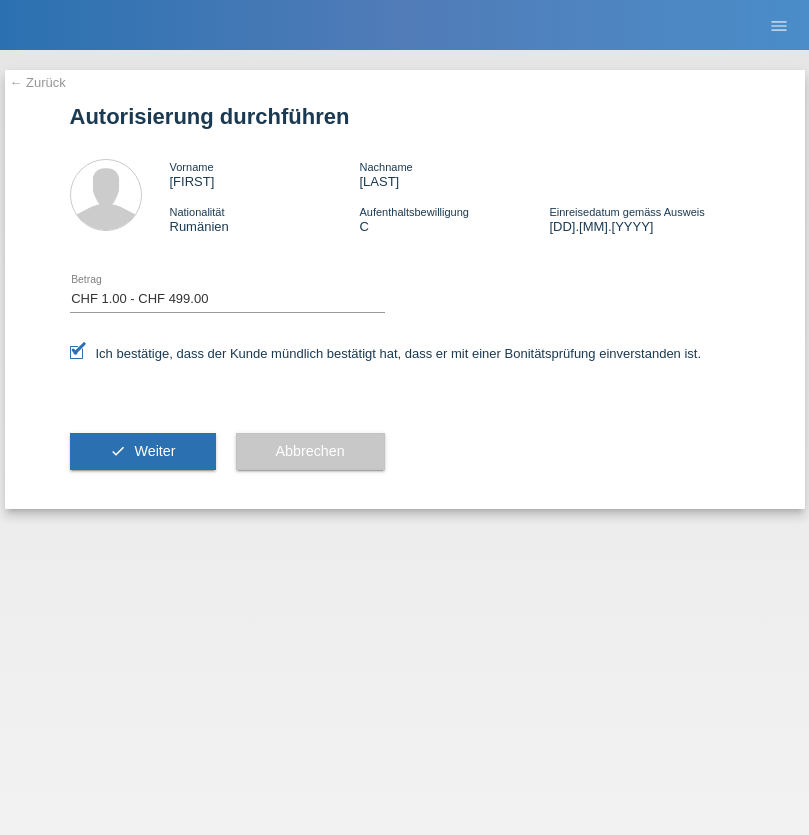 select on "1" 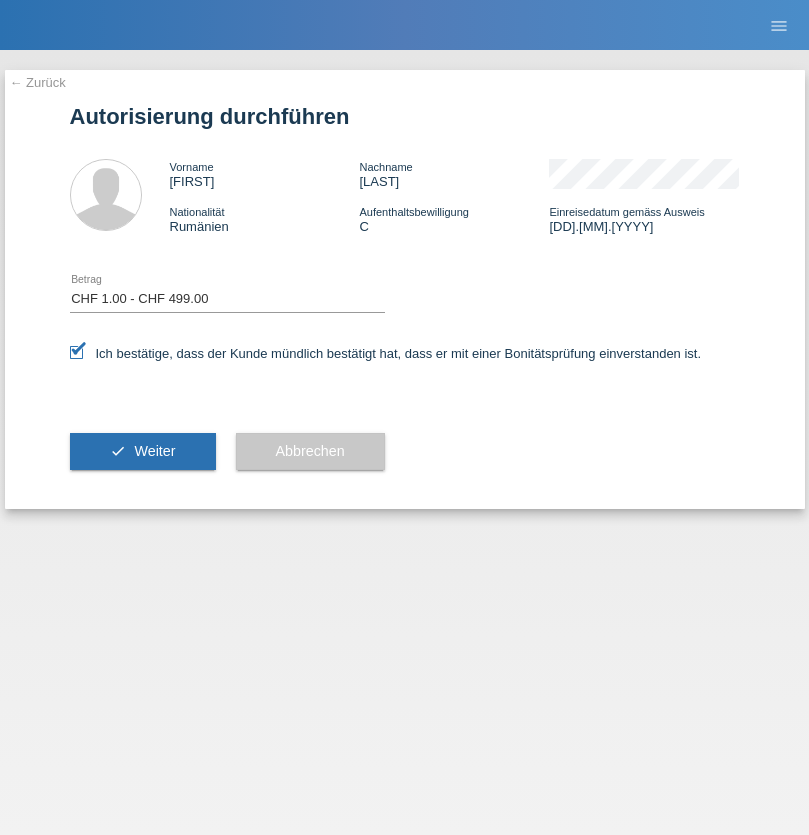 scroll, scrollTop: 0, scrollLeft: 0, axis: both 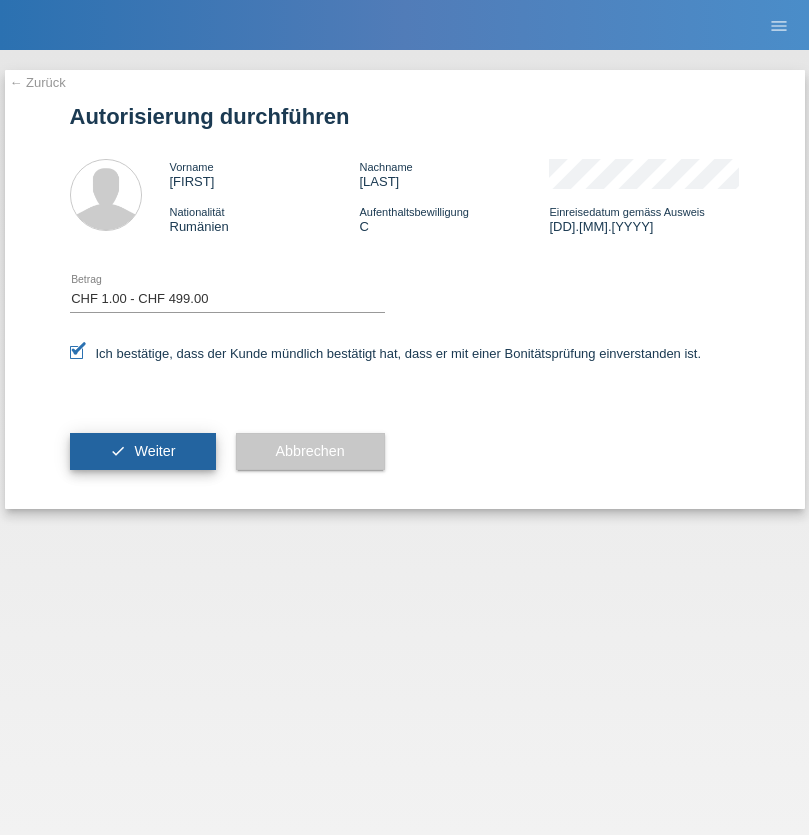 click on "Weiter" at bounding box center [154, 451] 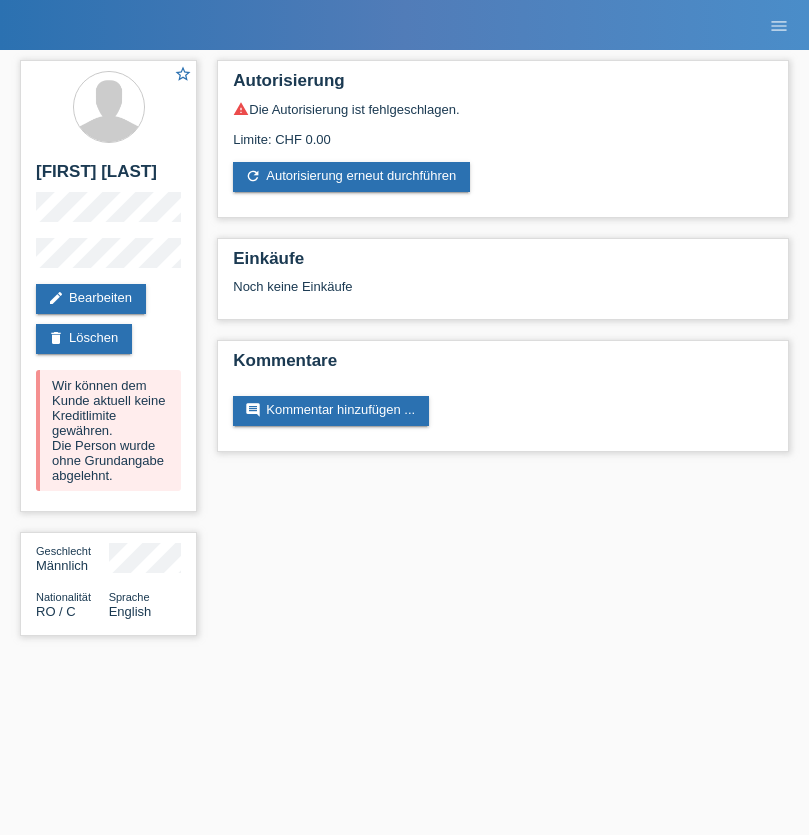 scroll, scrollTop: 0, scrollLeft: 0, axis: both 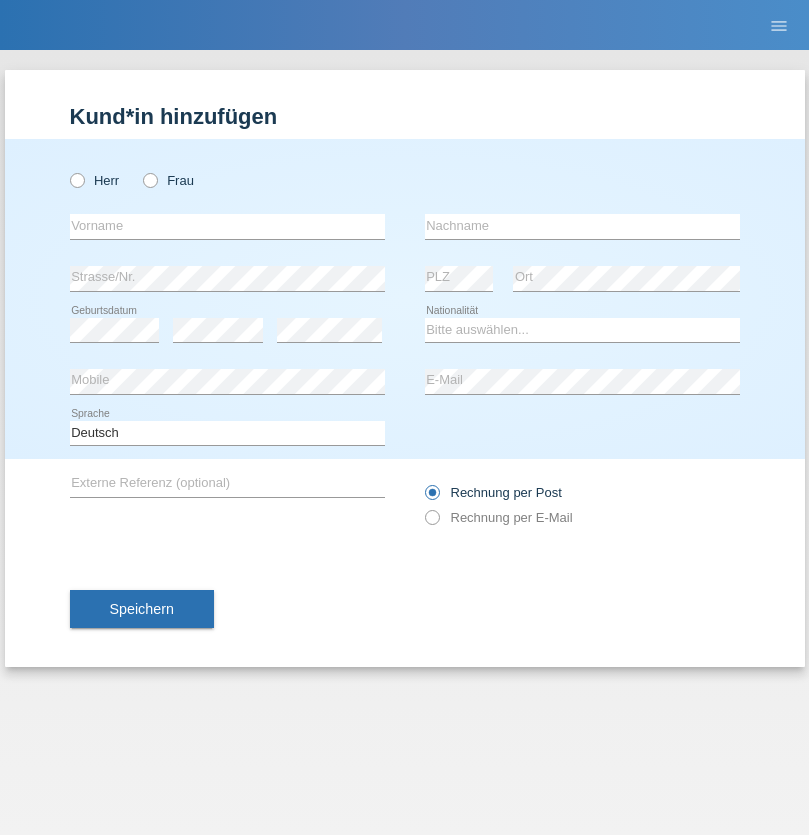 radio on "true" 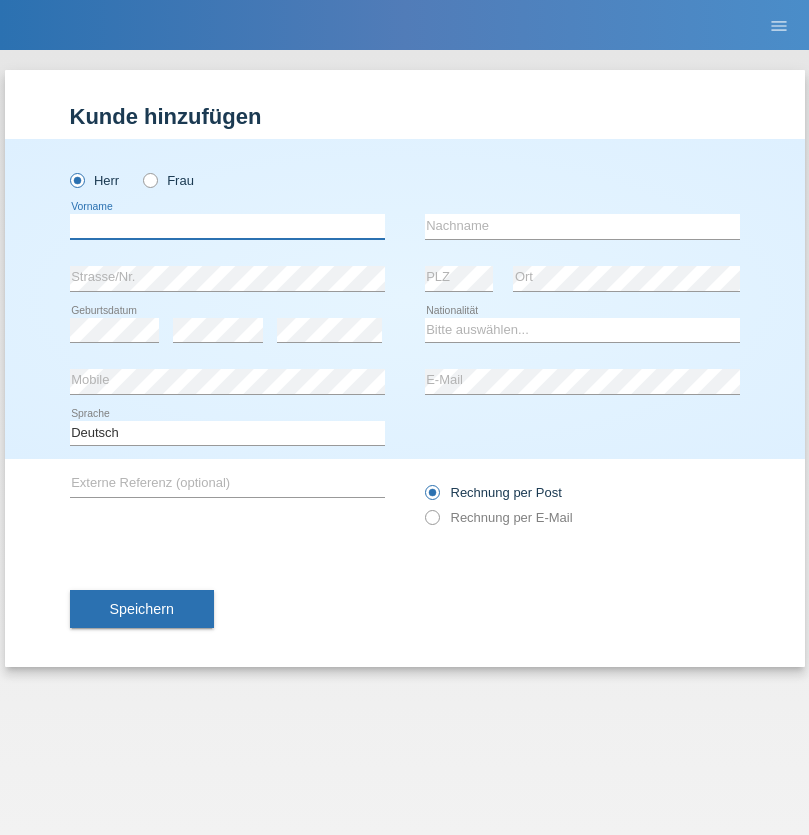 click at bounding box center [227, 226] 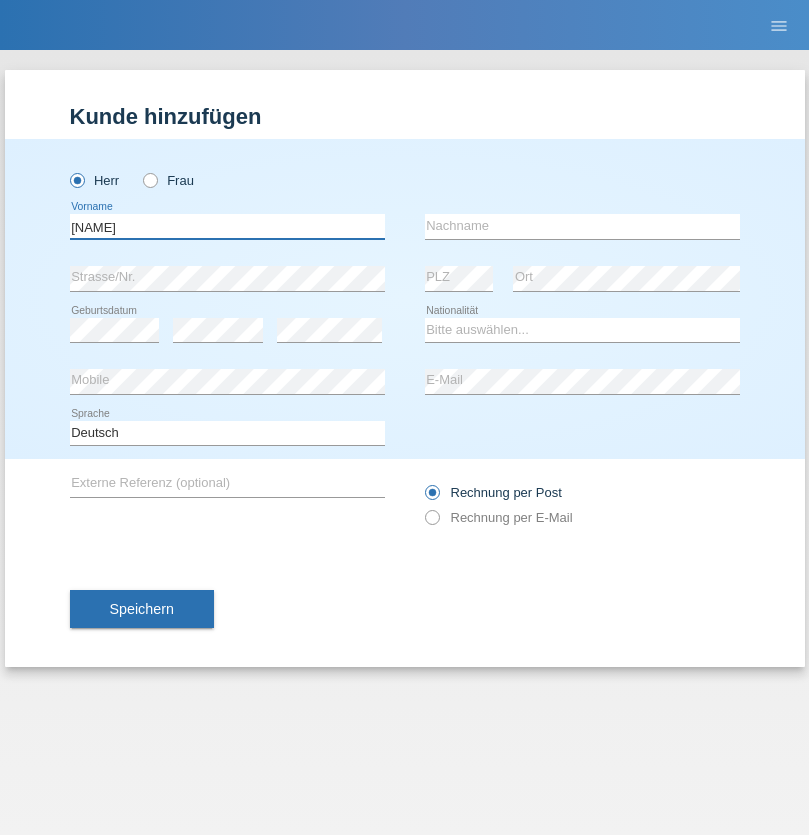type on "Patrice" 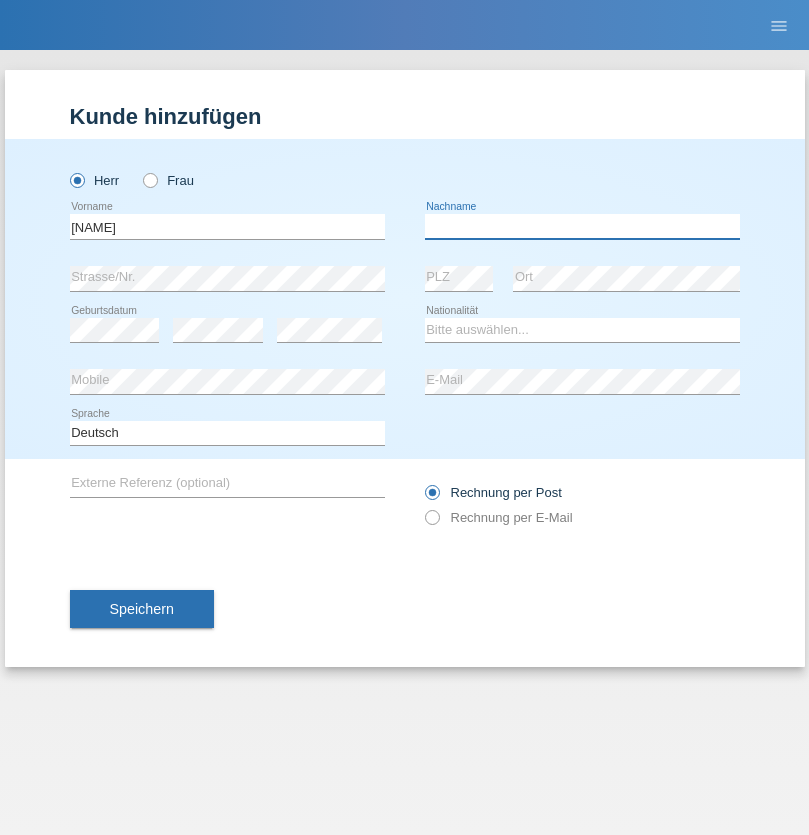 click at bounding box center (582, 226) 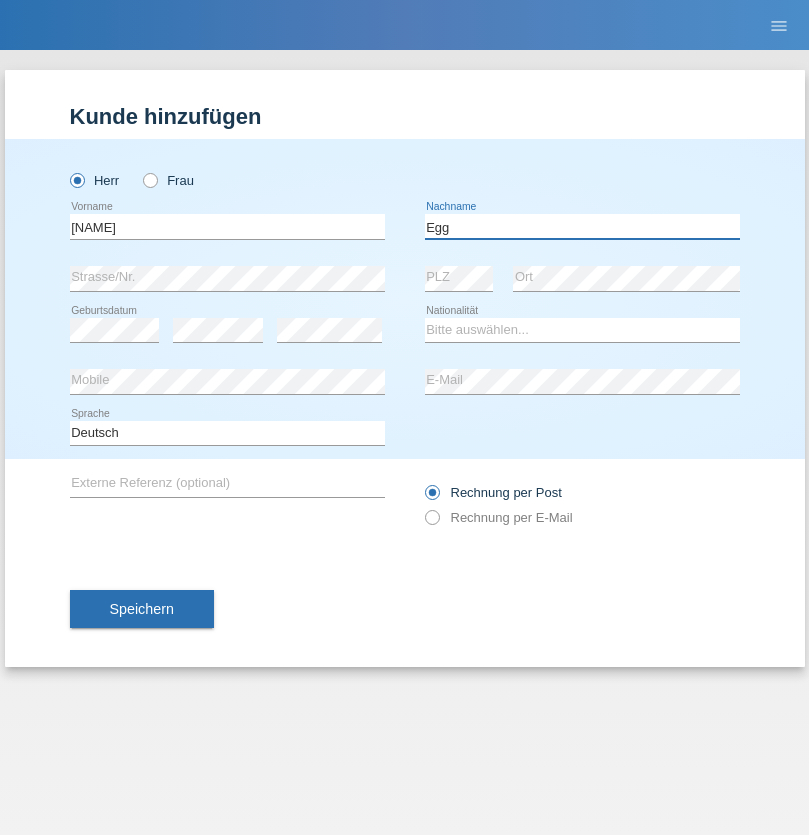 type on "Egg" 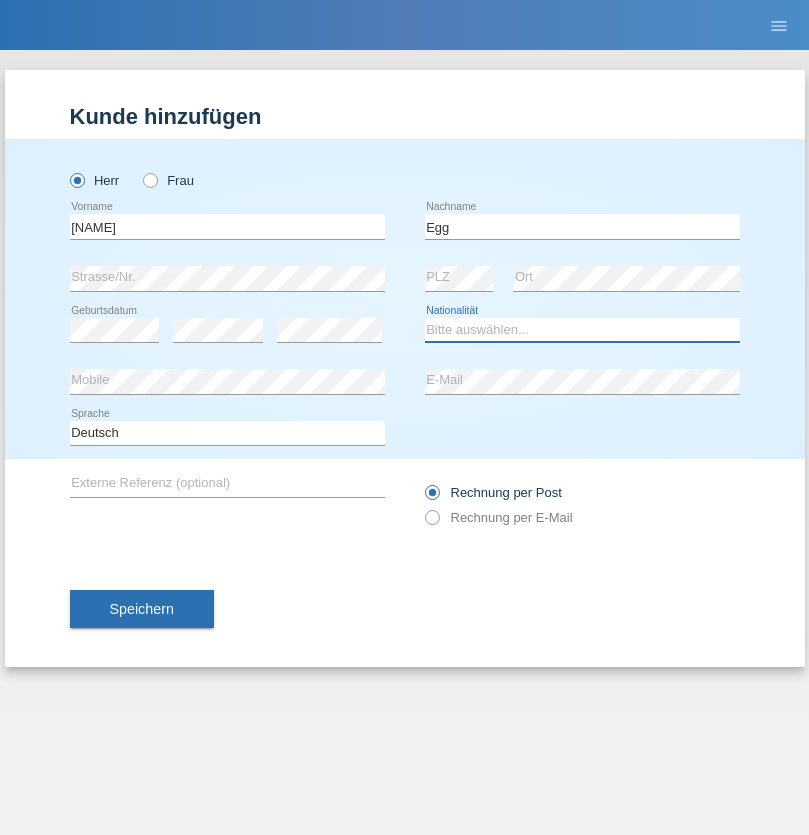 select on "CH" 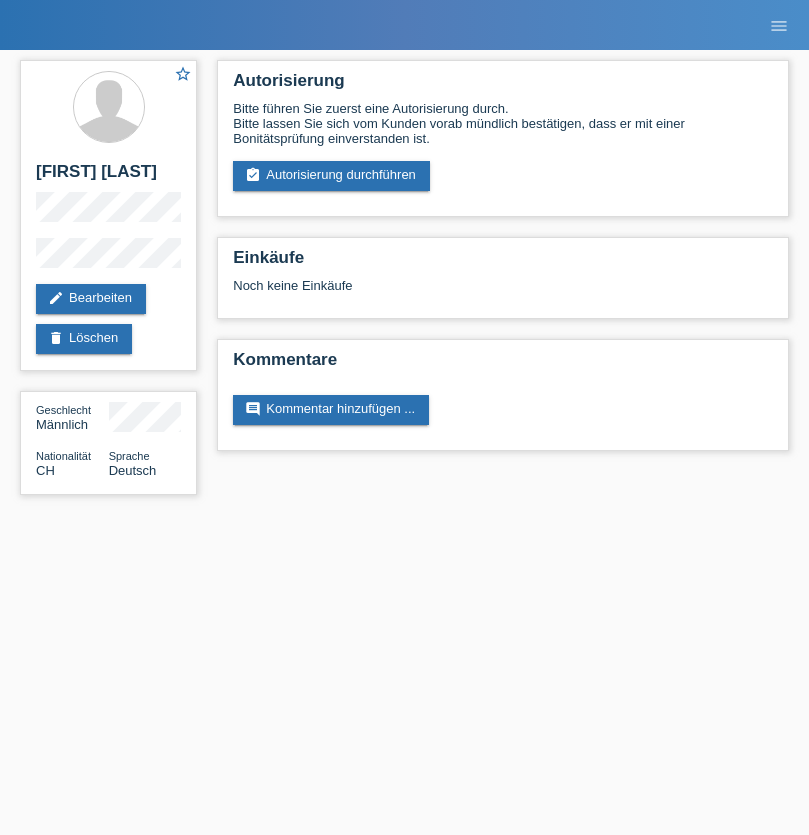 scroll, scrollTop: 0, scrollLeft: 0, axis: both 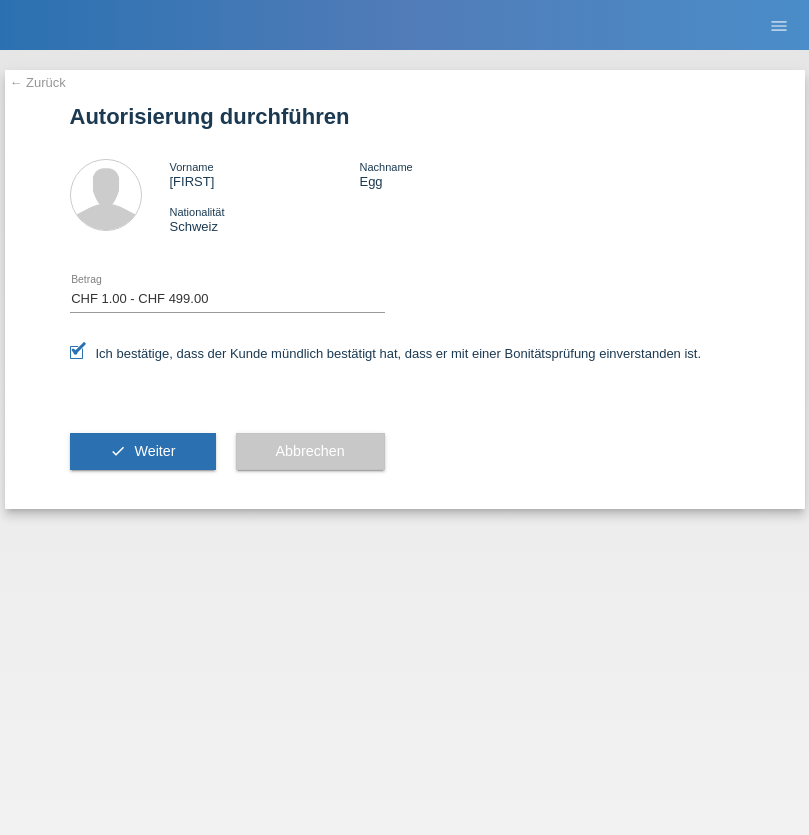 select on "1" 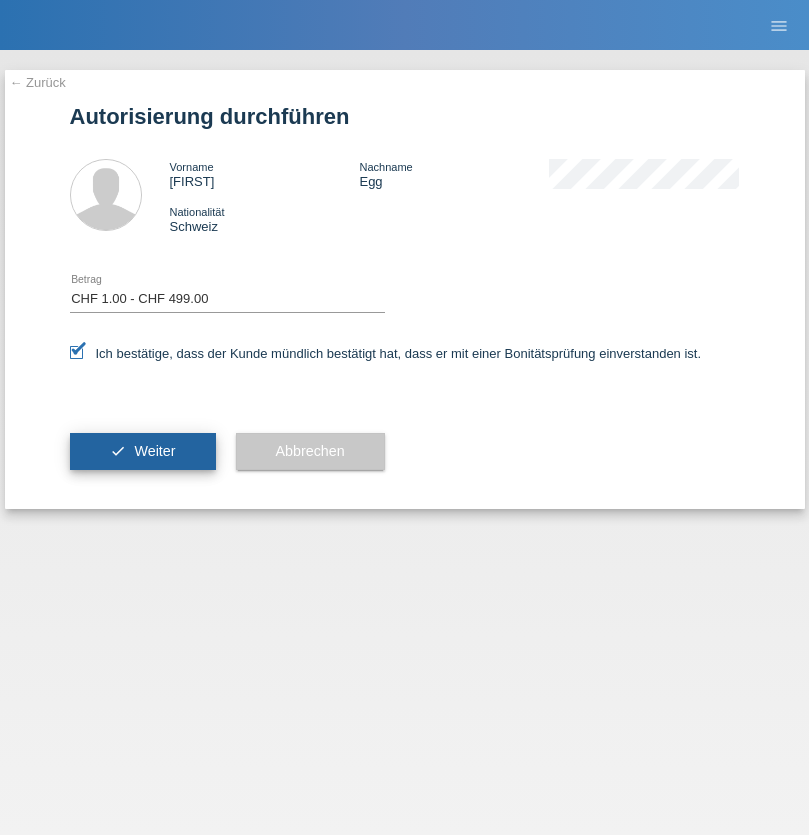 click on "Weiter" at bounding box center (154, 451) 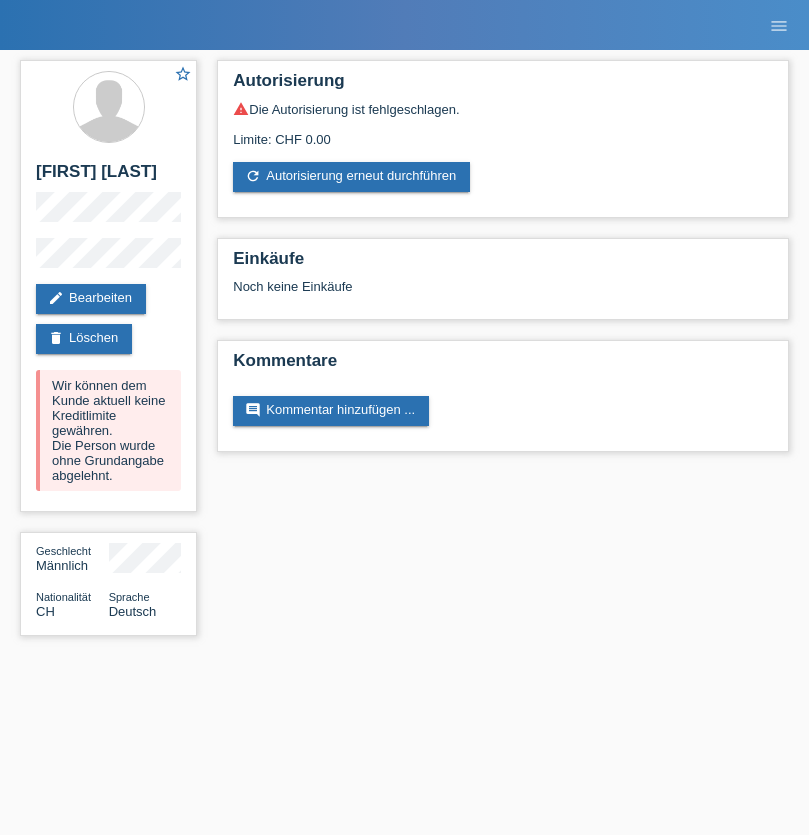 scroll, scrollTop: 0, scrollLeft: 0, axis: both 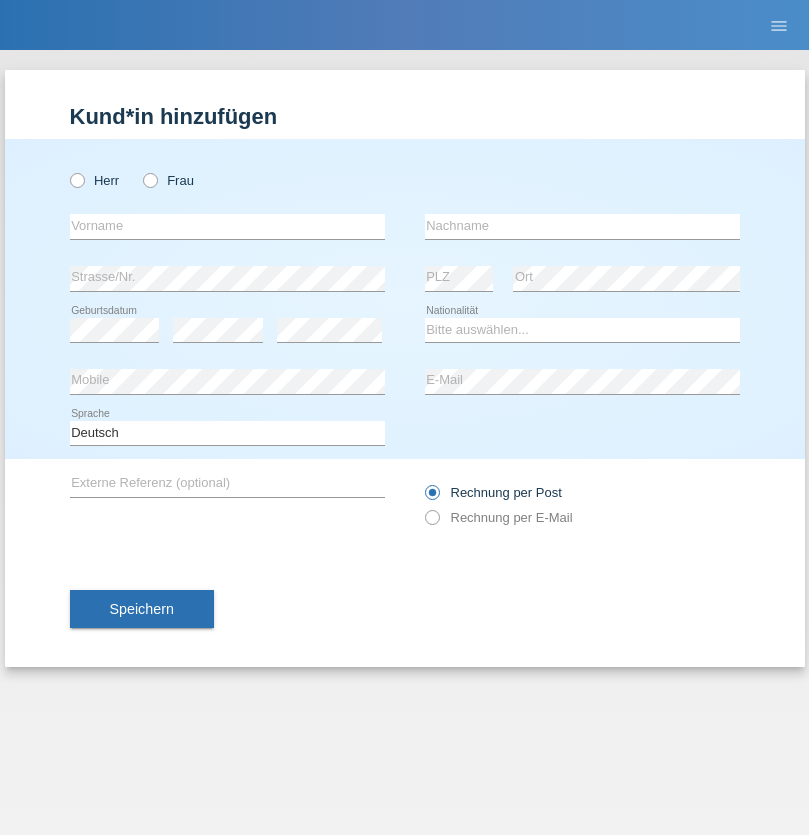 radio on "true" 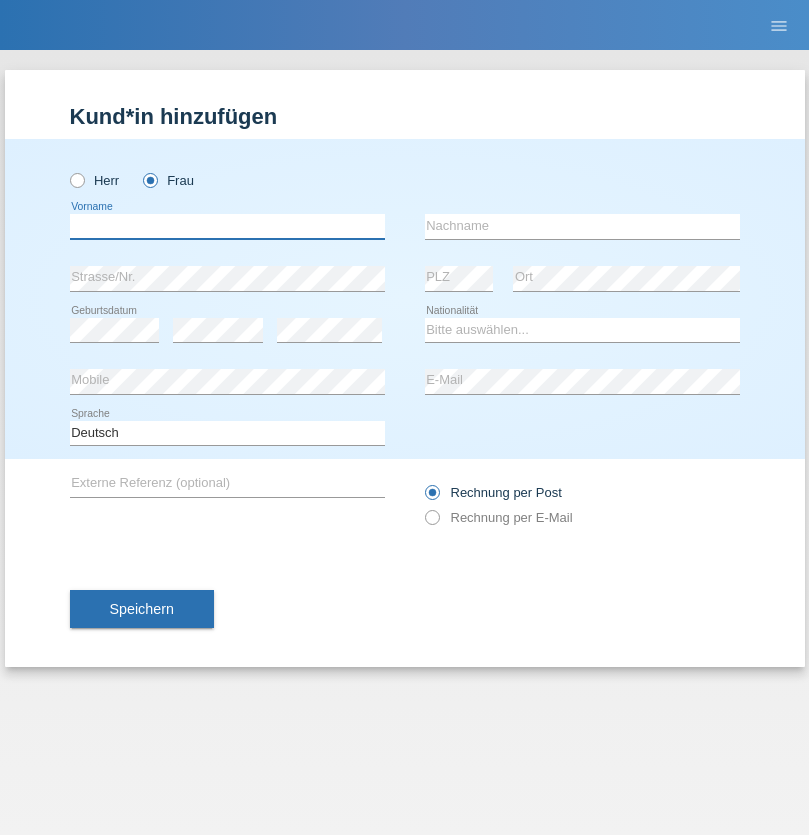 click at bounding box center [227, 226] 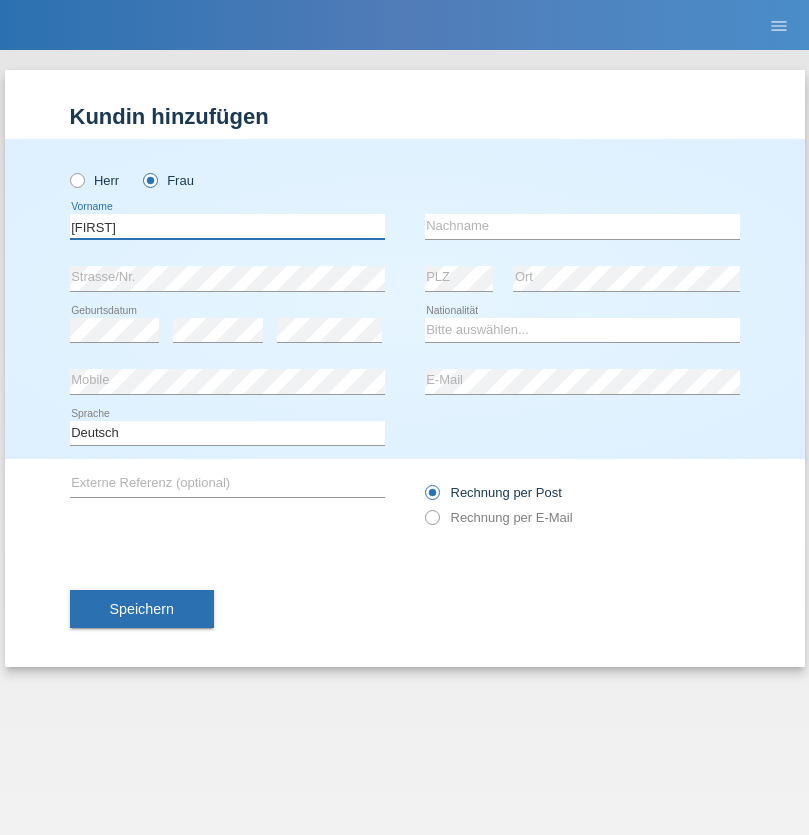 type on "Sandra" 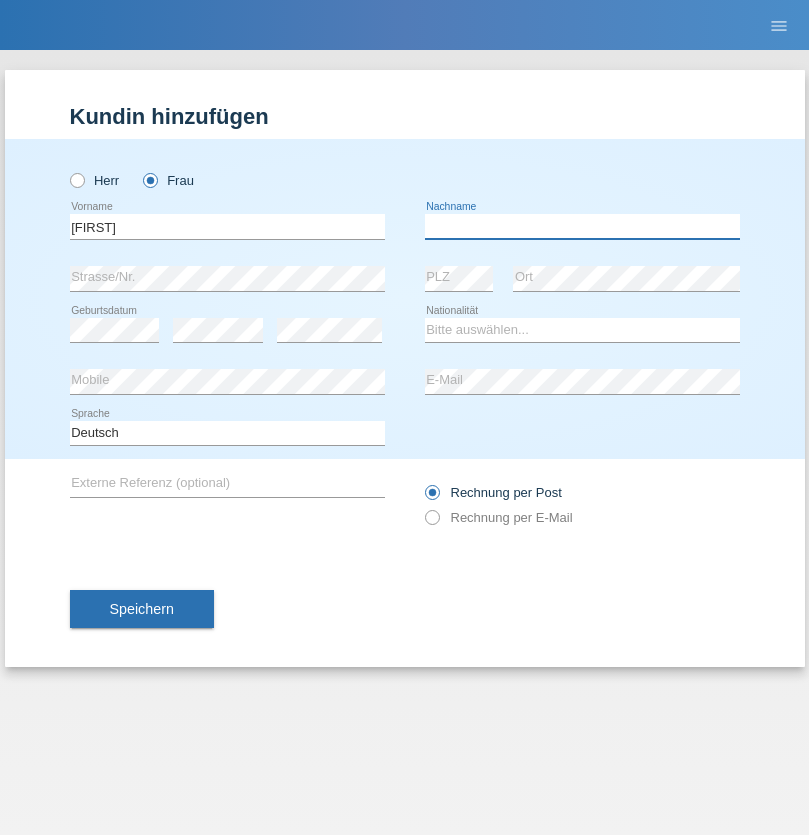 click at bounding box center (582, 226) 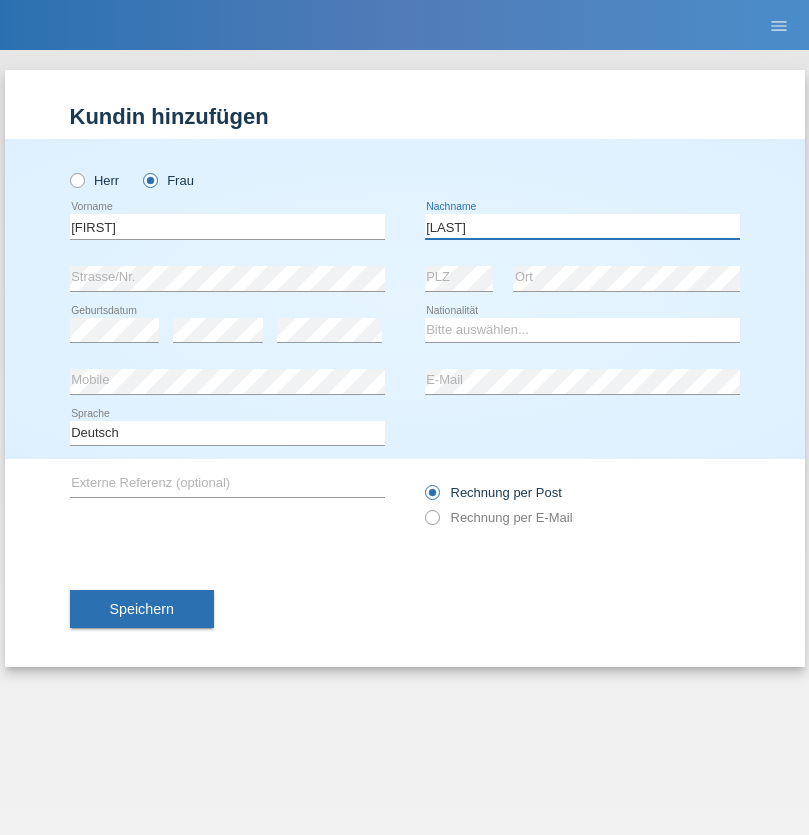 type on "Lehner" 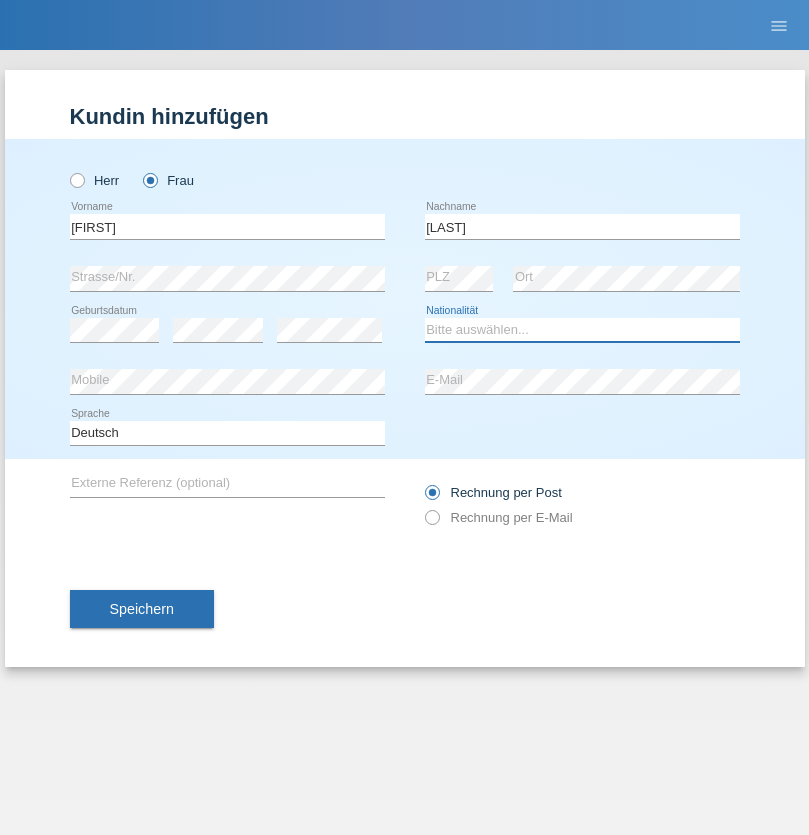 select on "CH" 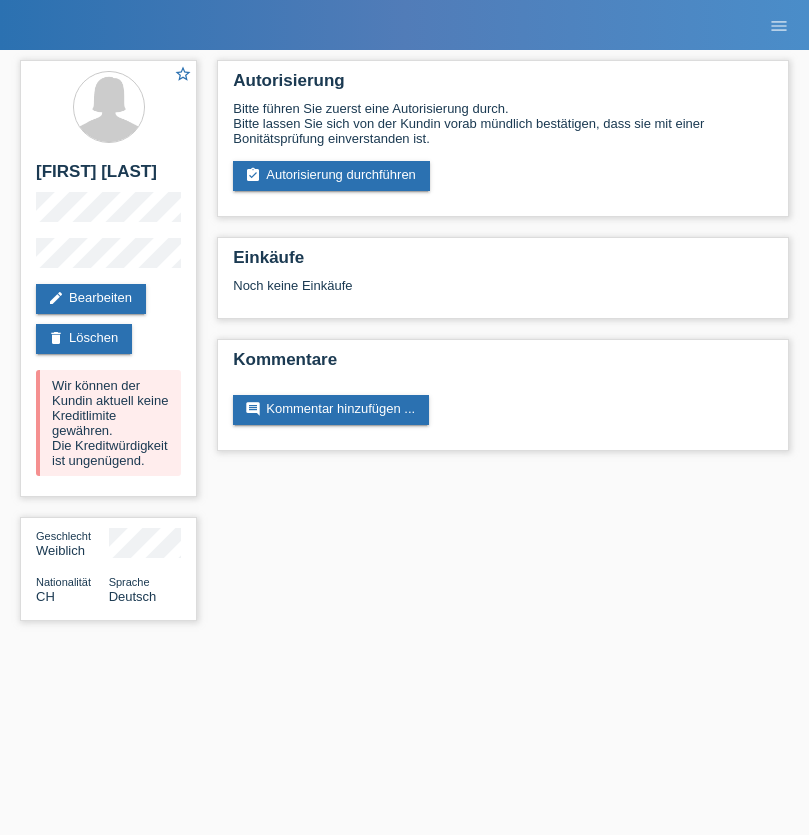 scroll, scrollTop: 0, scrollLeft: 0, axis: both 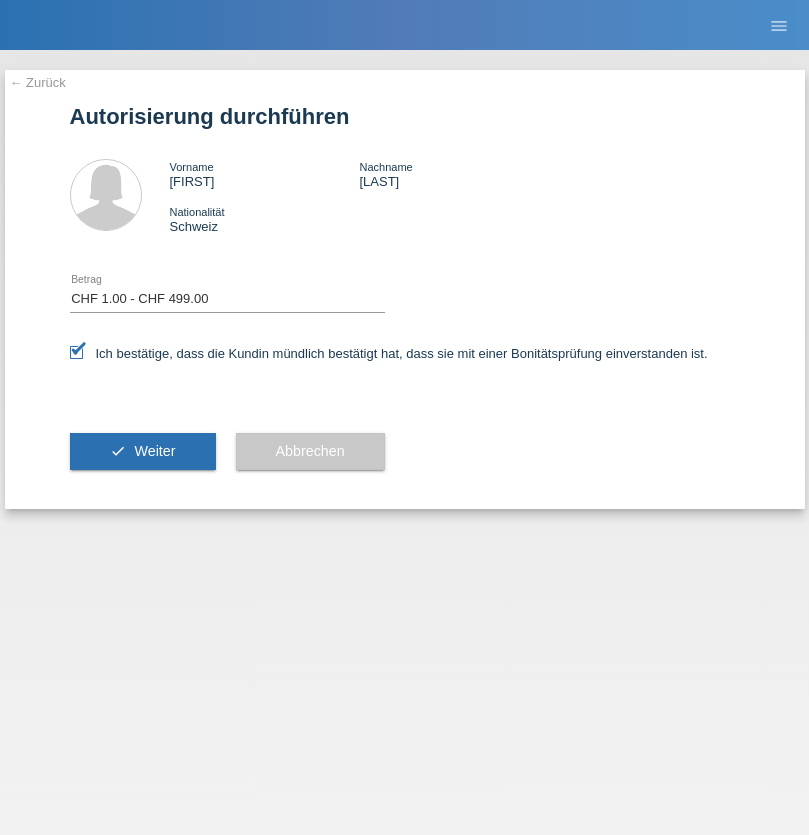 select on "1" 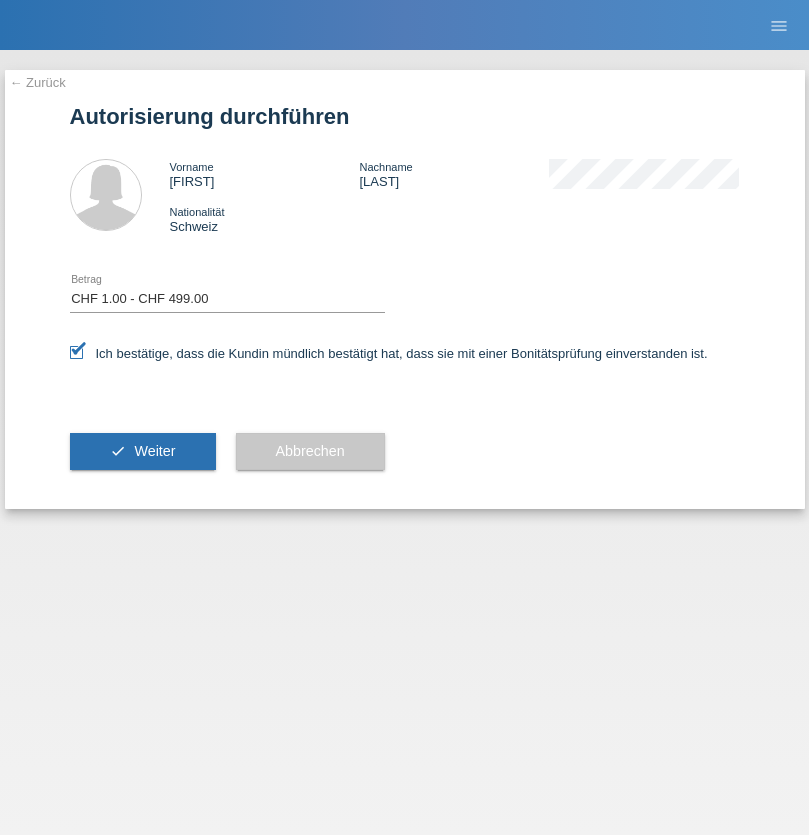 scroll, scrollTop: 0, scrollLeft: 0, axis: both 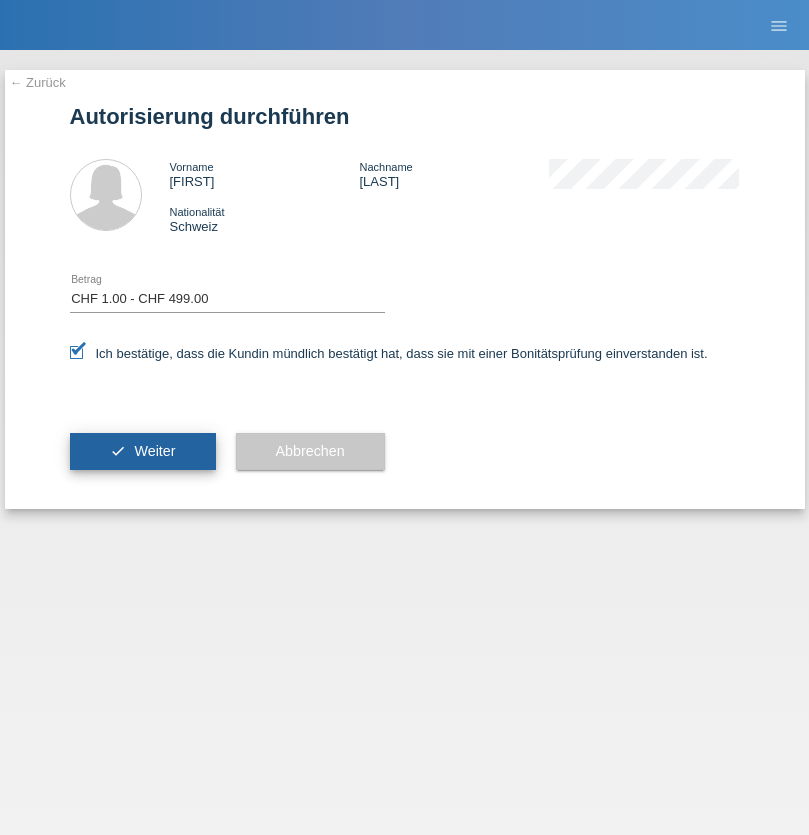 click on "Weiter" at bounding box center (154, 451) 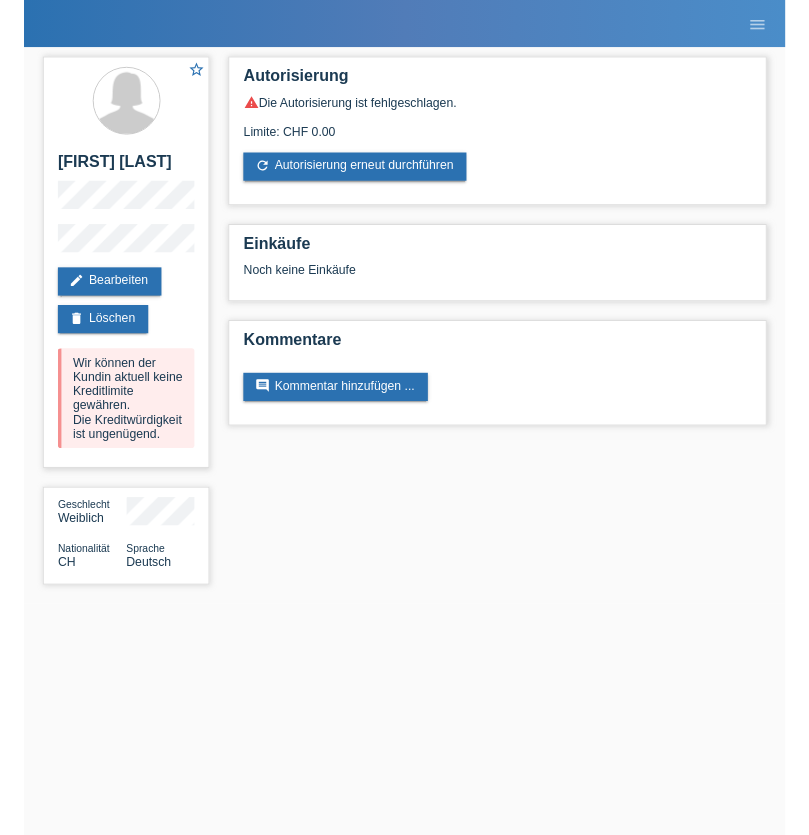 scroll, scrollTop: 0, scrollLeft: 0, axis: both 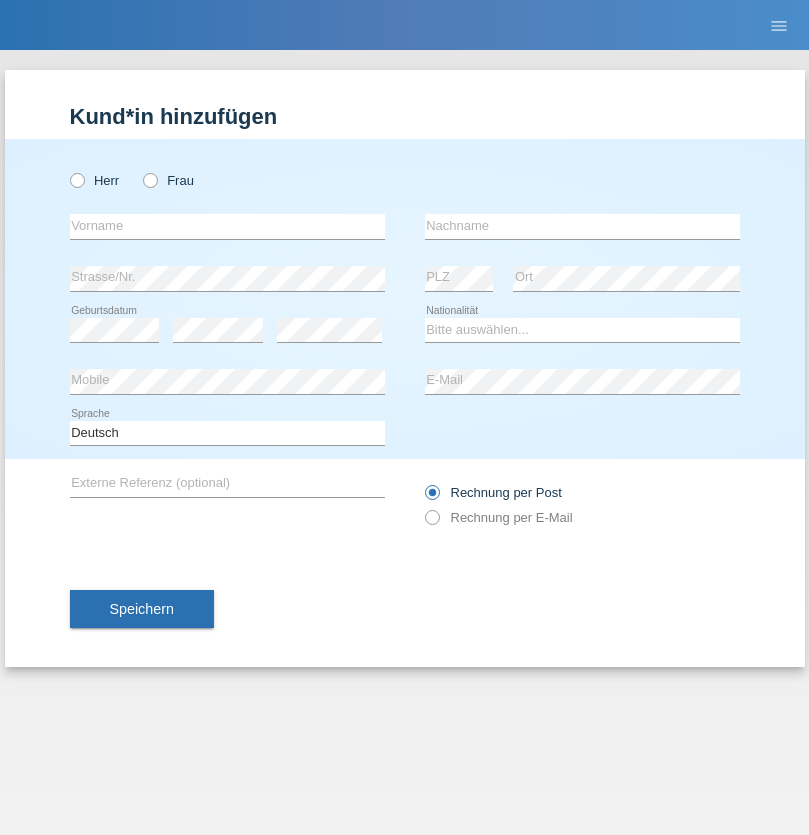 radio on "true" 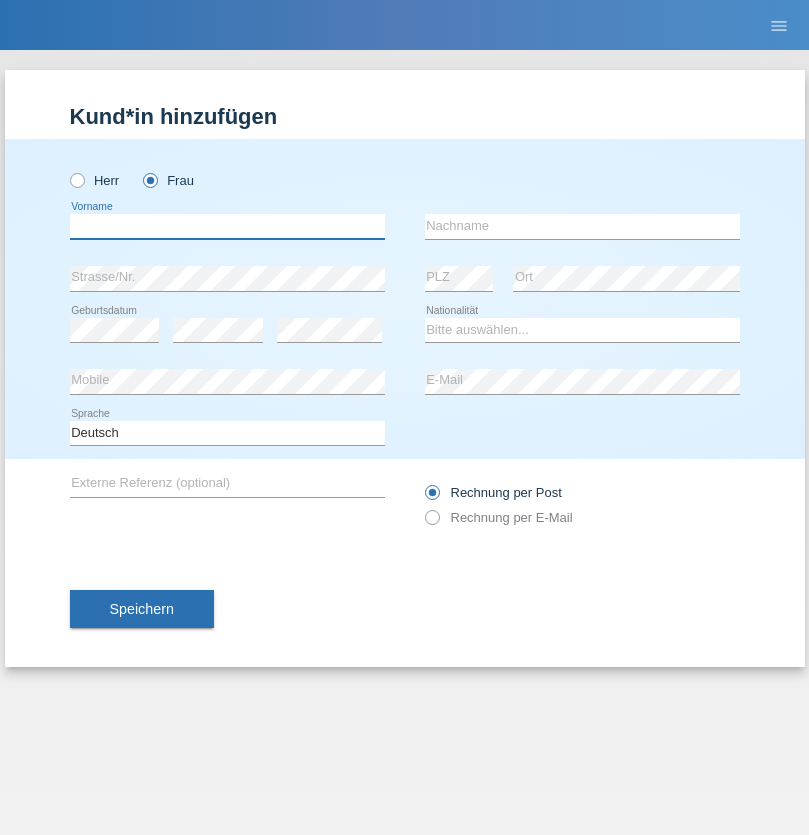 click at bounding box center [227, 226] 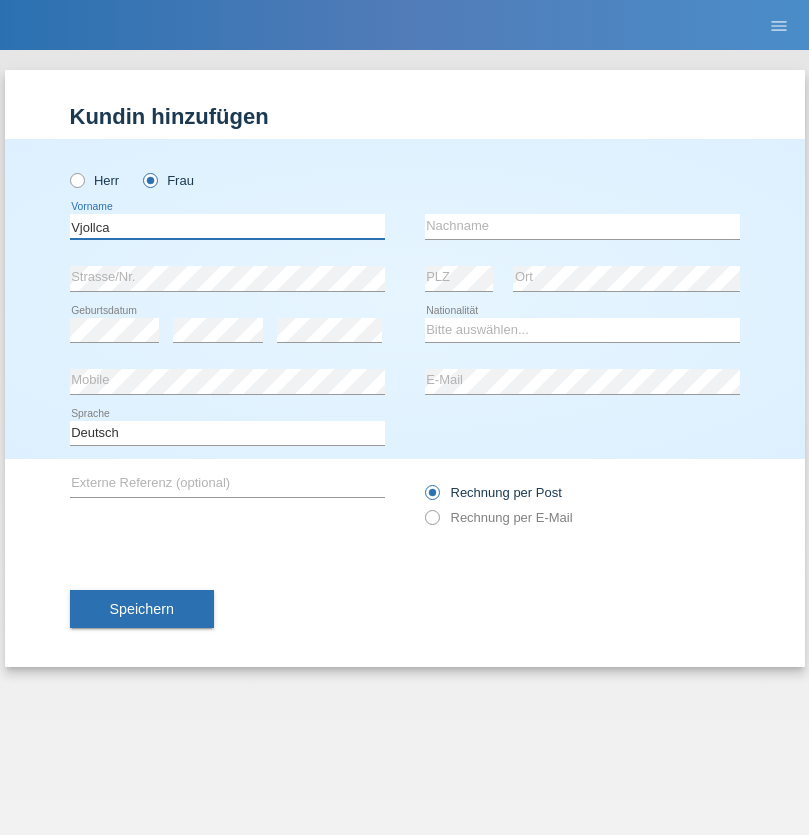 type on "Vjollca" 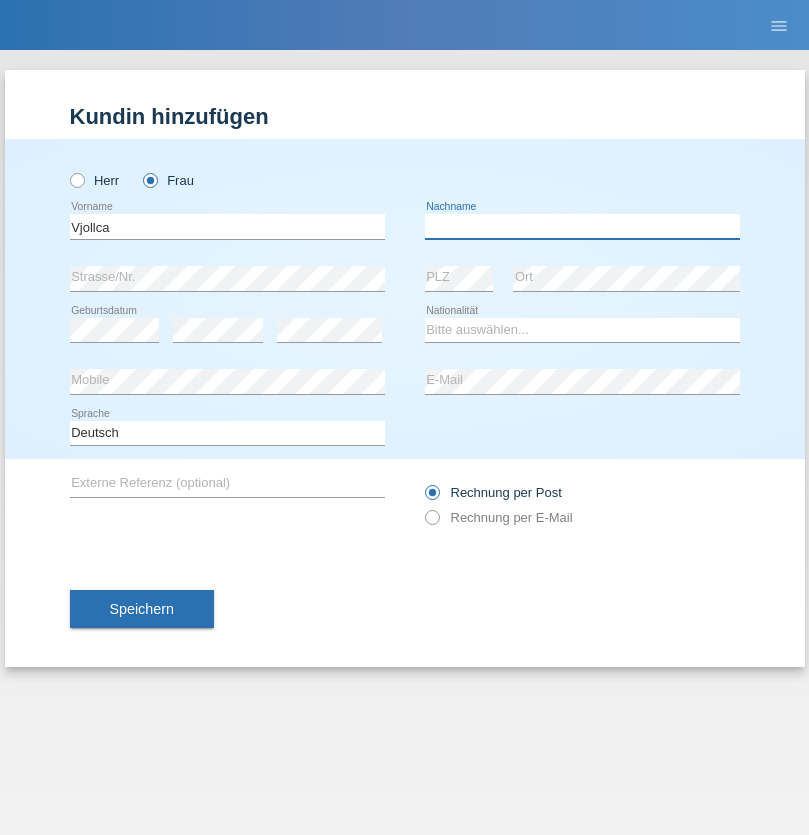 click at bounding box center (582, 226) 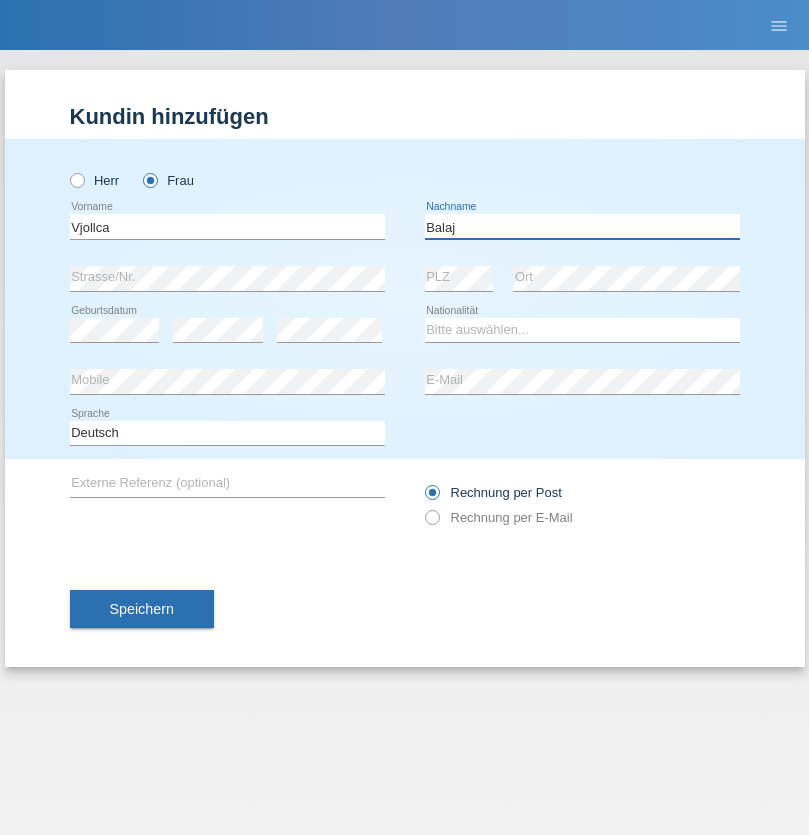 type on "Balaj" 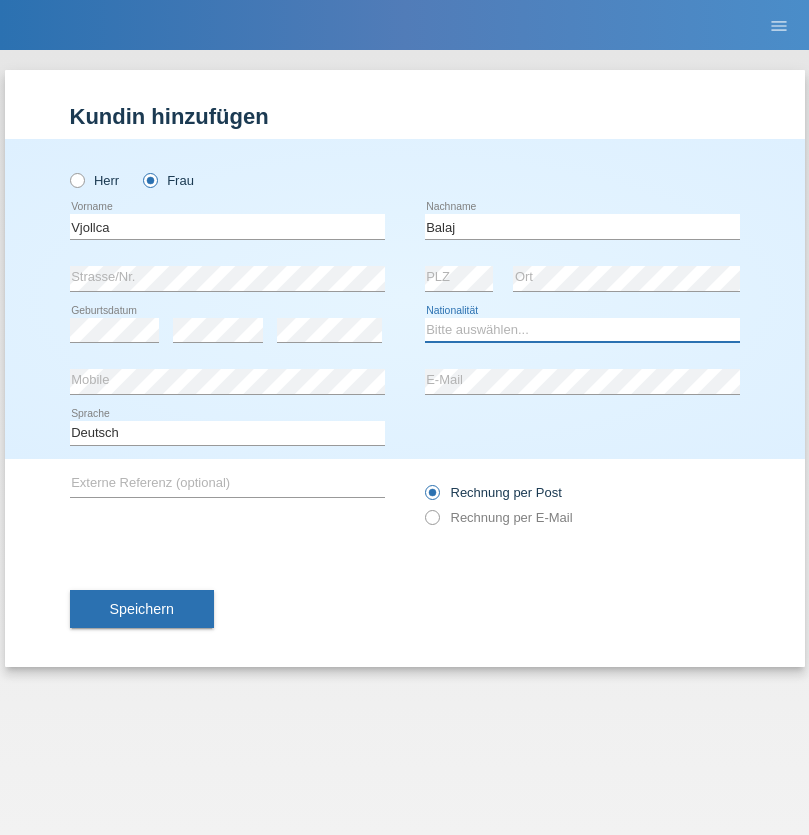 select on "XK" 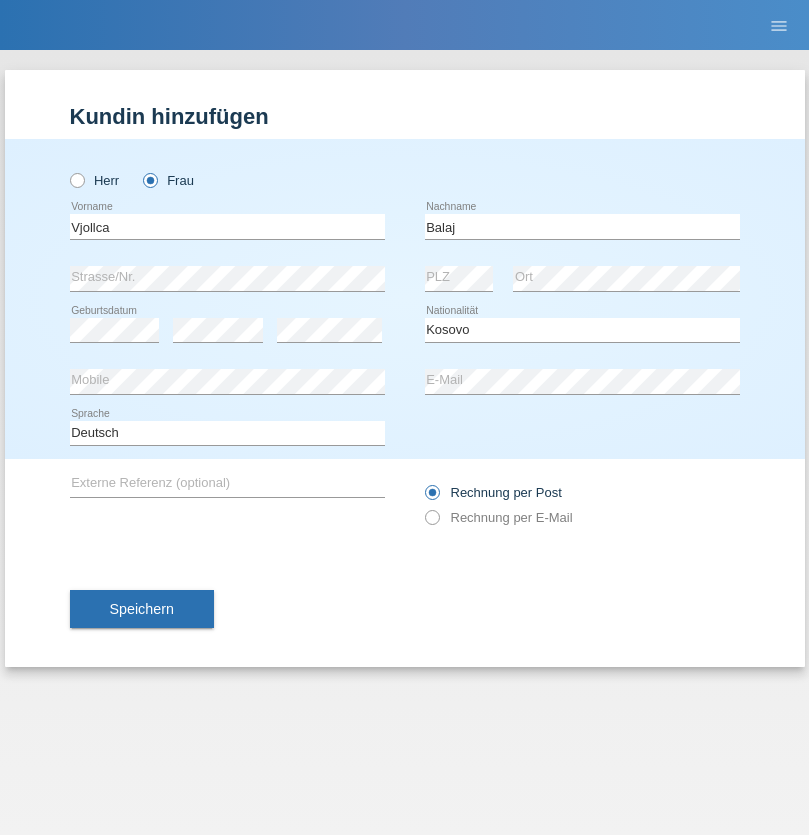 select on "C" 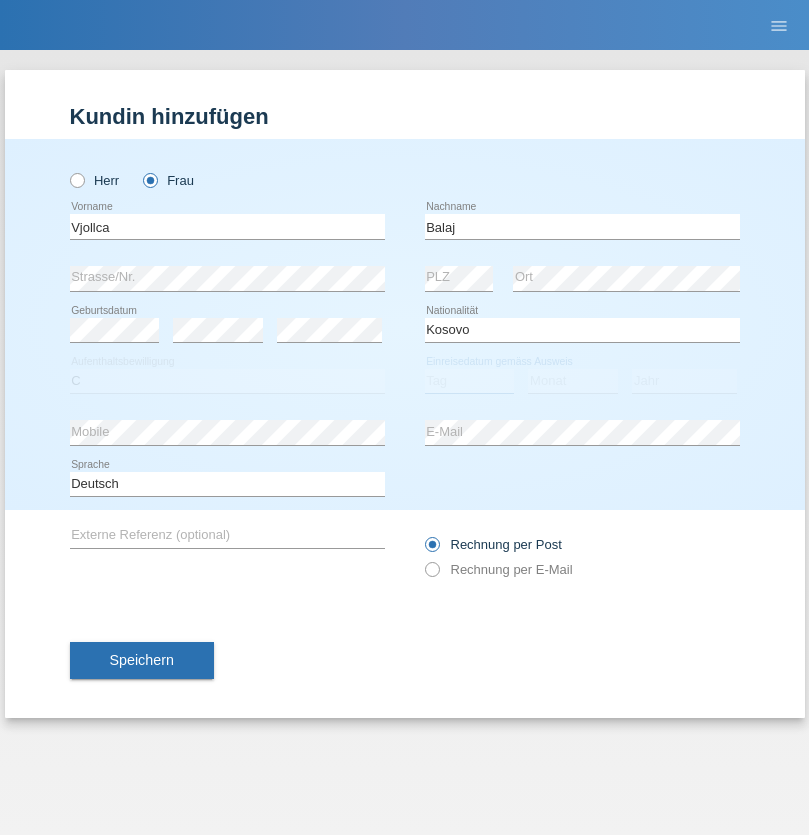 select on "01" 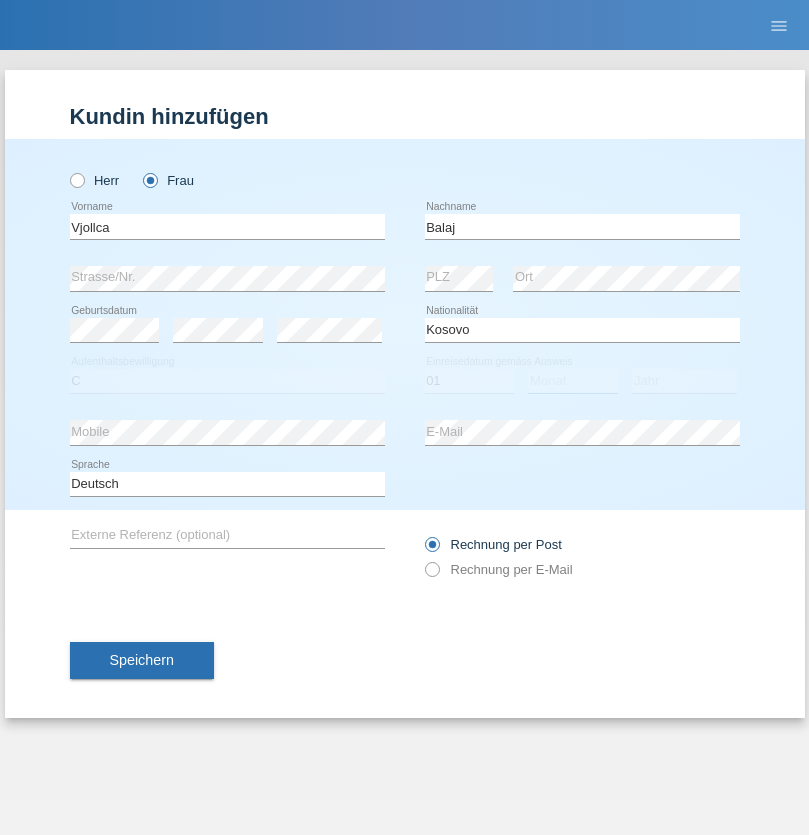 select on "08" 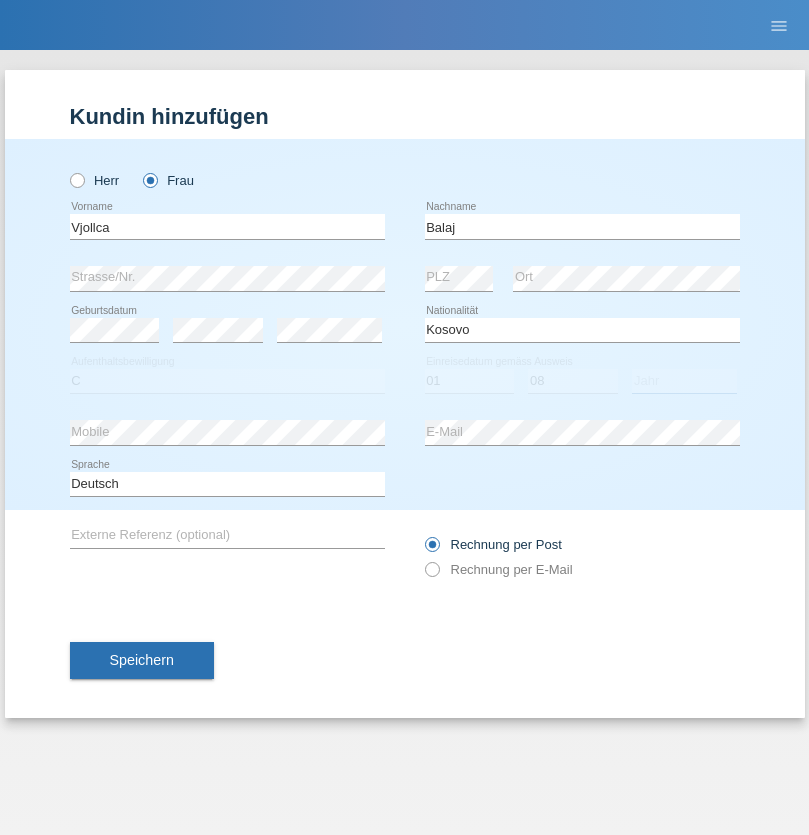 select on "2021" 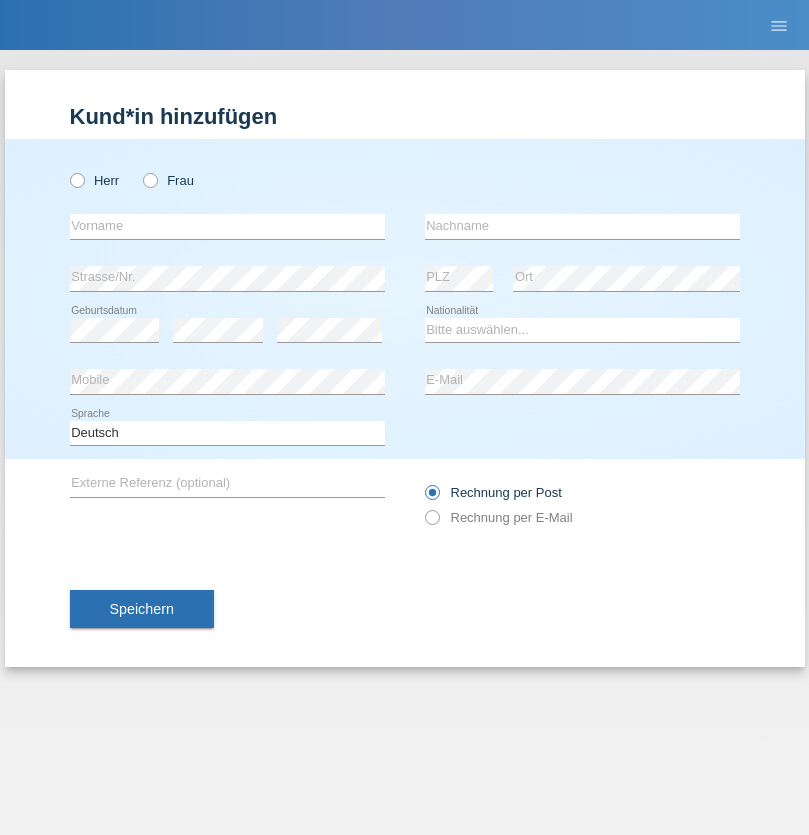 scroll, scrollTop: 0, scrollLeft: 0, axis: both 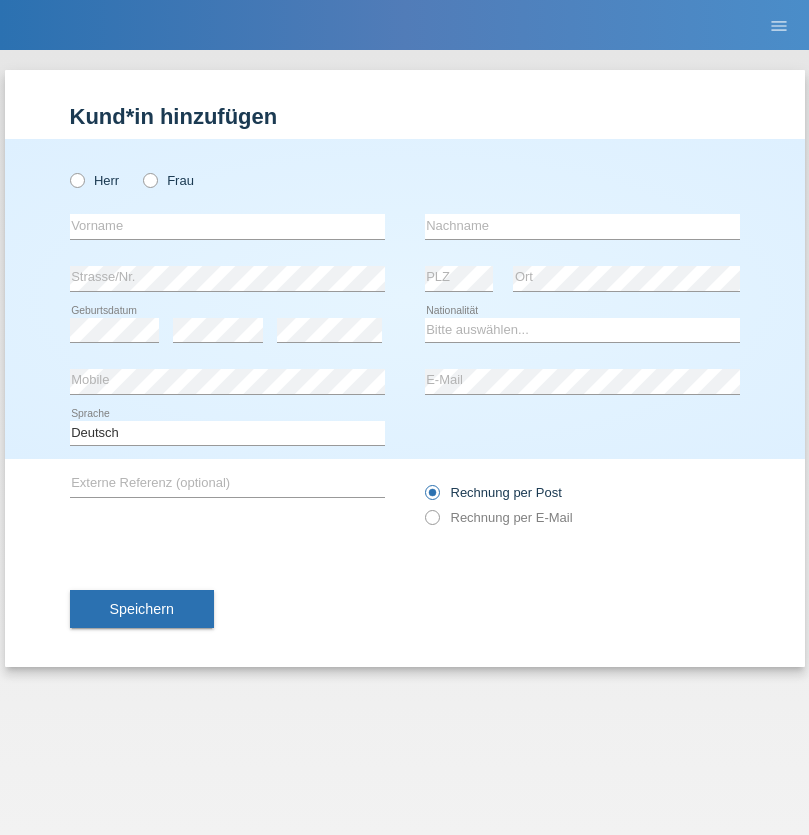 radio on "true" 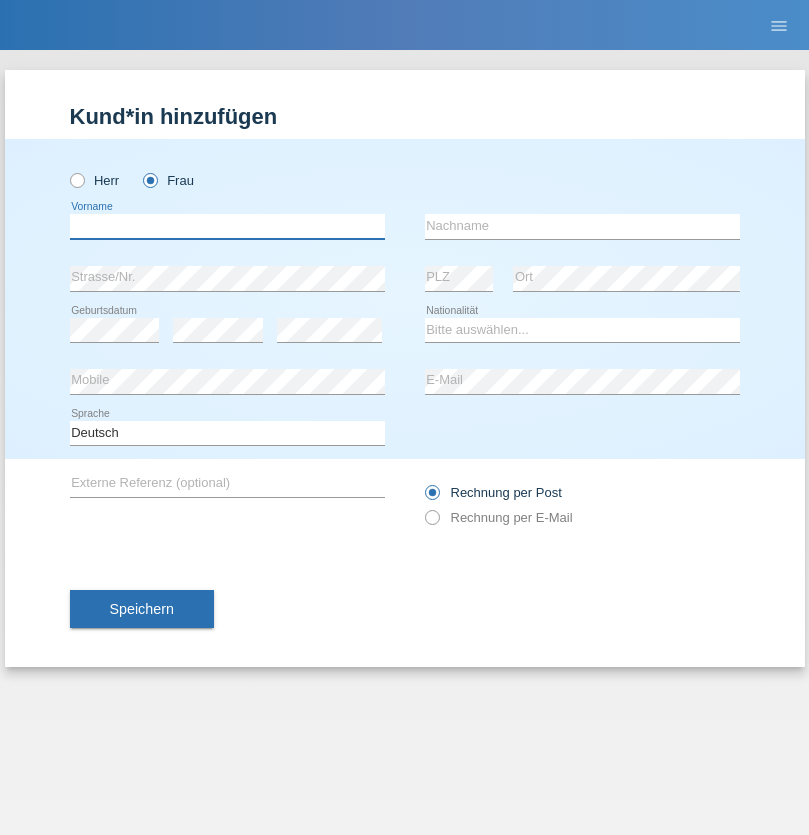 click at bounding box center (227, 226) 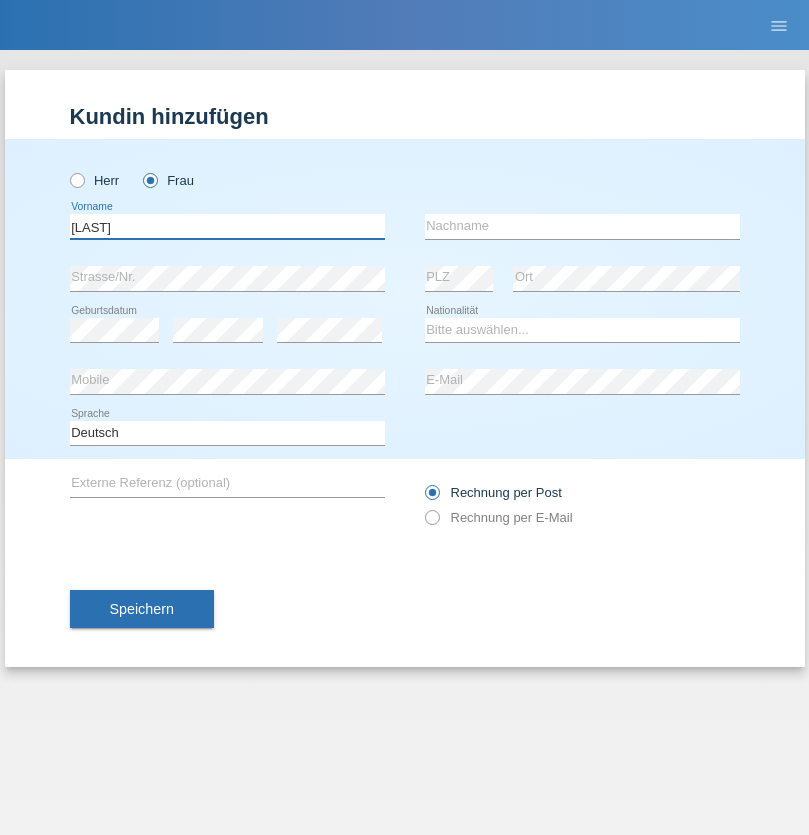 type on "[LAST]" 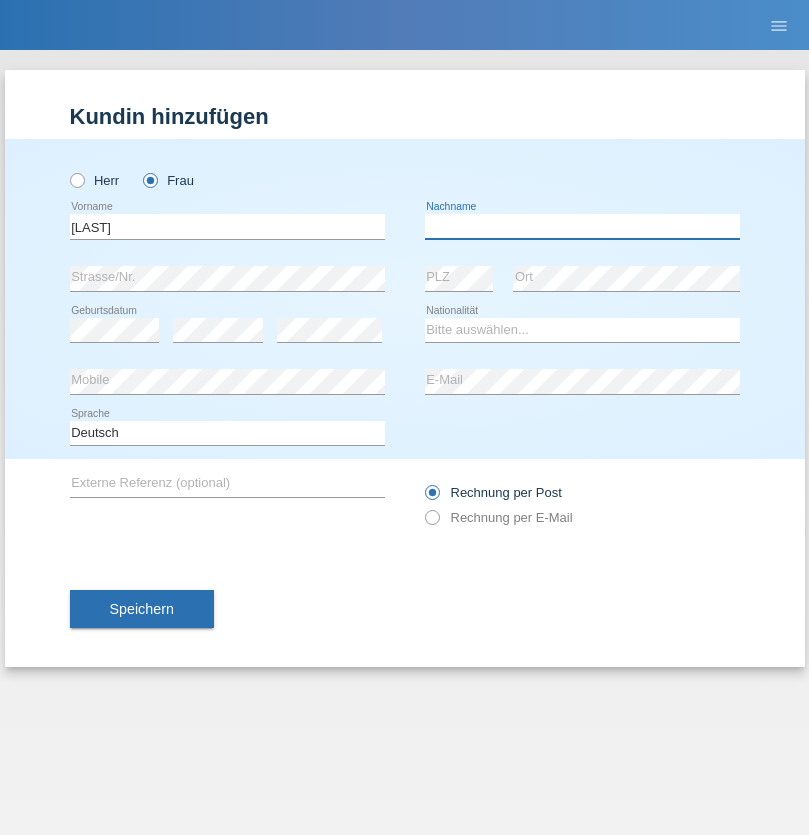 click at bounding box center [582, 226] 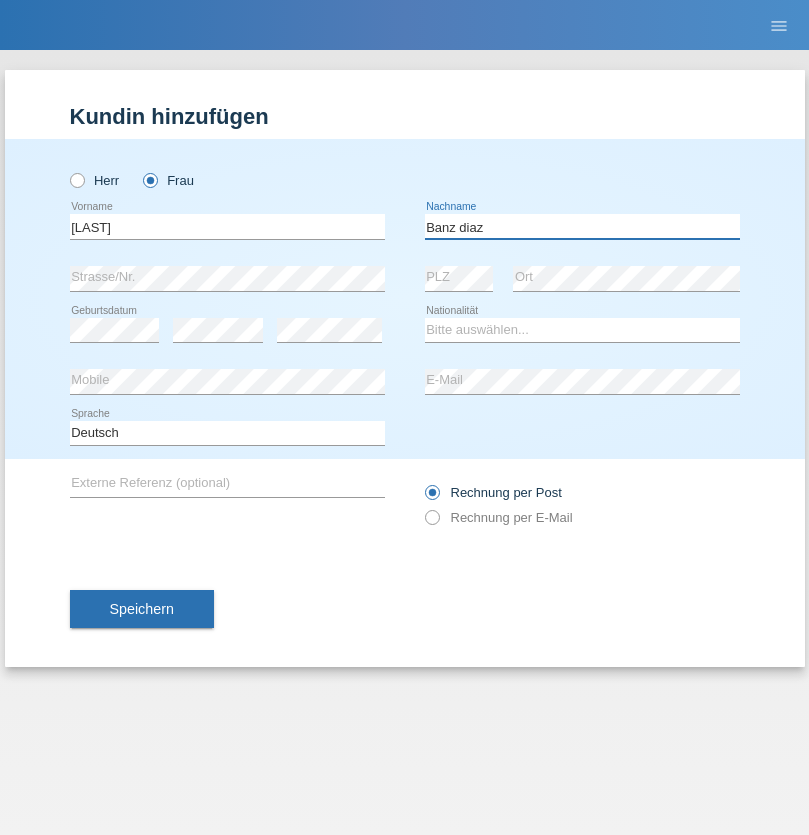 type on "Banz diaz" 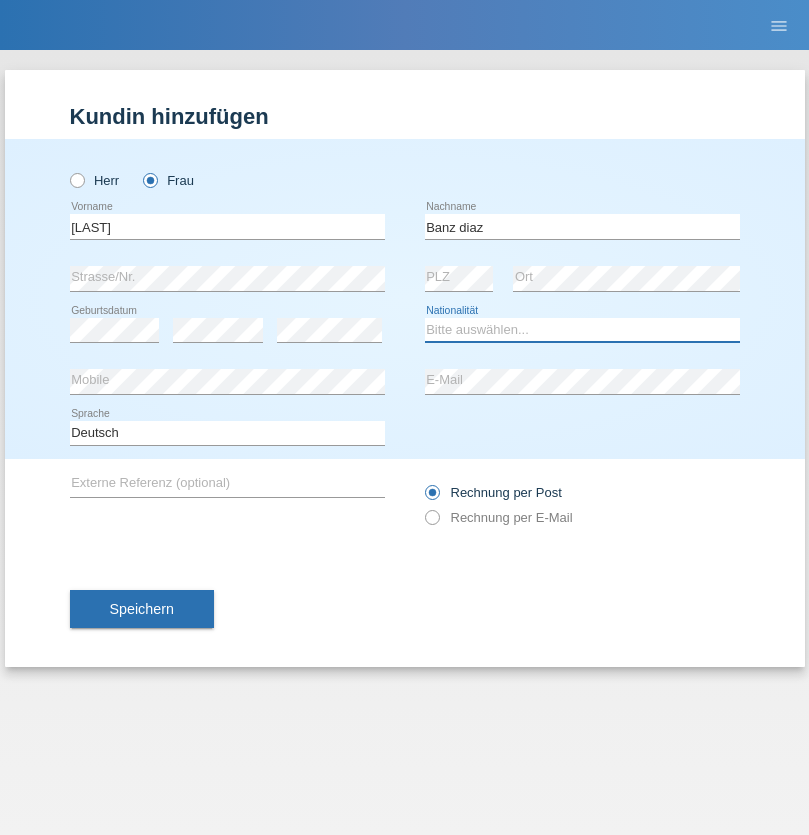 select on "CH" 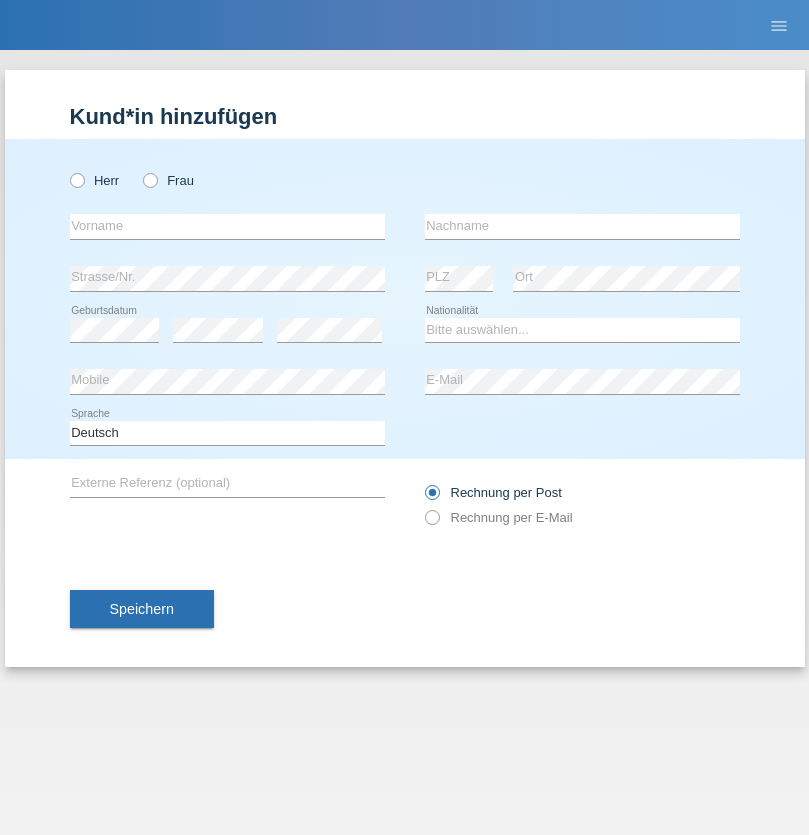 scroll, scrollTop: 0, scrollLeft: 0, axis: both 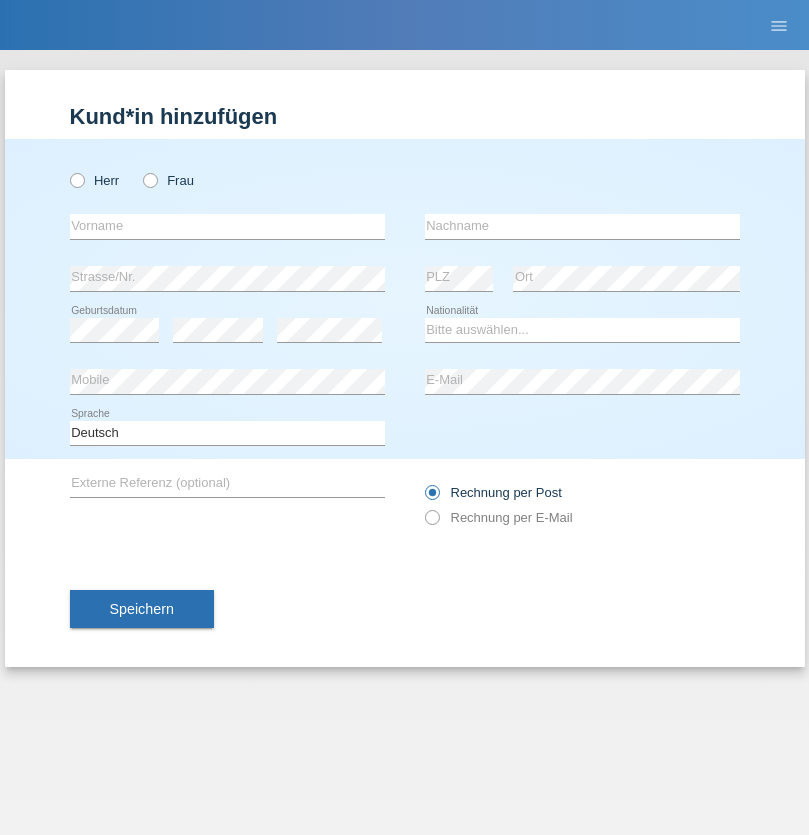 radio on "true" 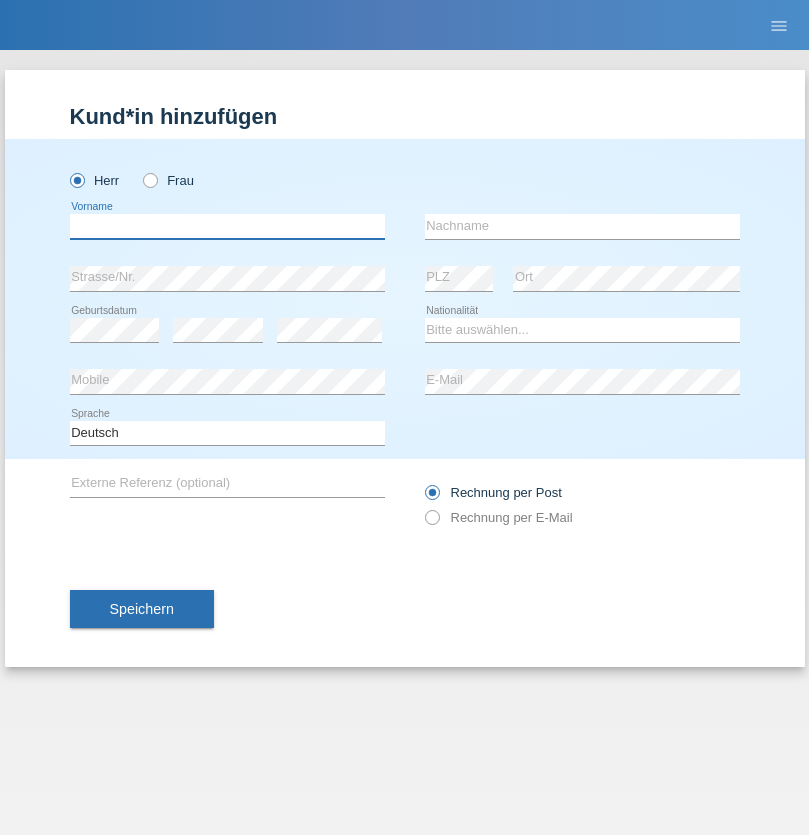 click at bounding box center [227, 226] 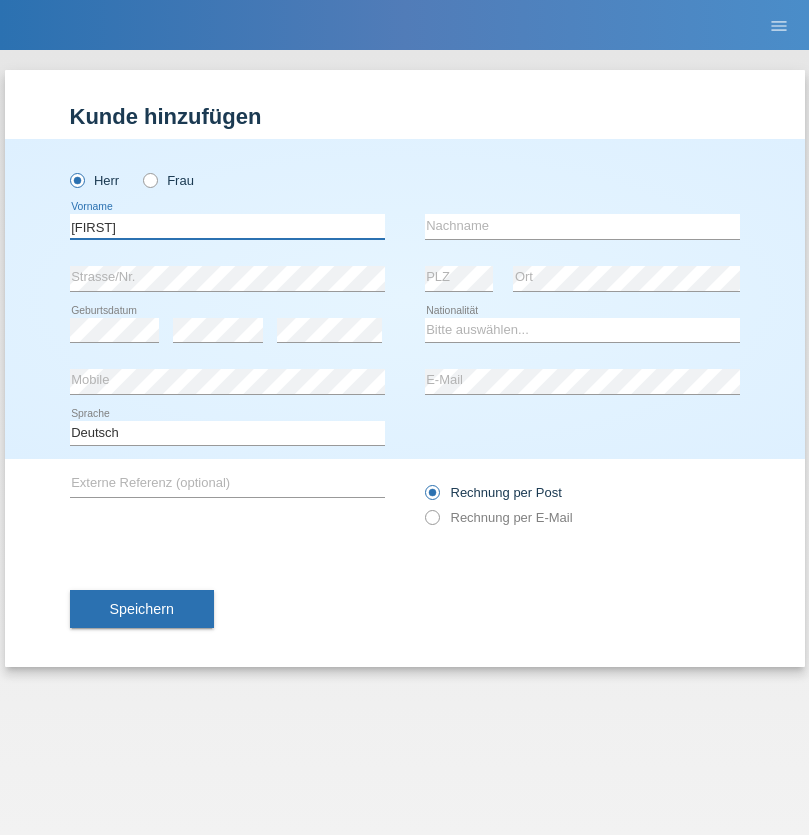 type on "Sascha" 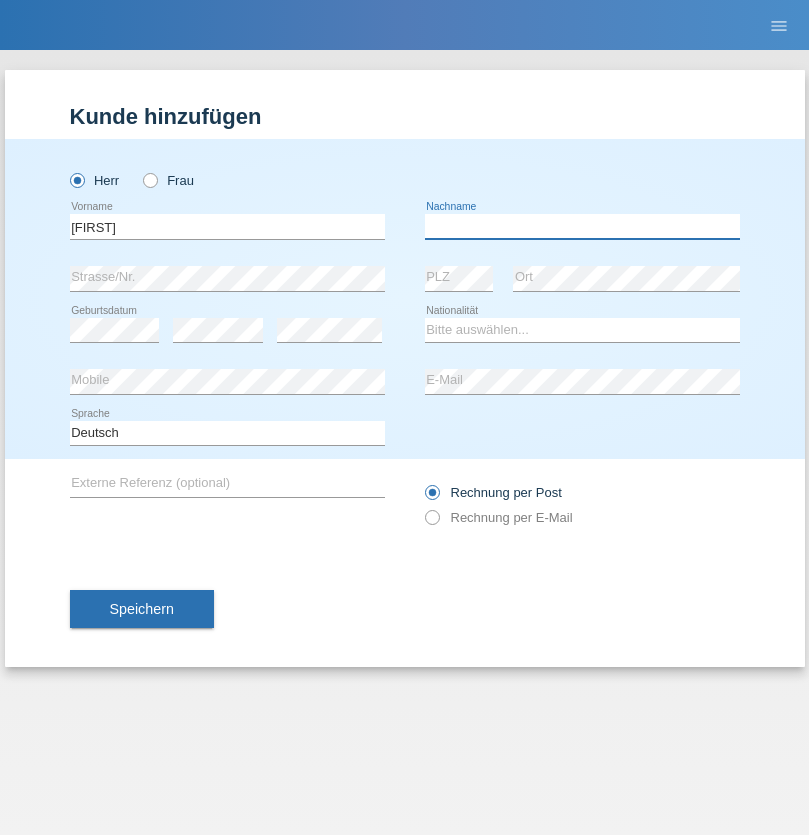 click at bounding box center [582, 226] 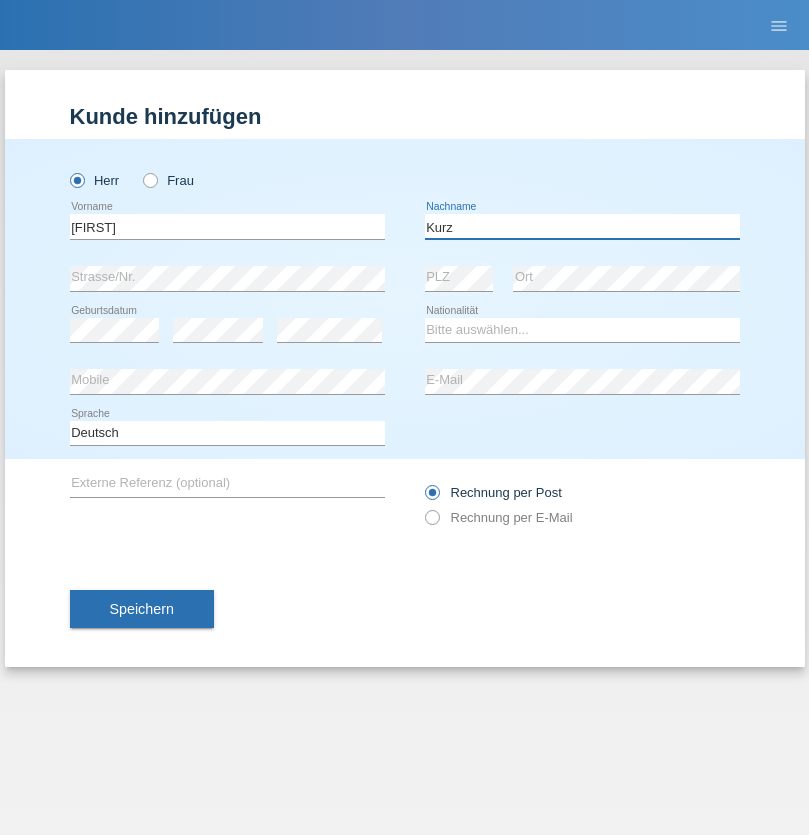 type on "Kurz" 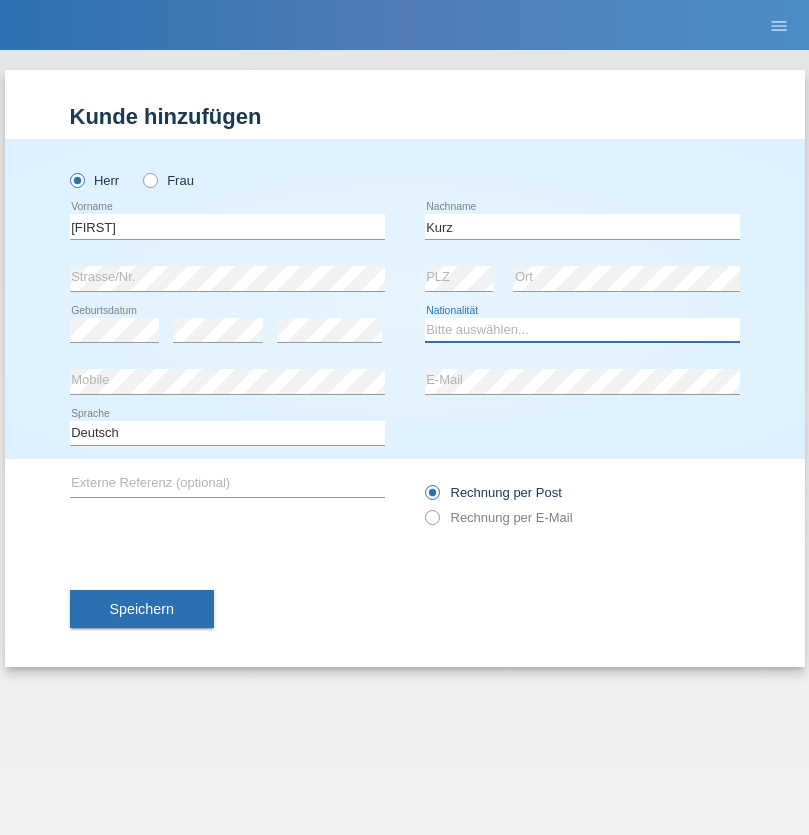 select on "CH" 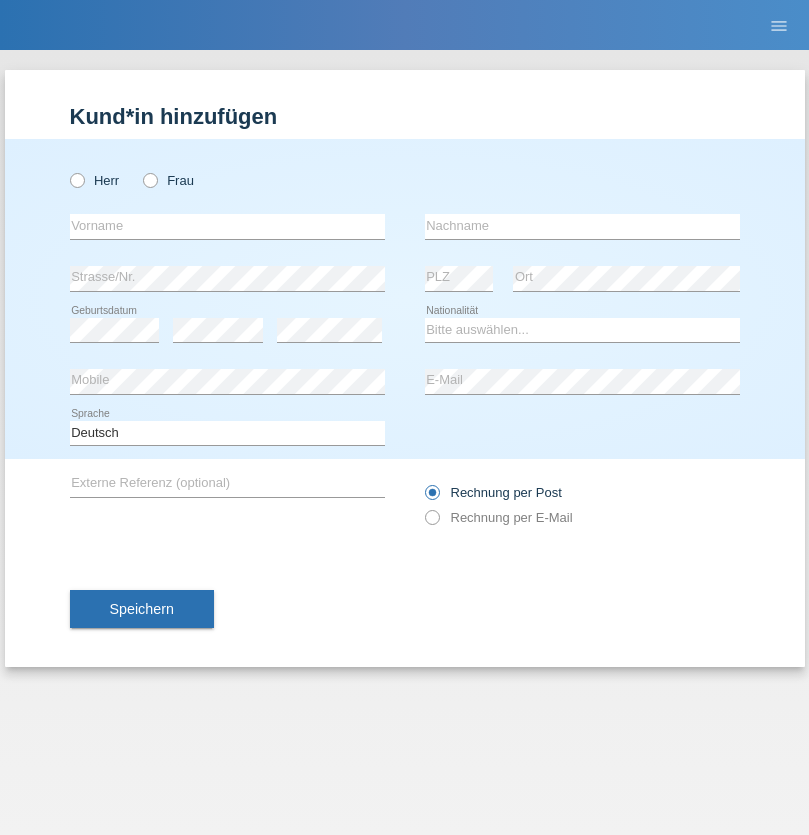 scroll, scrollTop: 0, scrollLeft: 0, axis: both 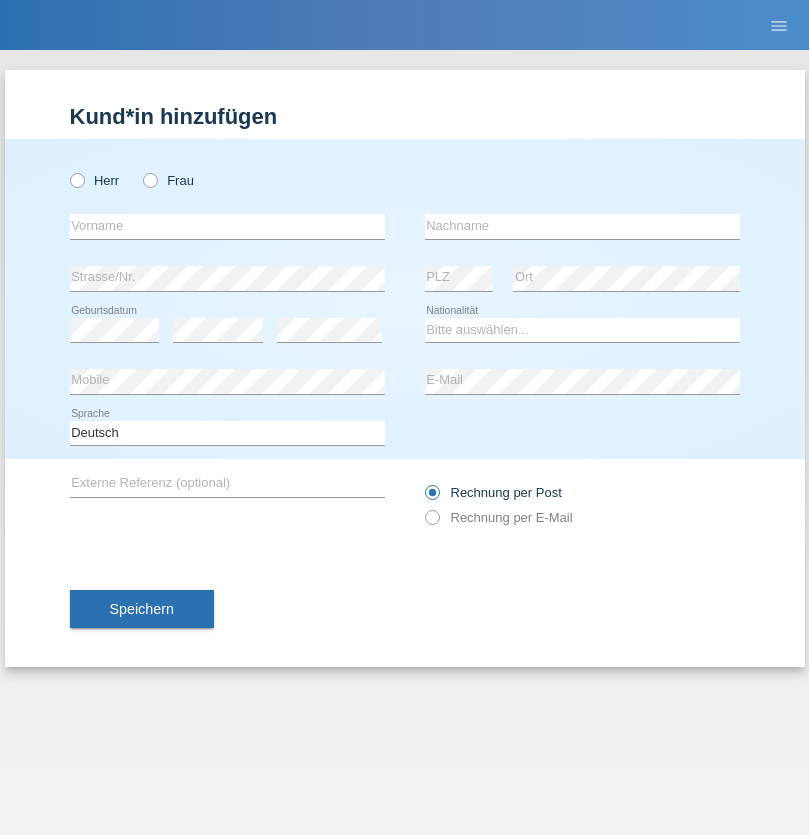 radio on "true" 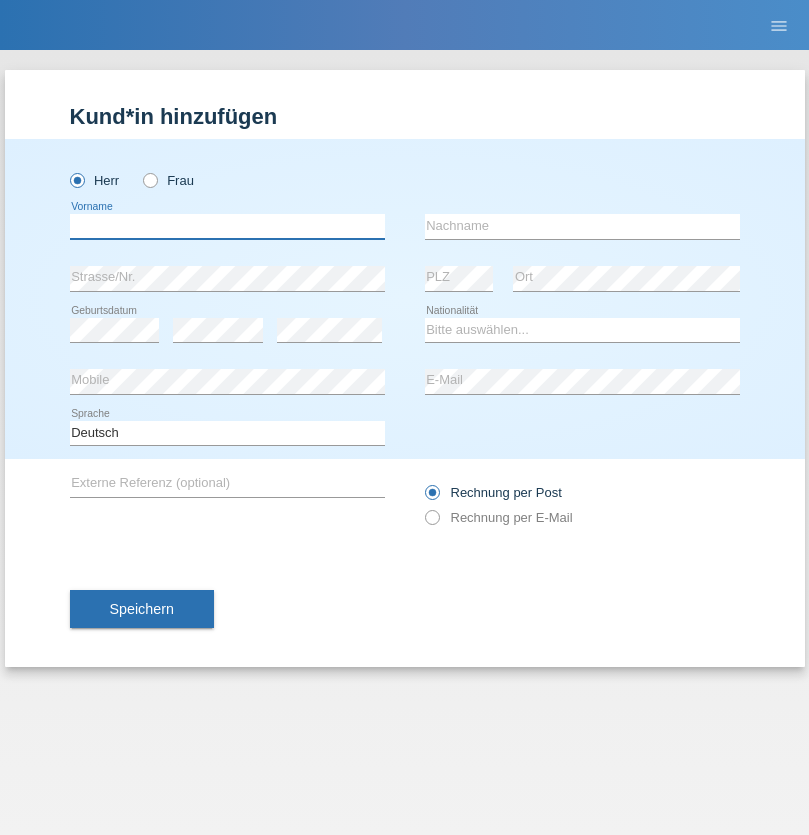 click at bounding box center [227, 226] 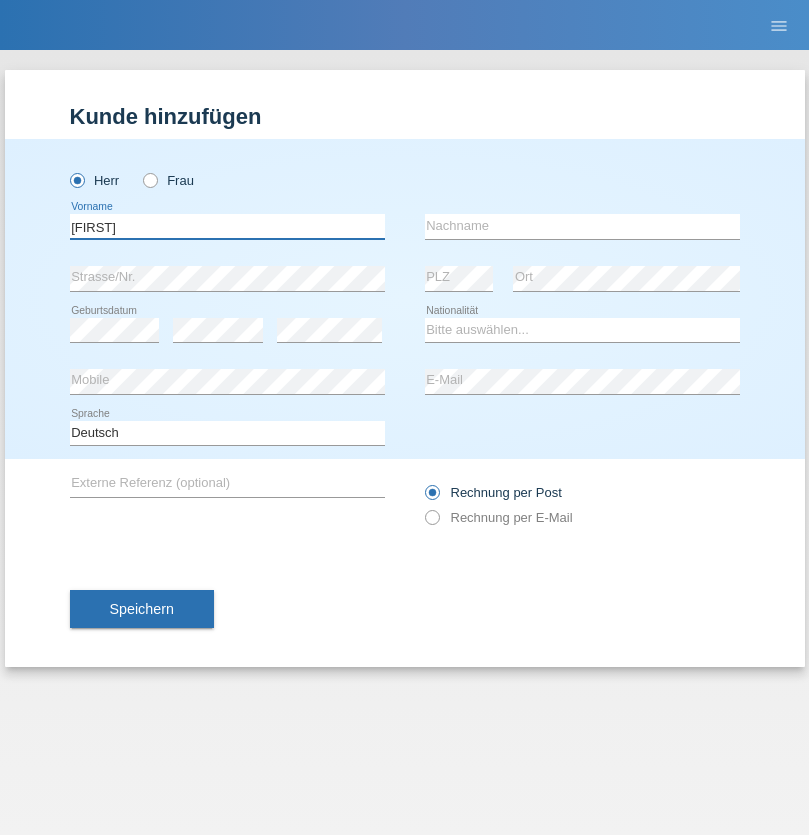 type on "Hans-Ulrich" 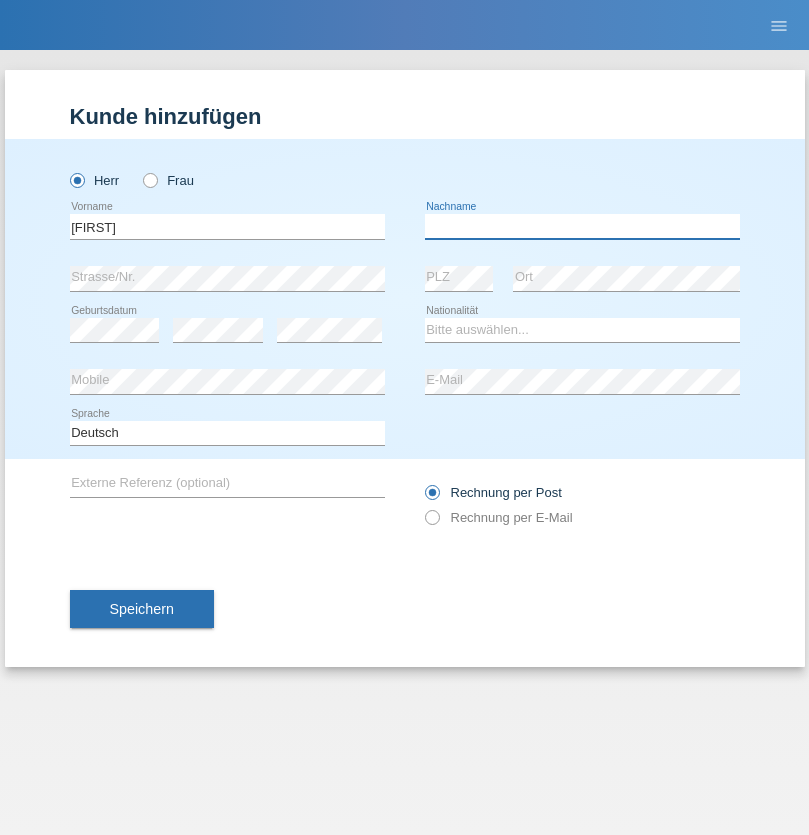 click at bounding box center (582, 226) 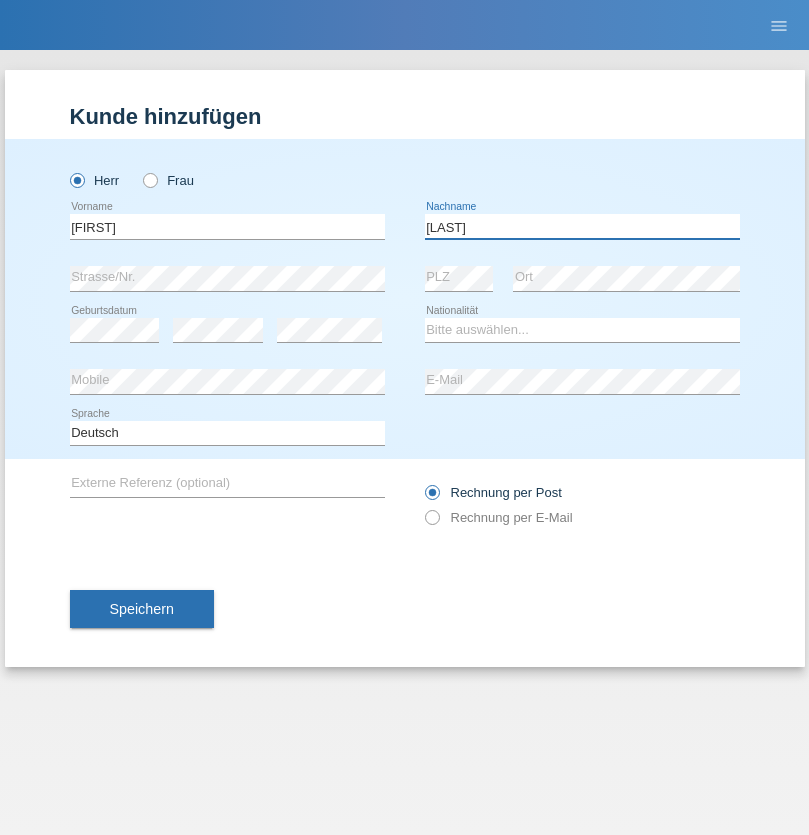 type on "Zwahlen" 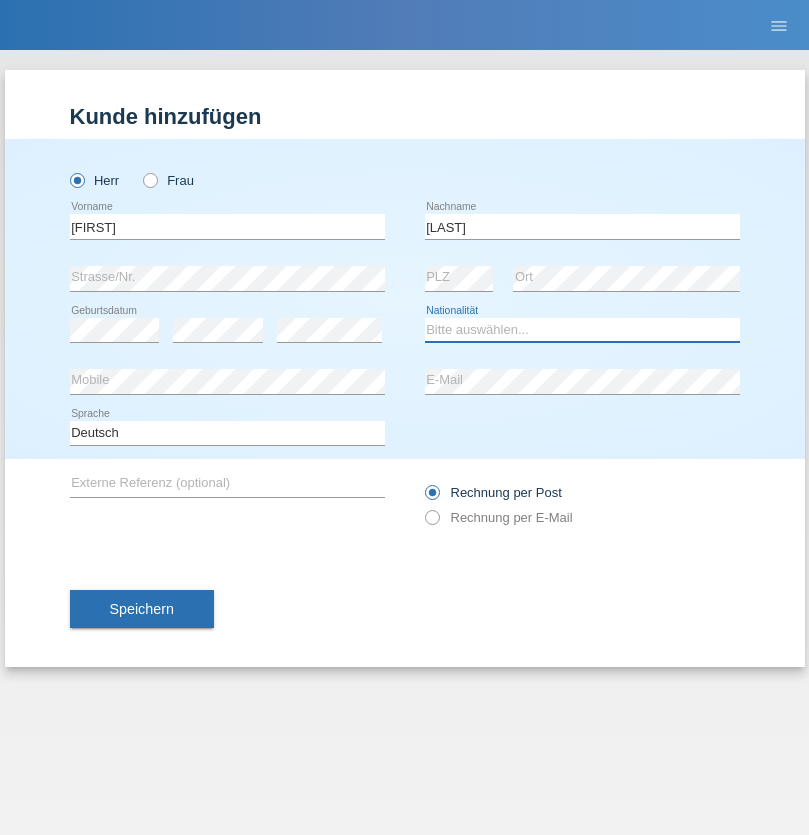 select on "CH" 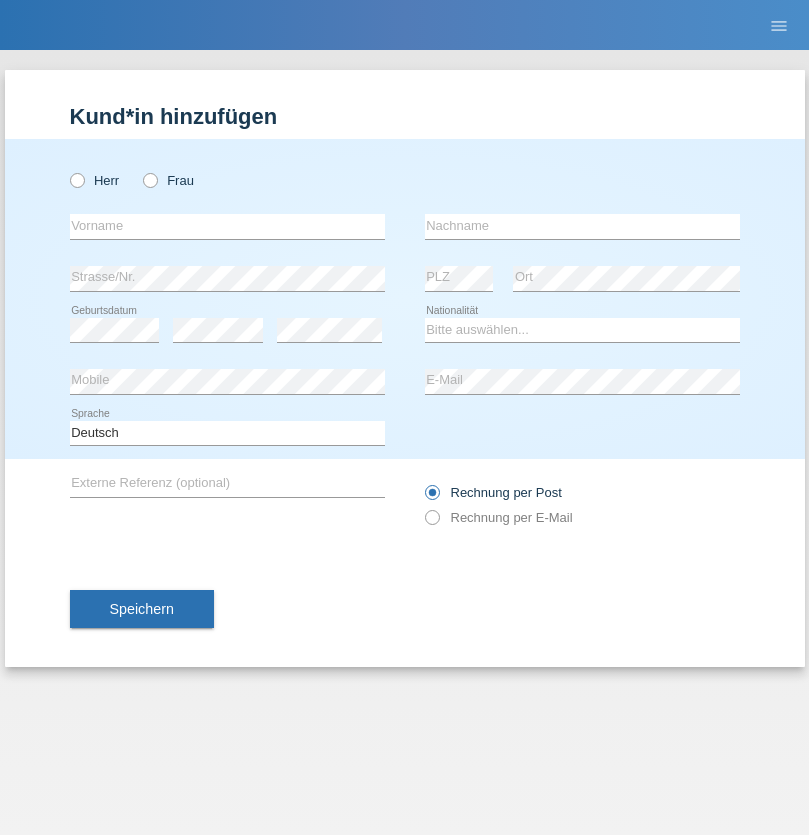 scroll, scrollTop: 0, scrollLeft: 0, axis: both 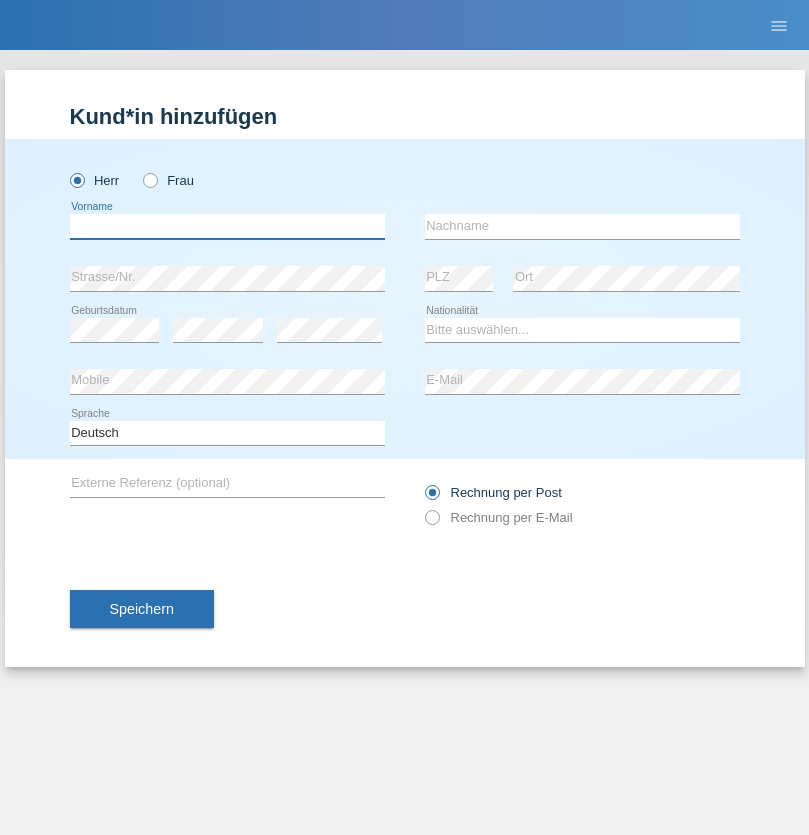 click at bounding box center [227, 226] 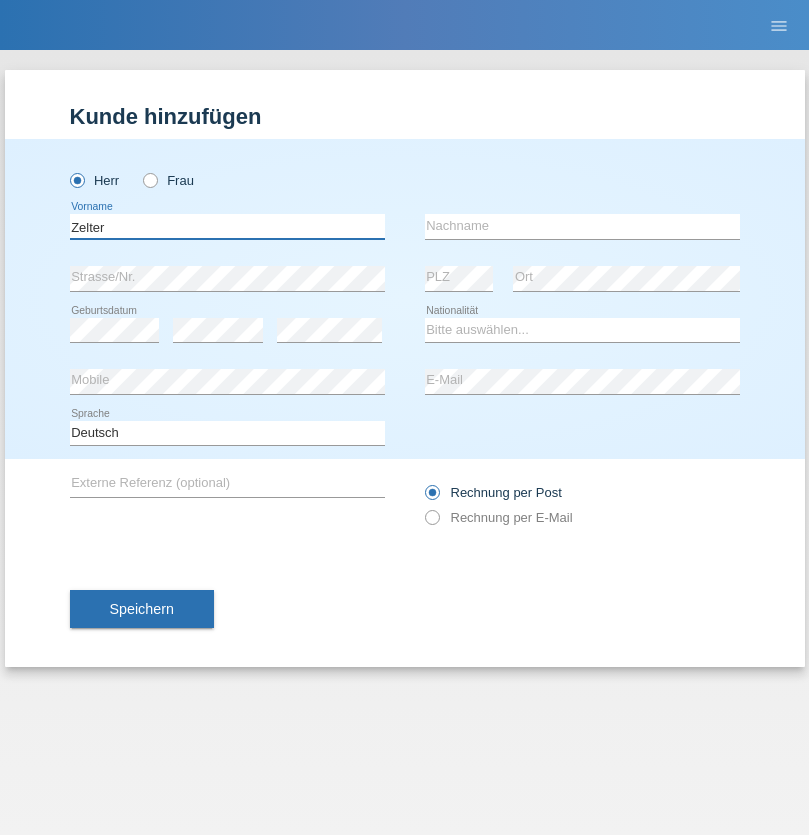 type on "Zelter" 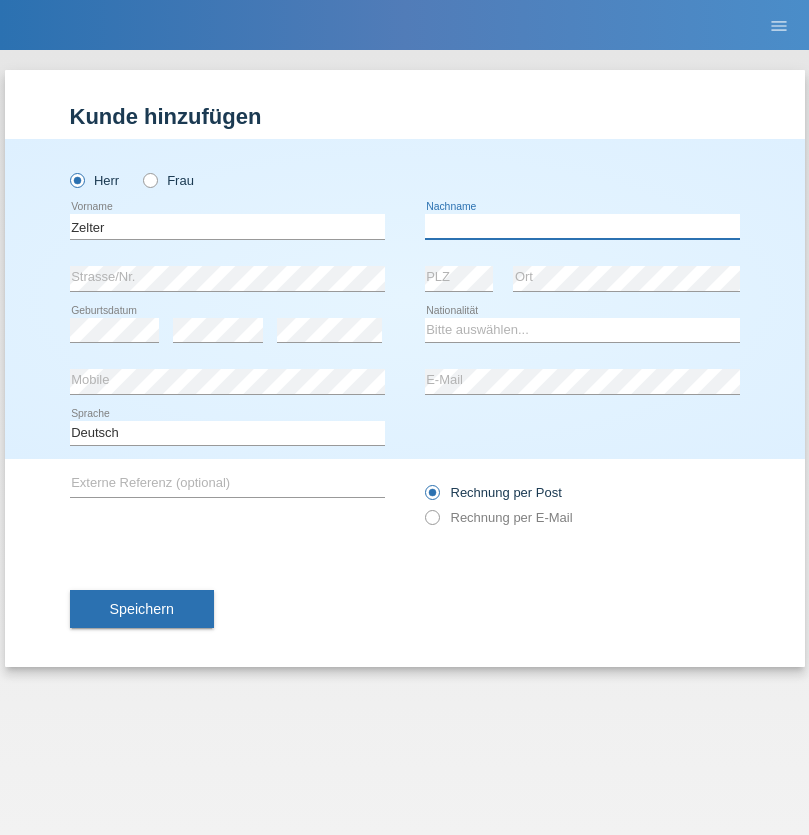 click at bounding box center [582, 226] 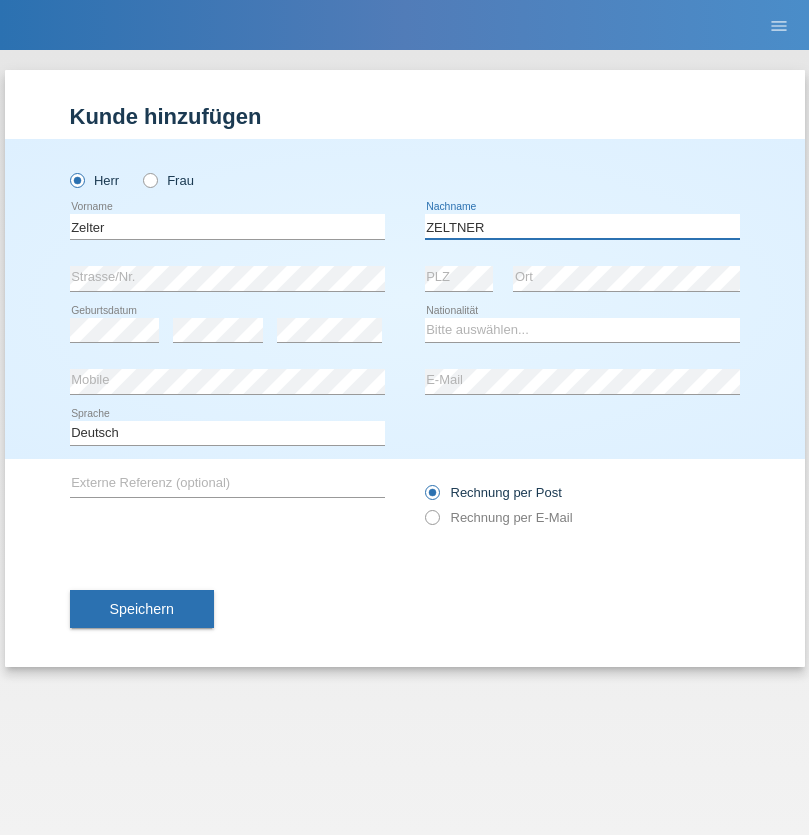 type on "ZELTNER" 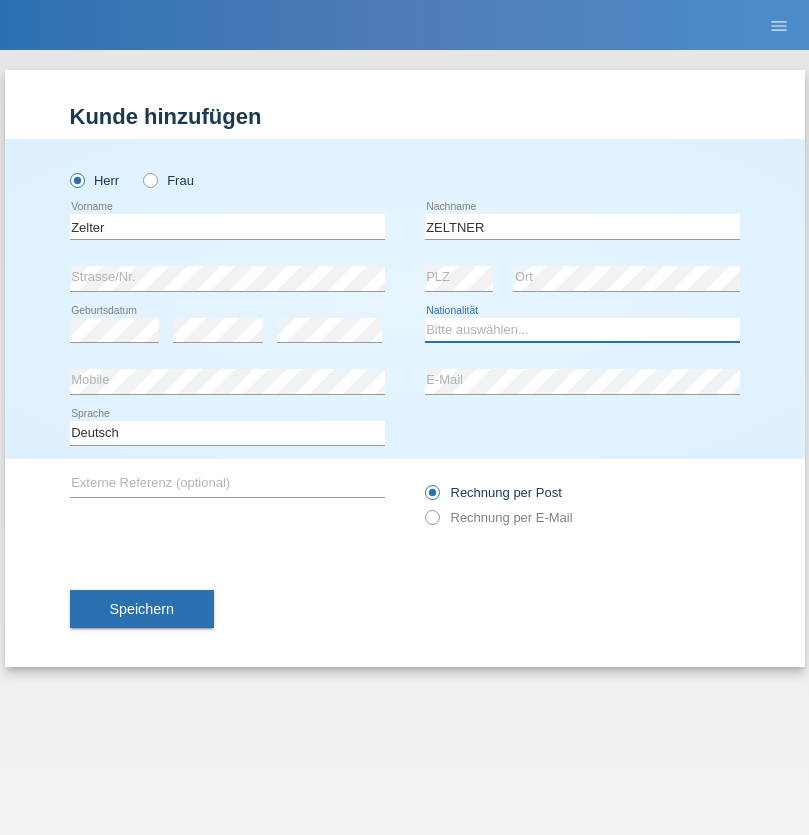 select on "CH" 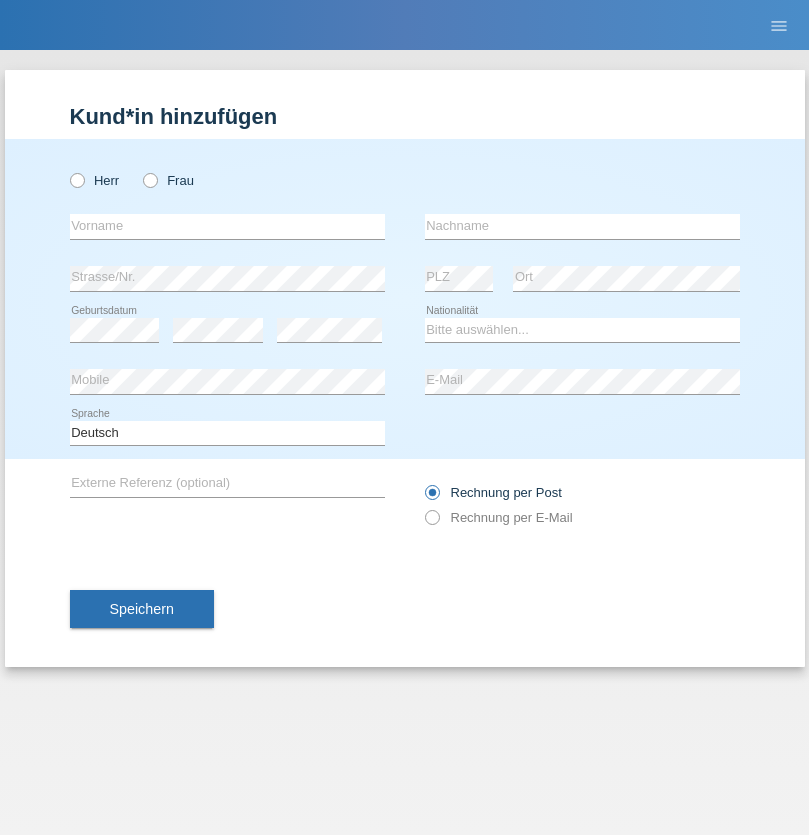 scroll, scrollTop: 0, scrollLeft: 0, axis: both 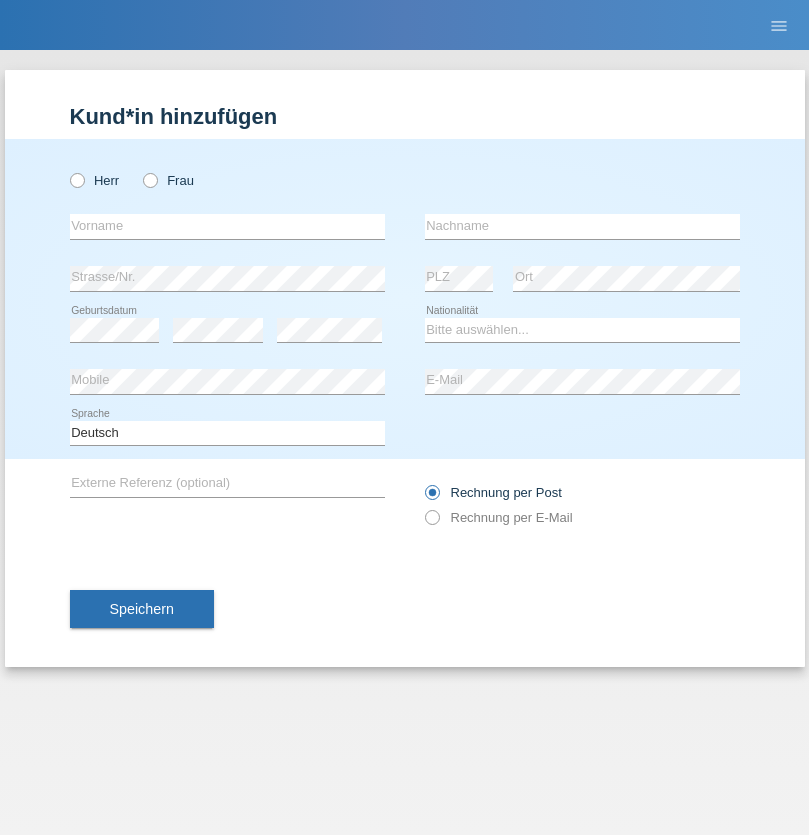 radio on "true" 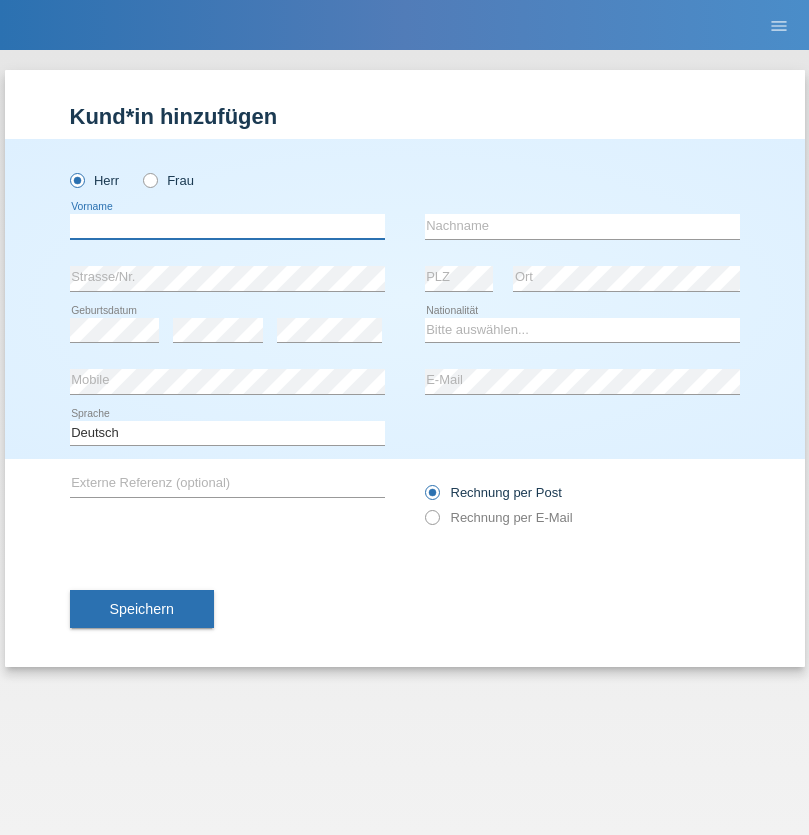 click at bounding box center (227, 226) 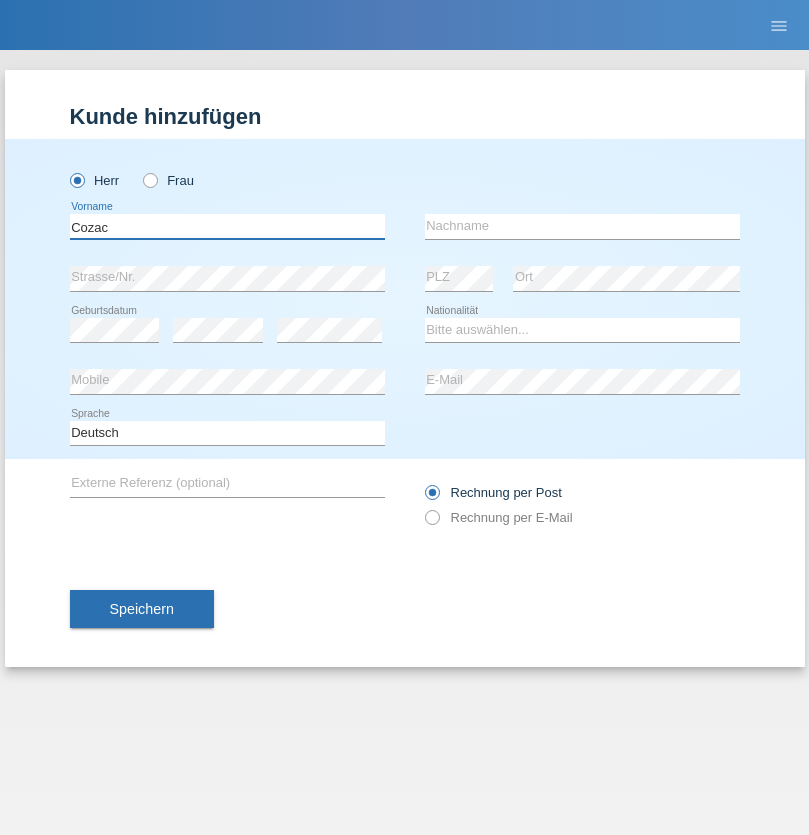 type on "Cozac" 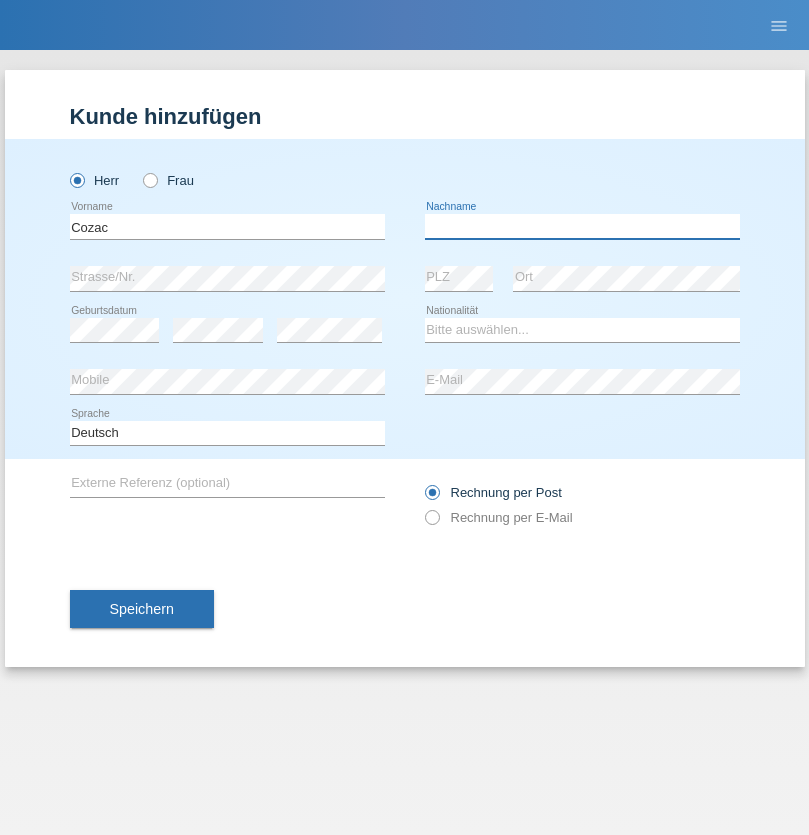 click at bounding box center [582, 226] 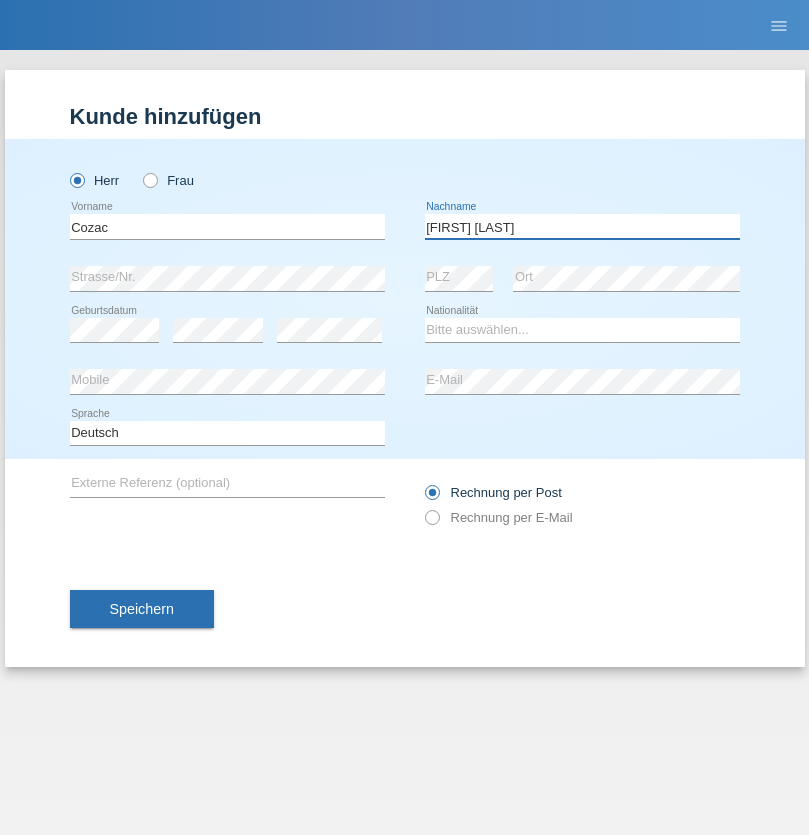 type on "Mihai david" 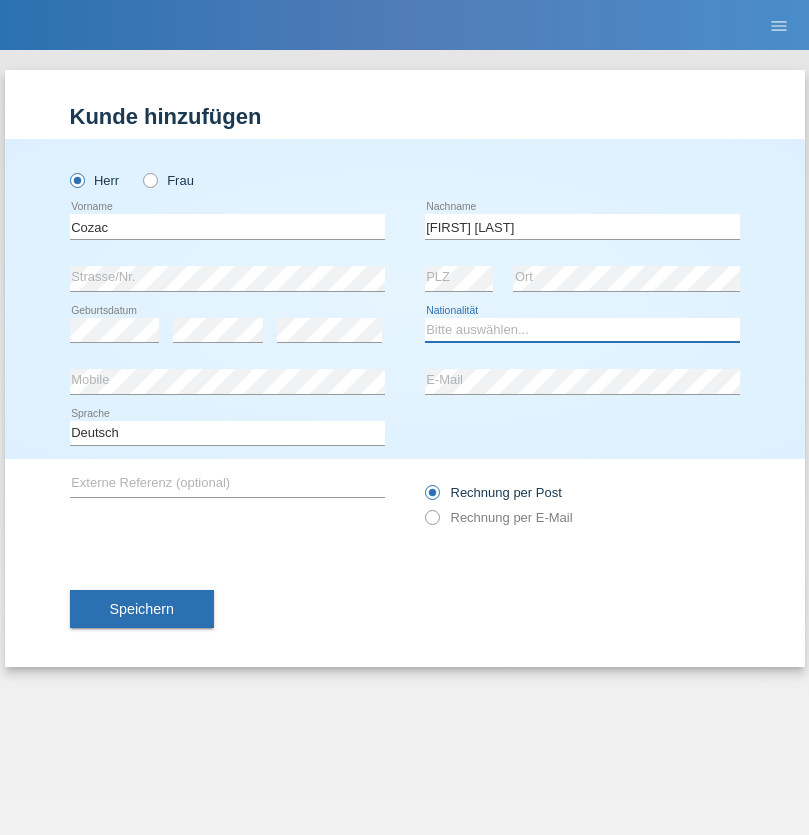 select on "RO" 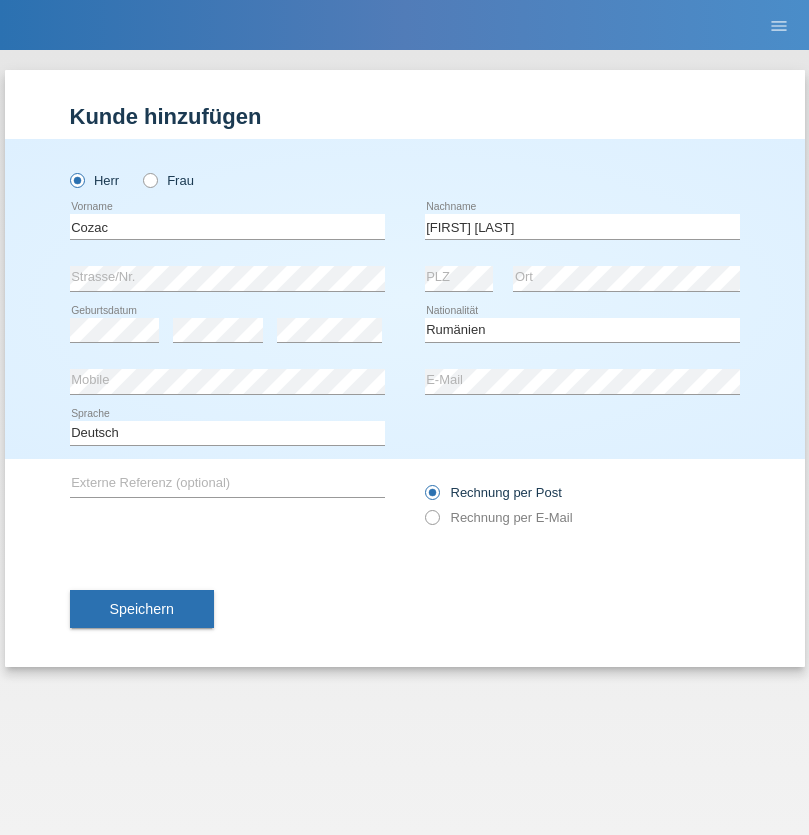 select on "C" 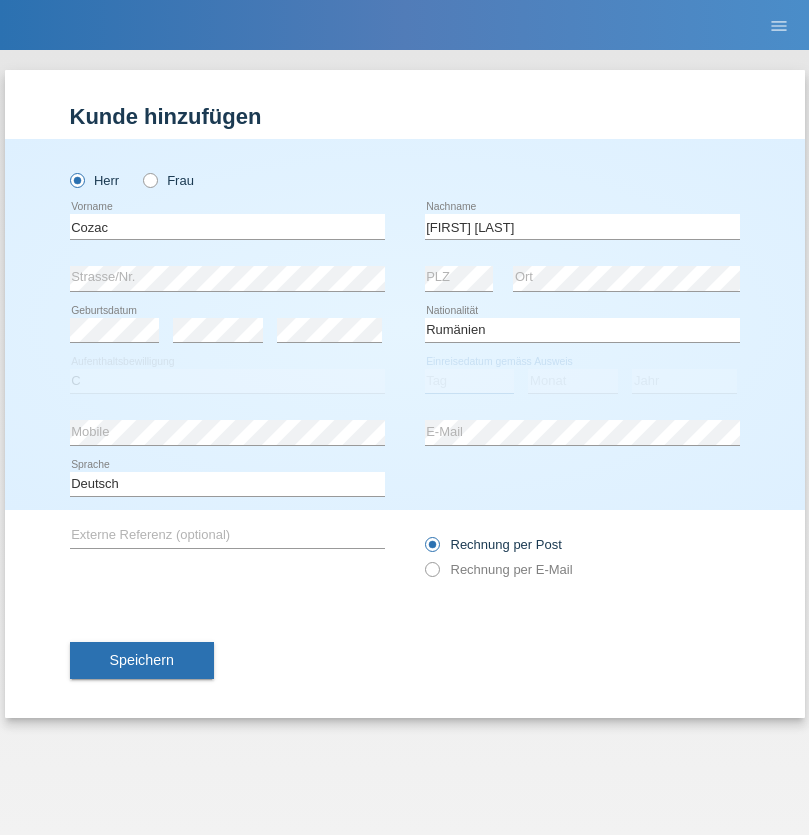 select on "20" 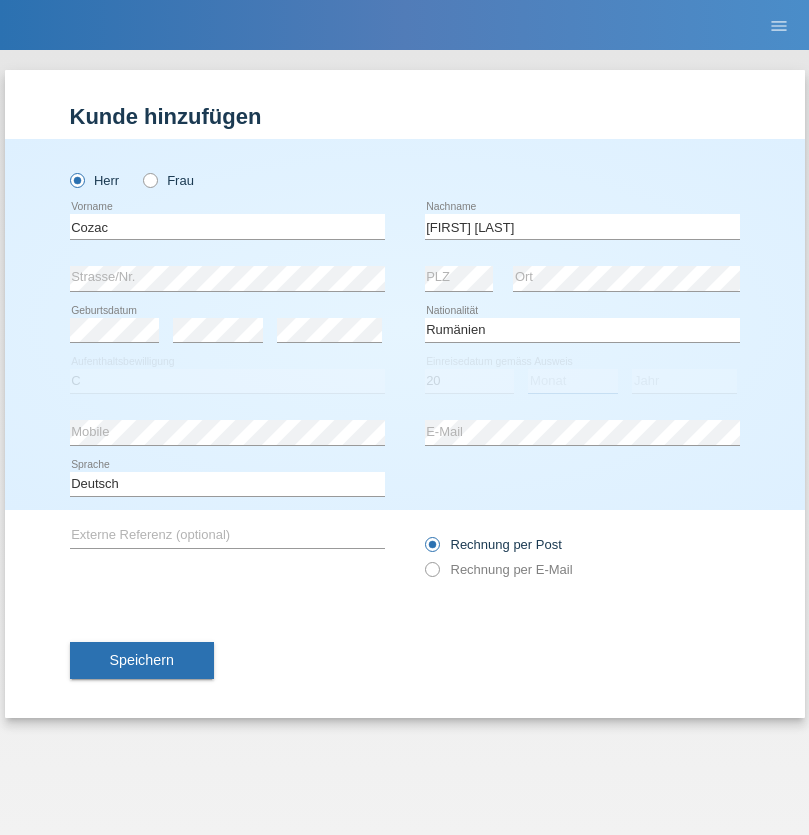 select on "05" 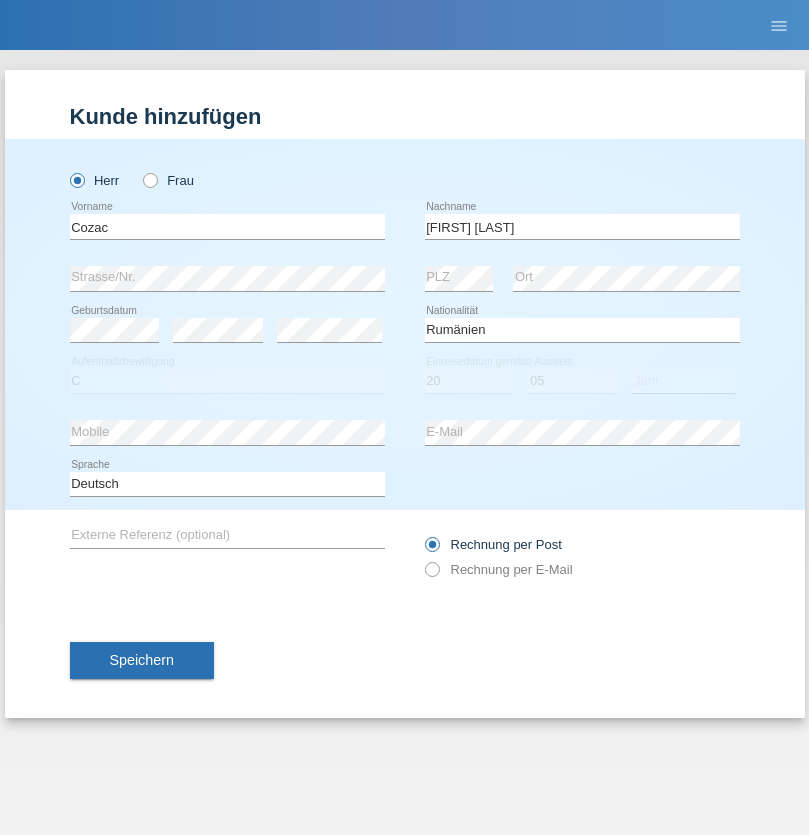 select on "2021" 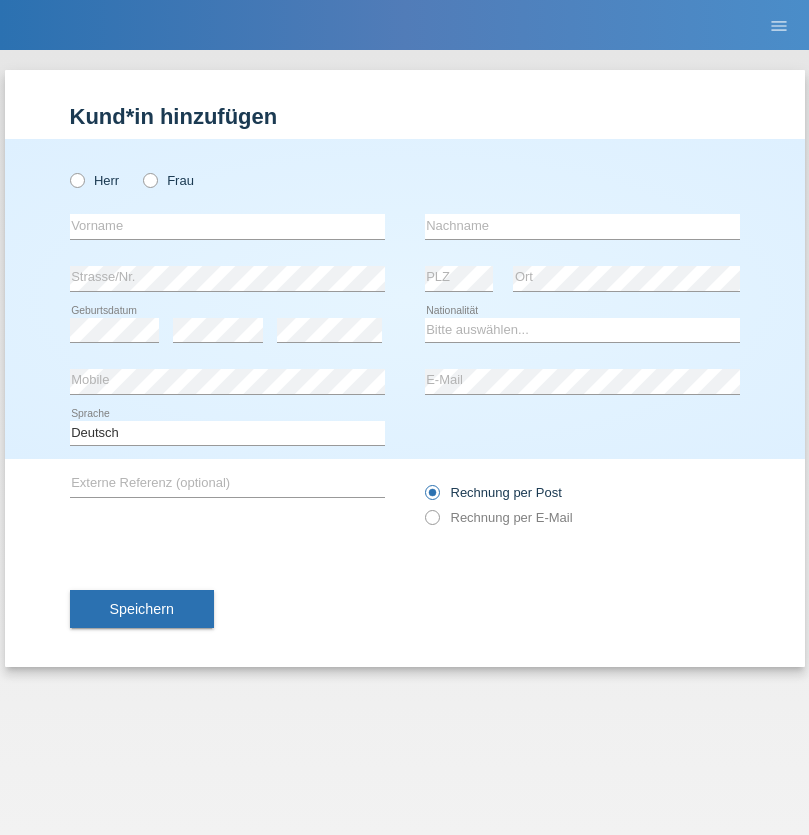 scroll, scrollTop: 0, scrollLeft: 0, axis: both 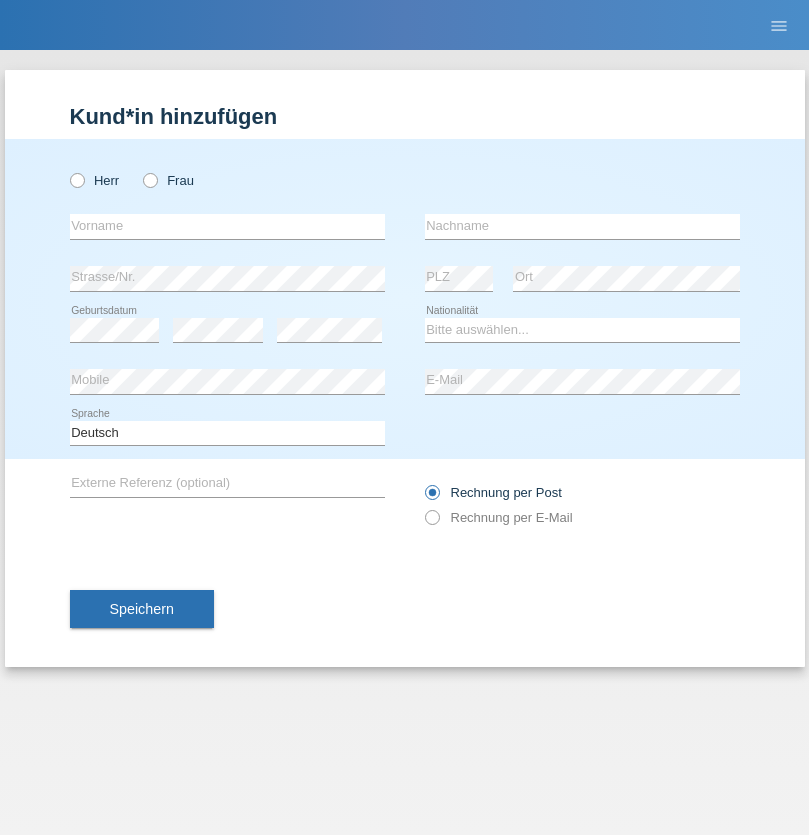 radio on "true" 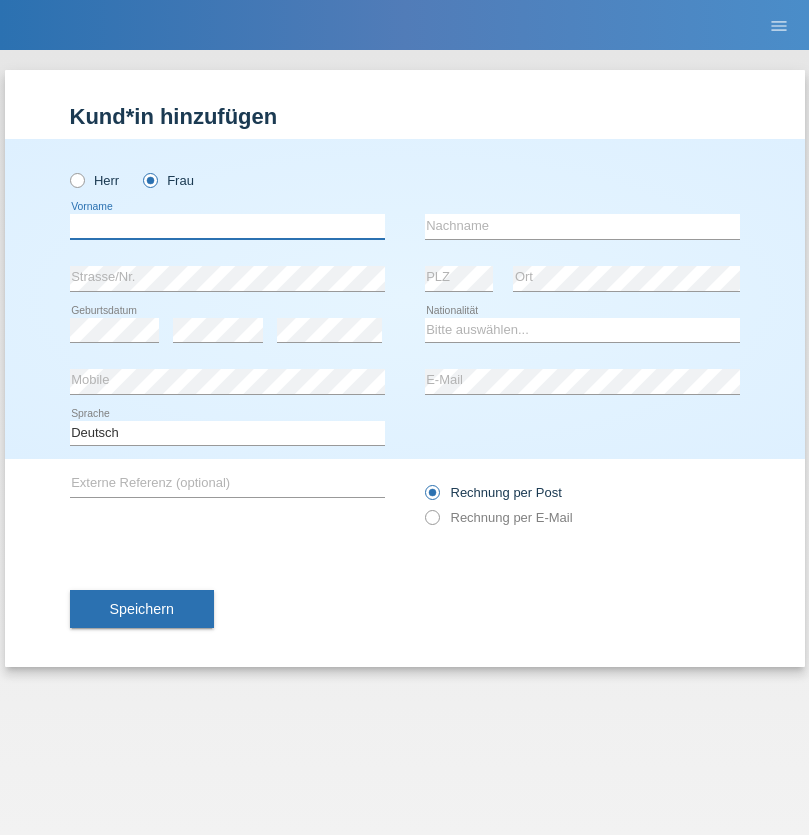 click at bounding box center (227, 226) 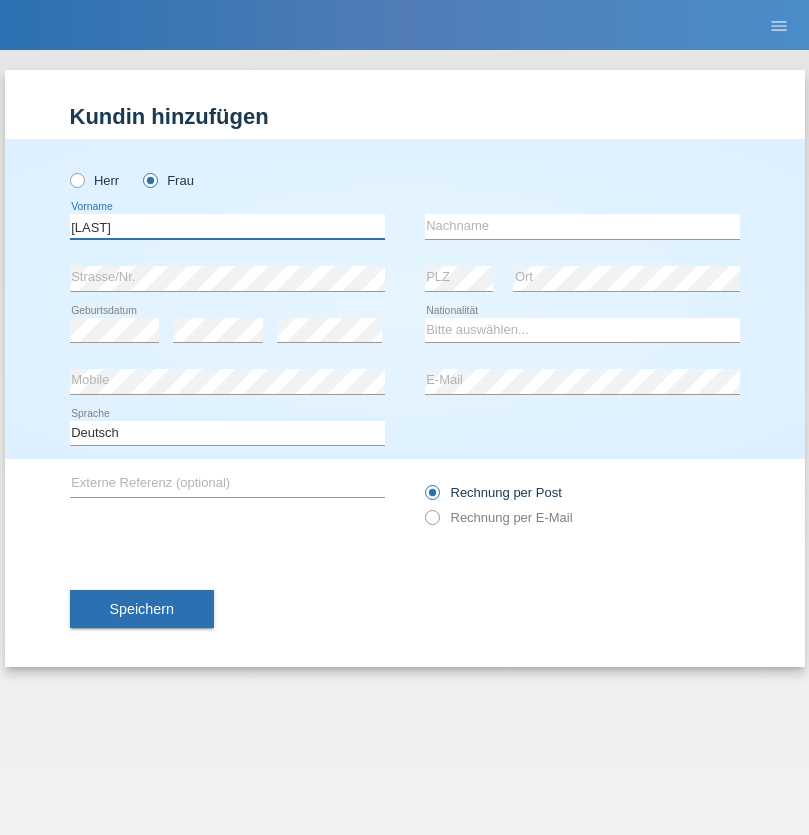 type on "Farkash" 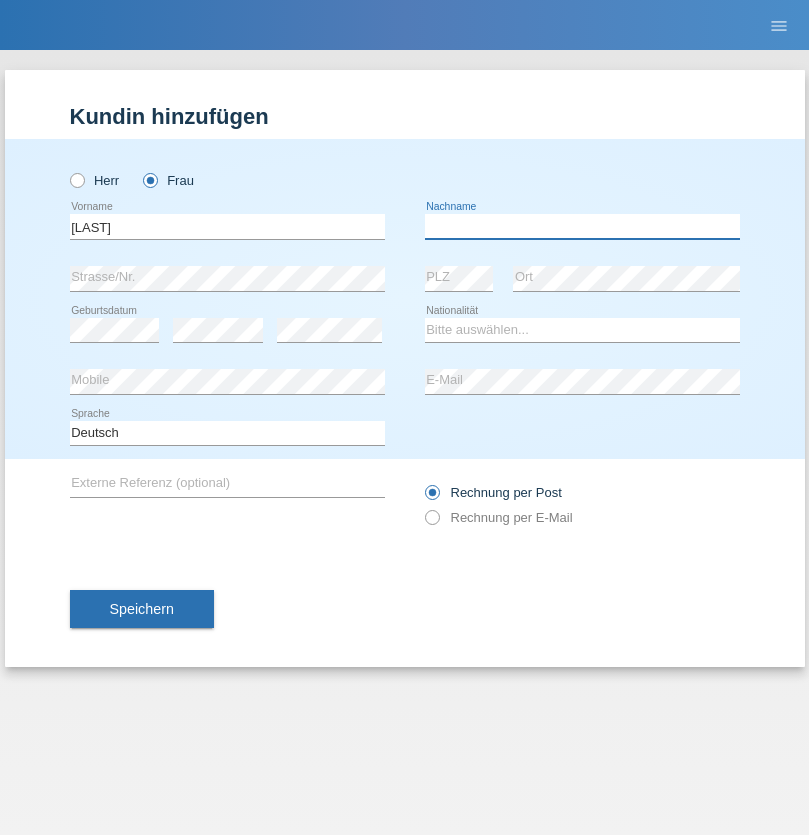 click at bounding box center (582, 226) 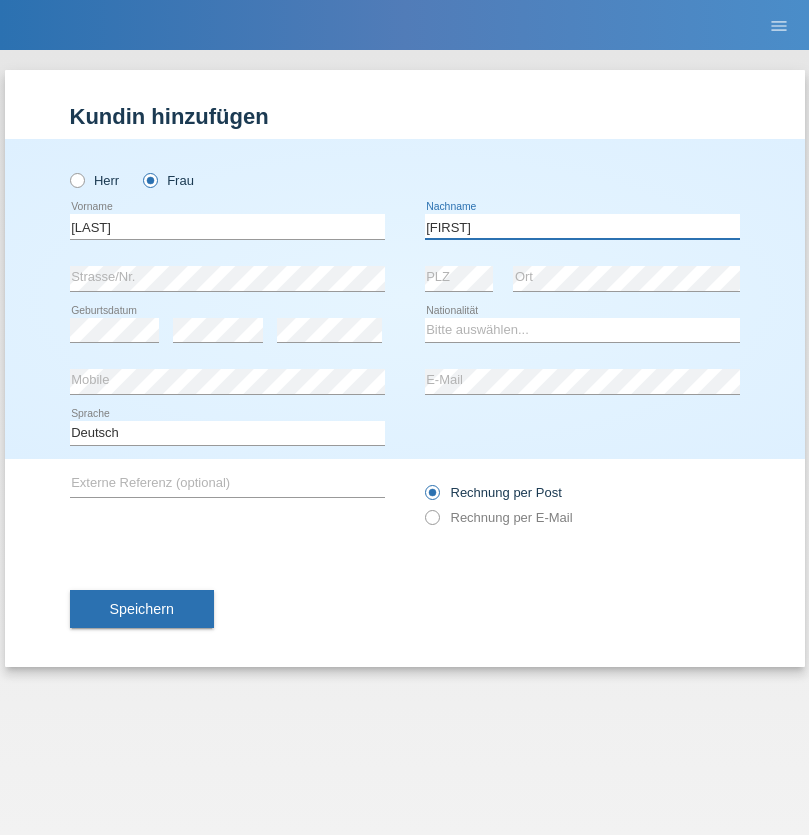 type on "Jolana" 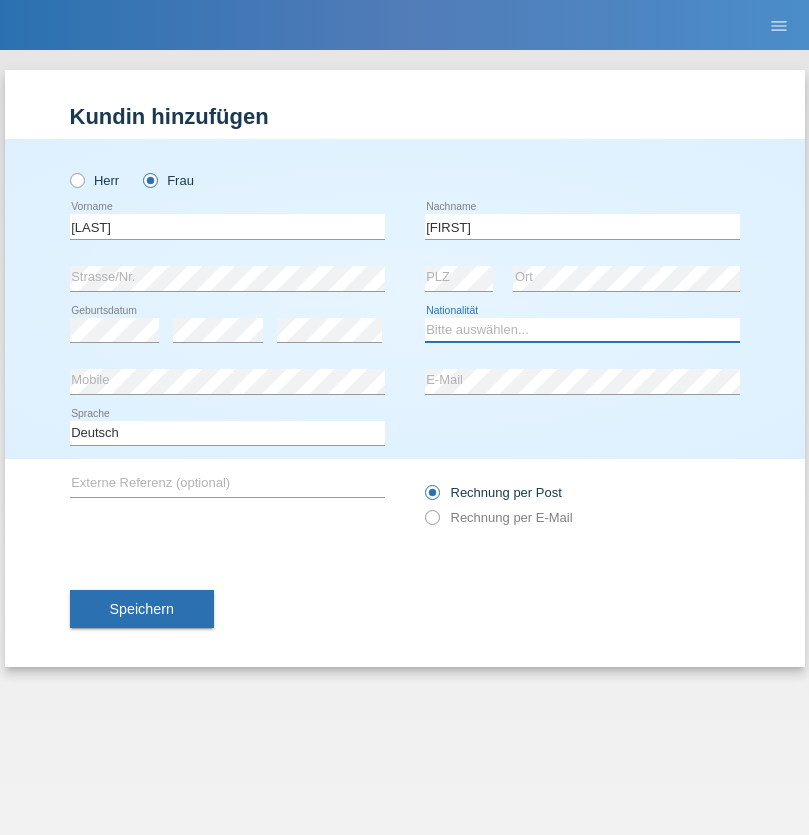 select on "UA" 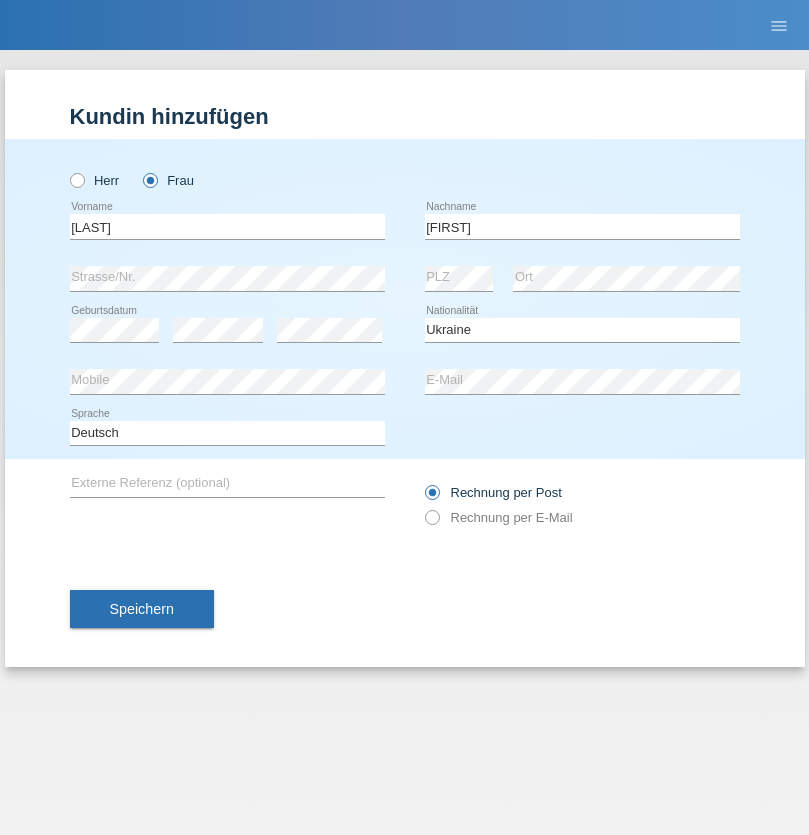 select on "C" 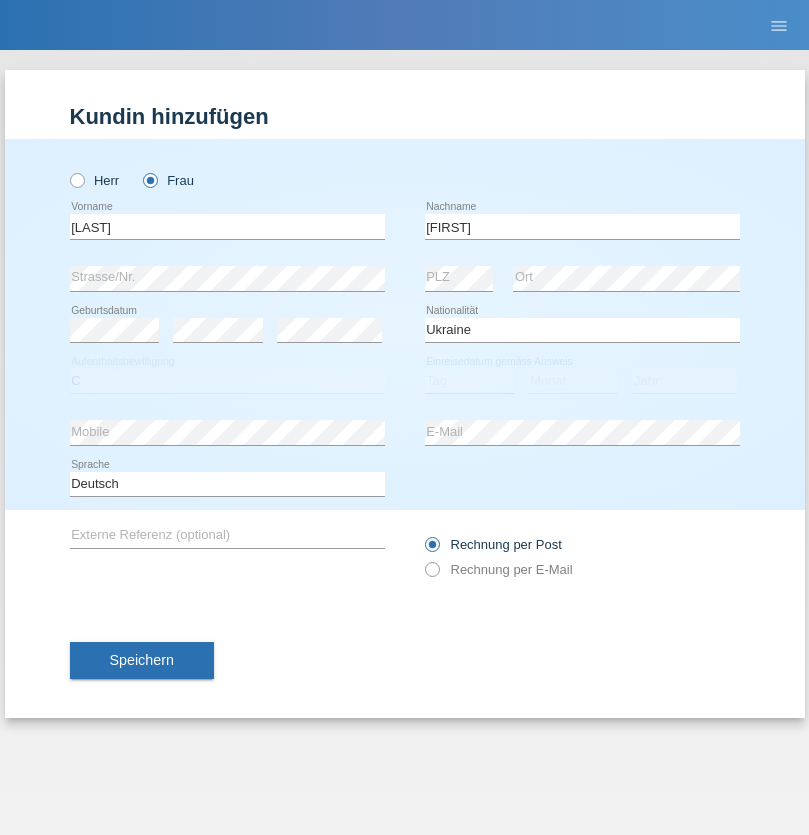 select on "01" 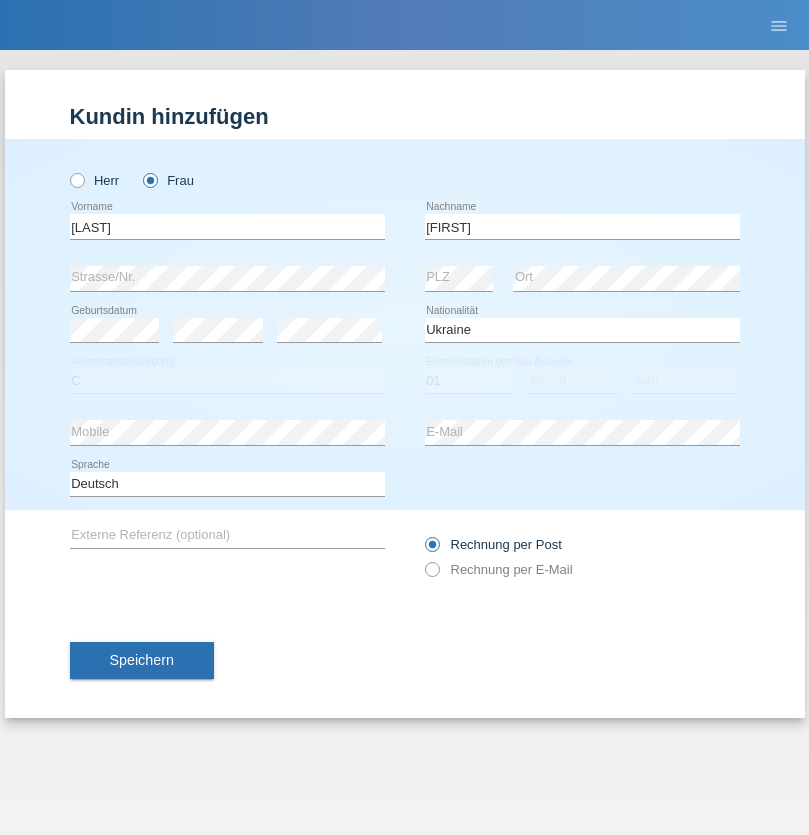 select on "08" 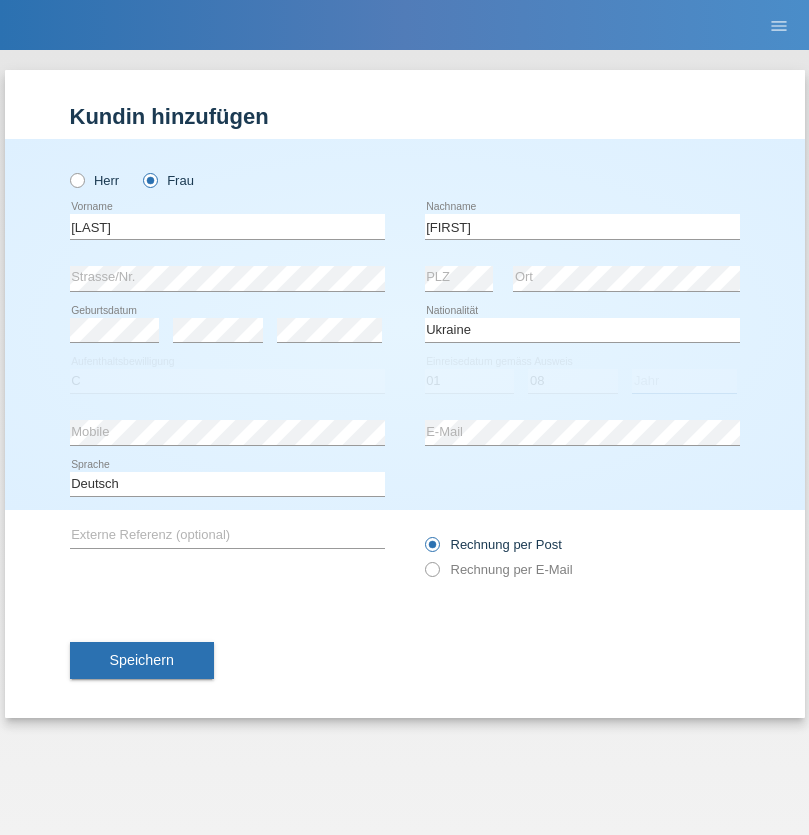 select on "2021" 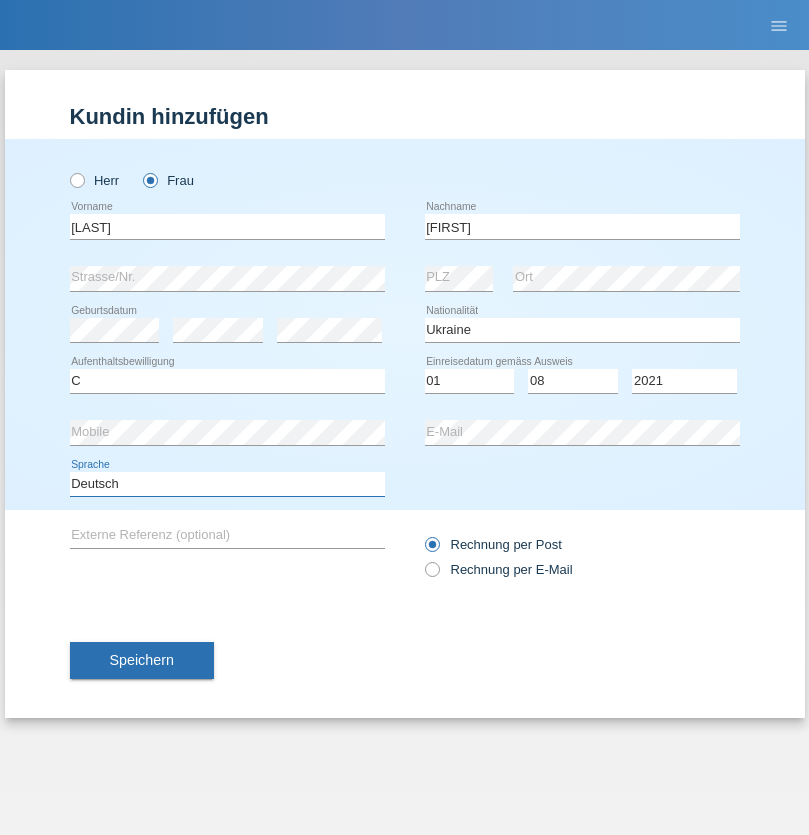 select on "en" 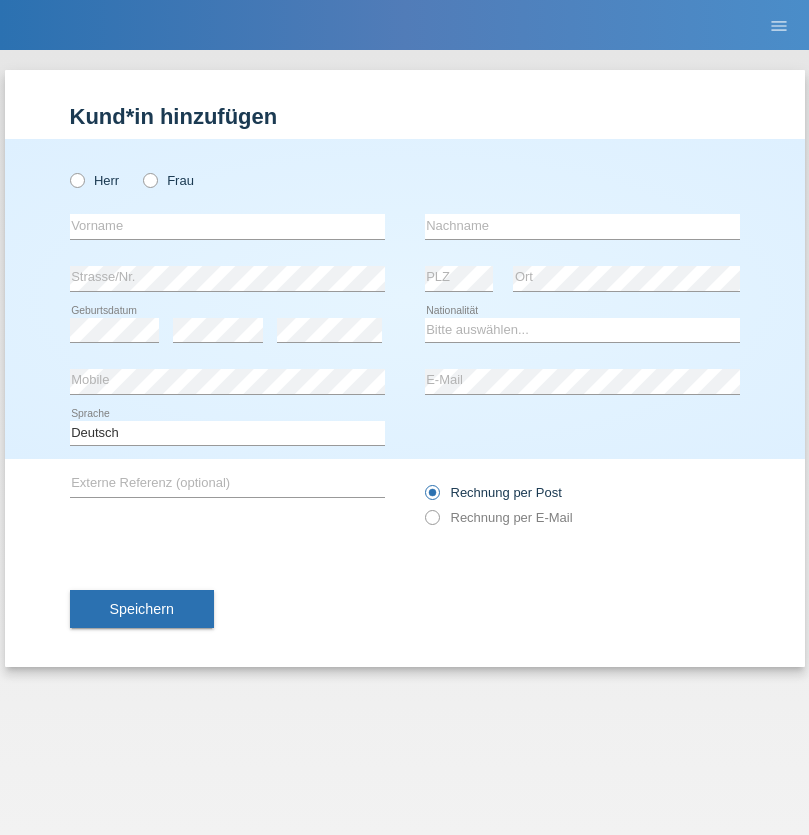 scroll, scrollTop: 0, scrollLeft: 0, axis: both 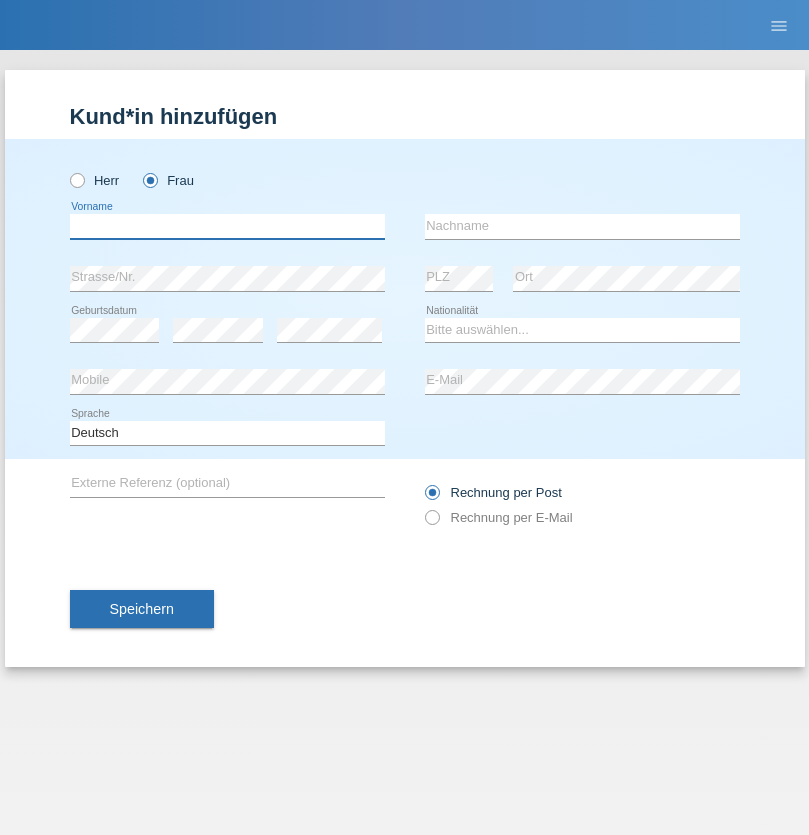 click at bounding box center [227, 226] 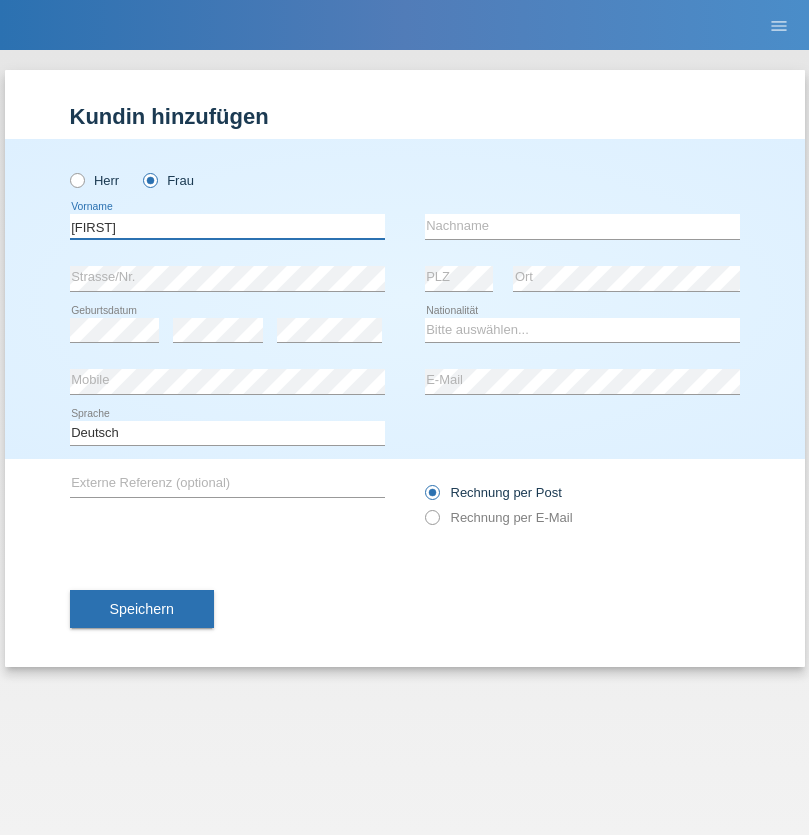 type on "[FIRST]" 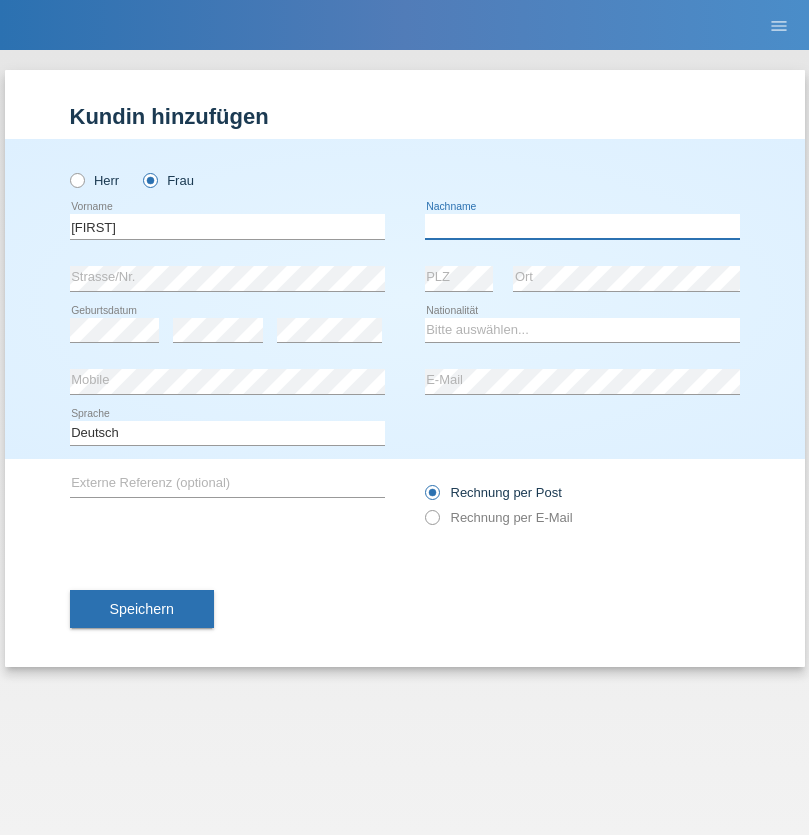 click at bounding box center (582, 226) 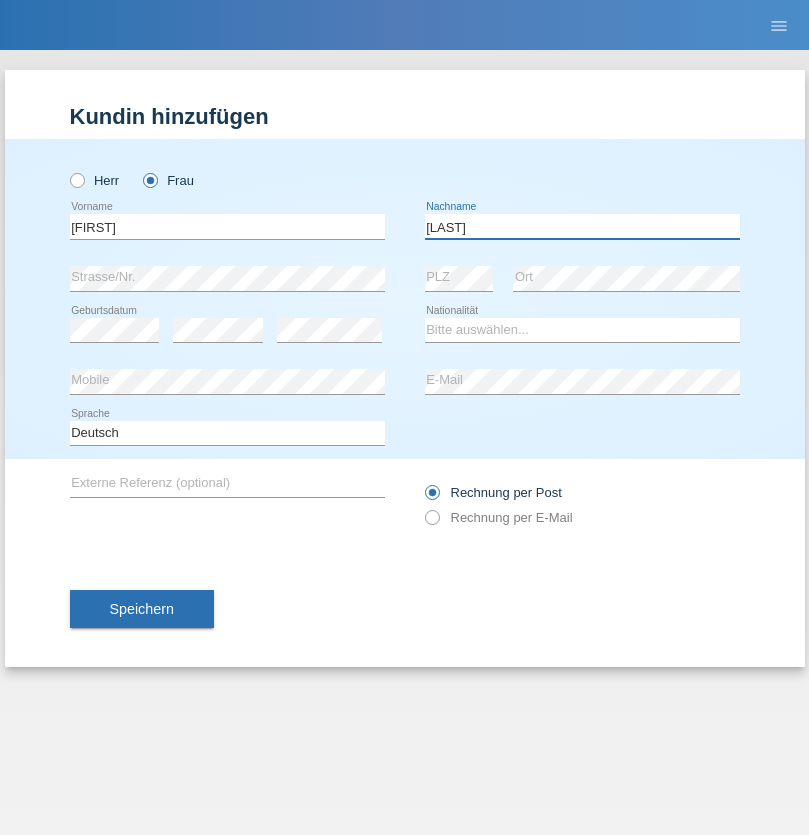 type on "[LAST]" 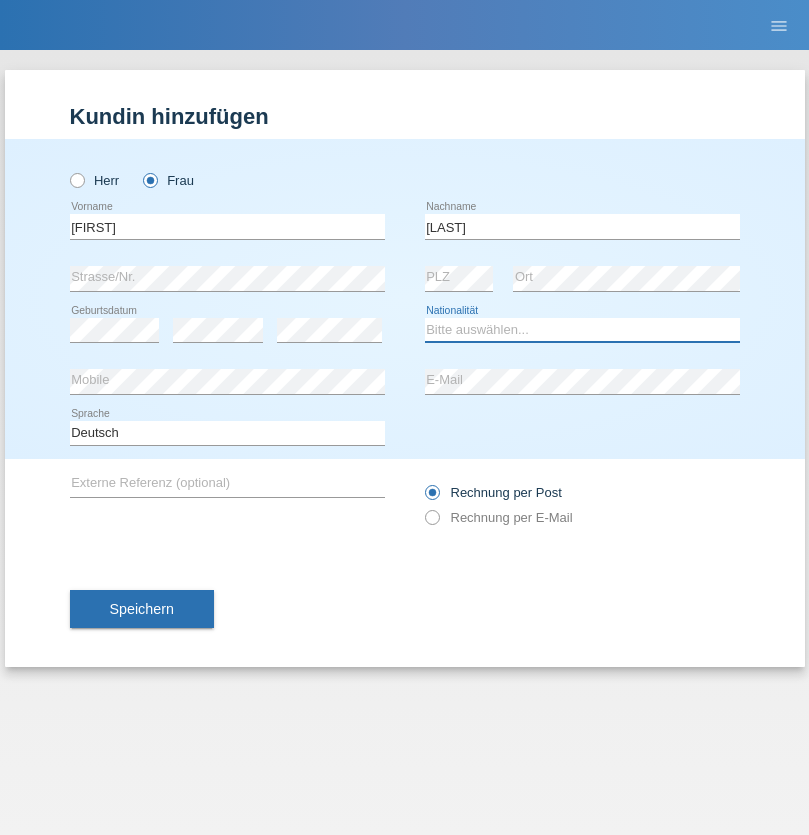 select on "DE" 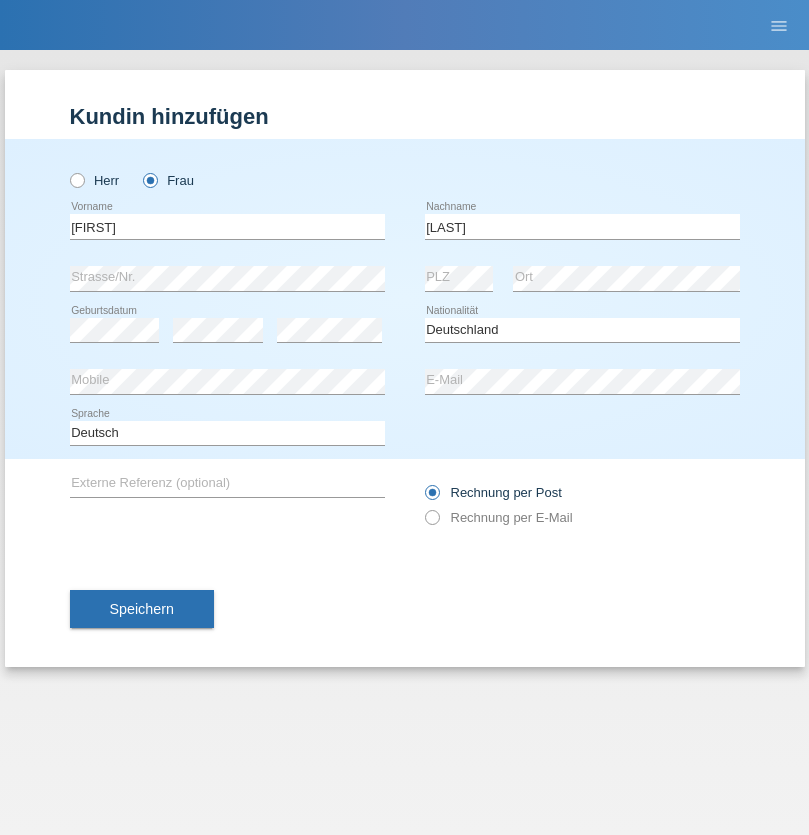 select on "C" 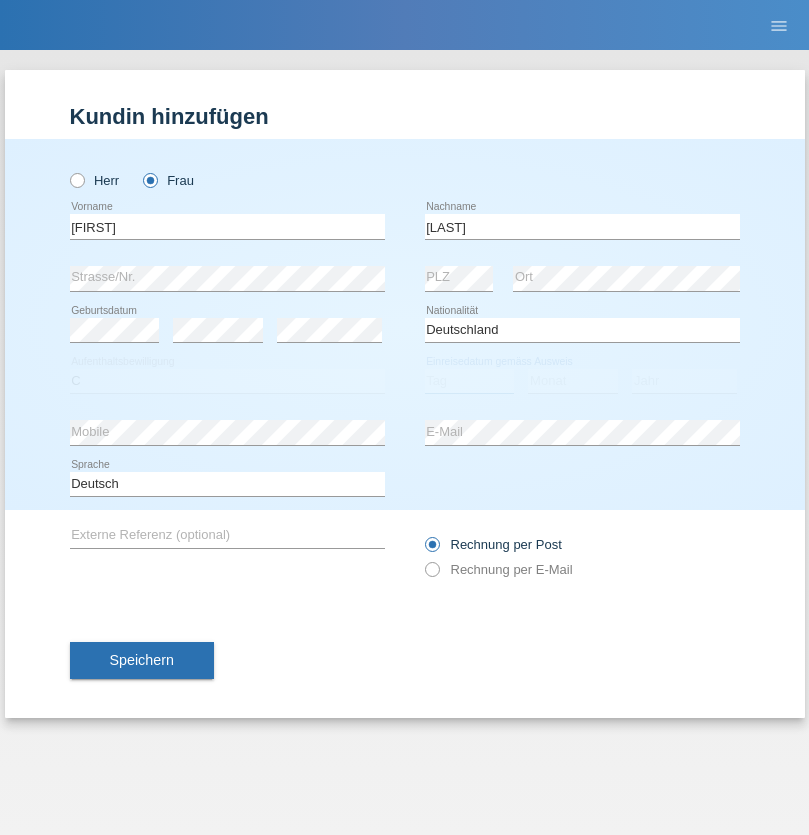 select on "30" 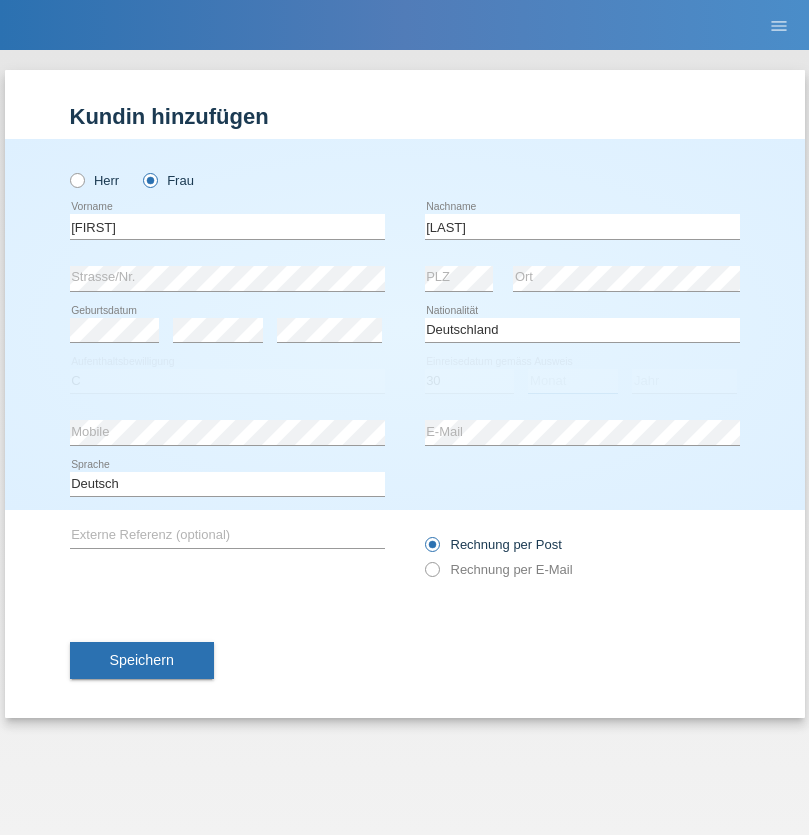 select on "09" 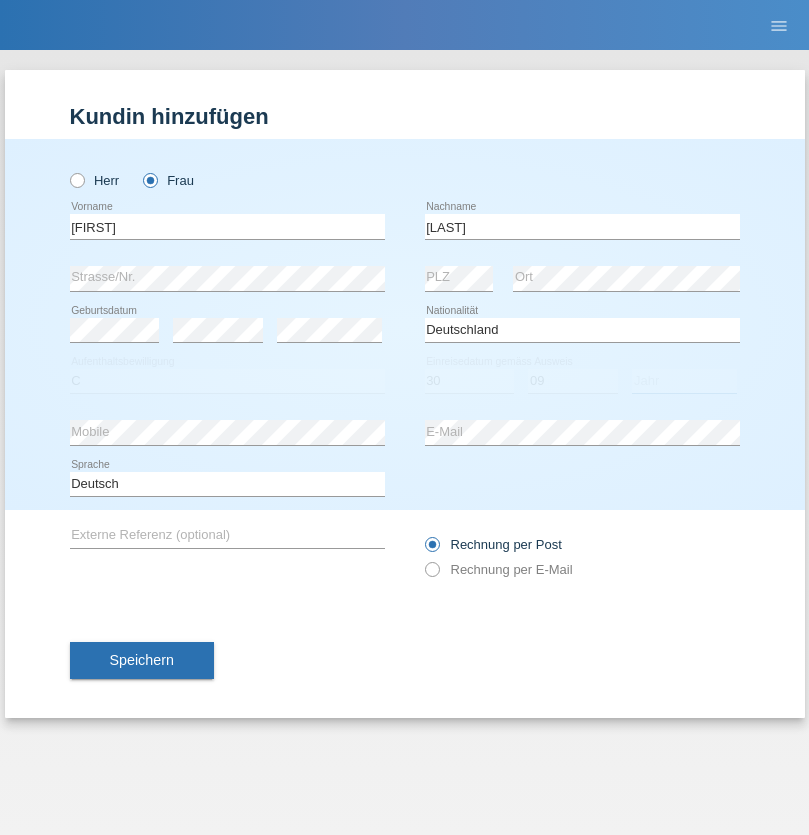 select on "2021" 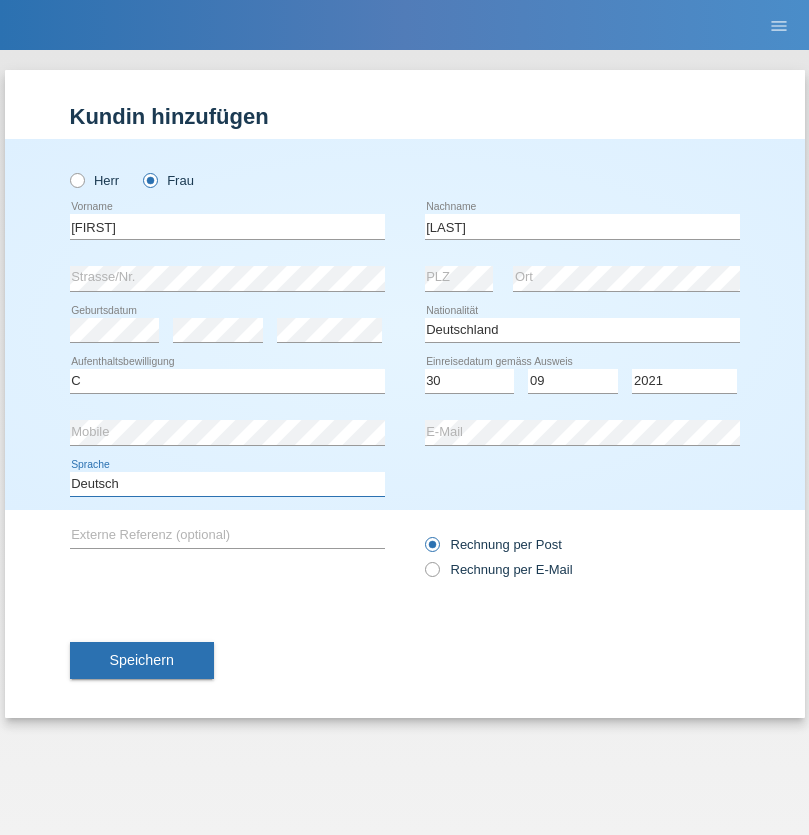 select on "en" 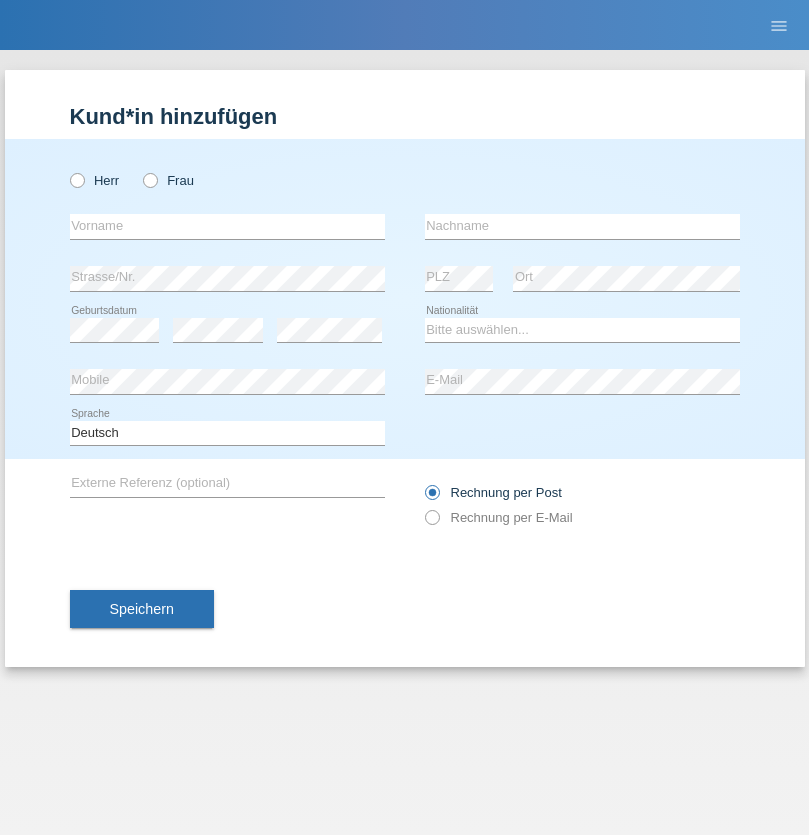 scroll, scrollTop: 0, scrollLeft: 0, axis: both 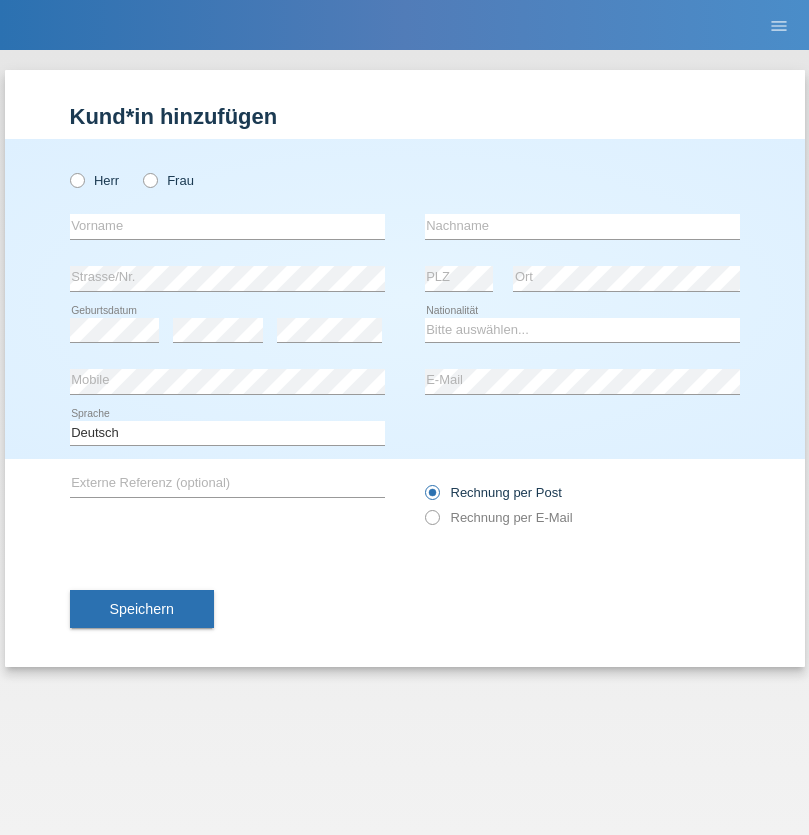 radio on "true" 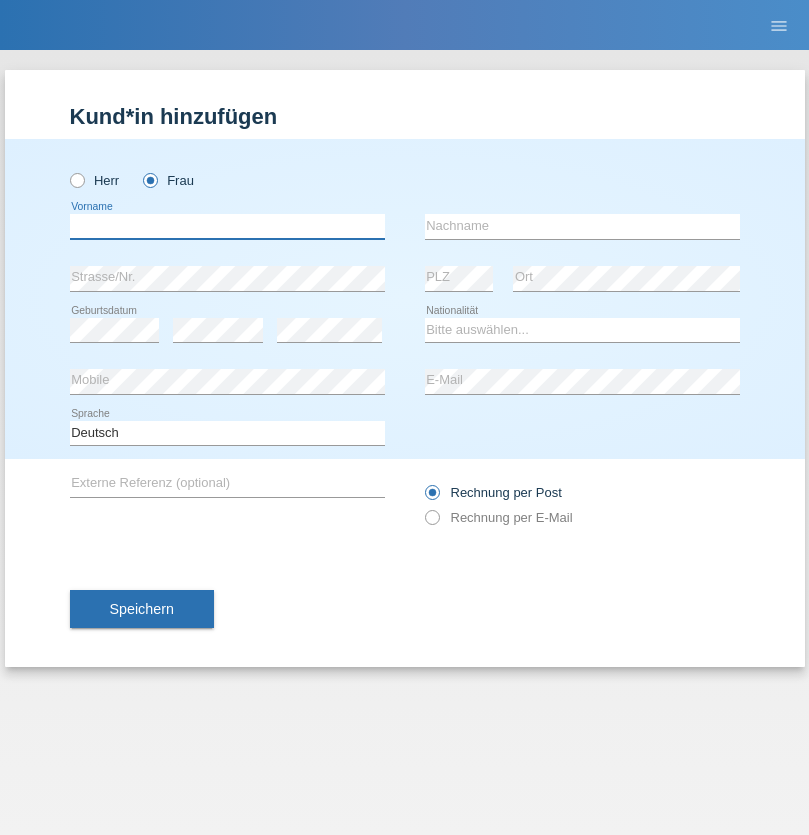 click at bounding box center (227, 226) 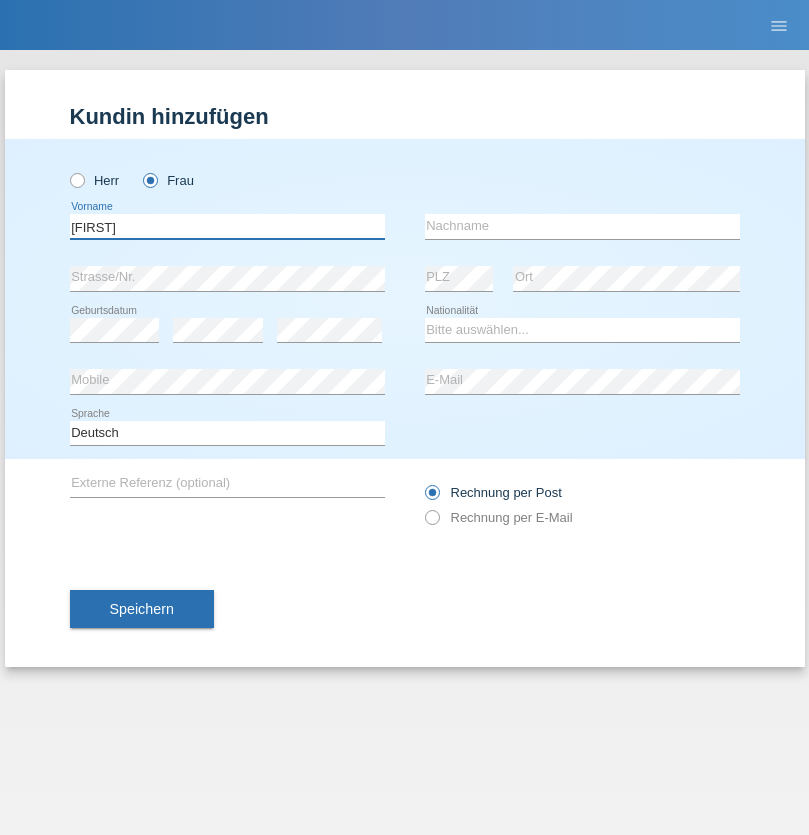 type on "[FIRST]" 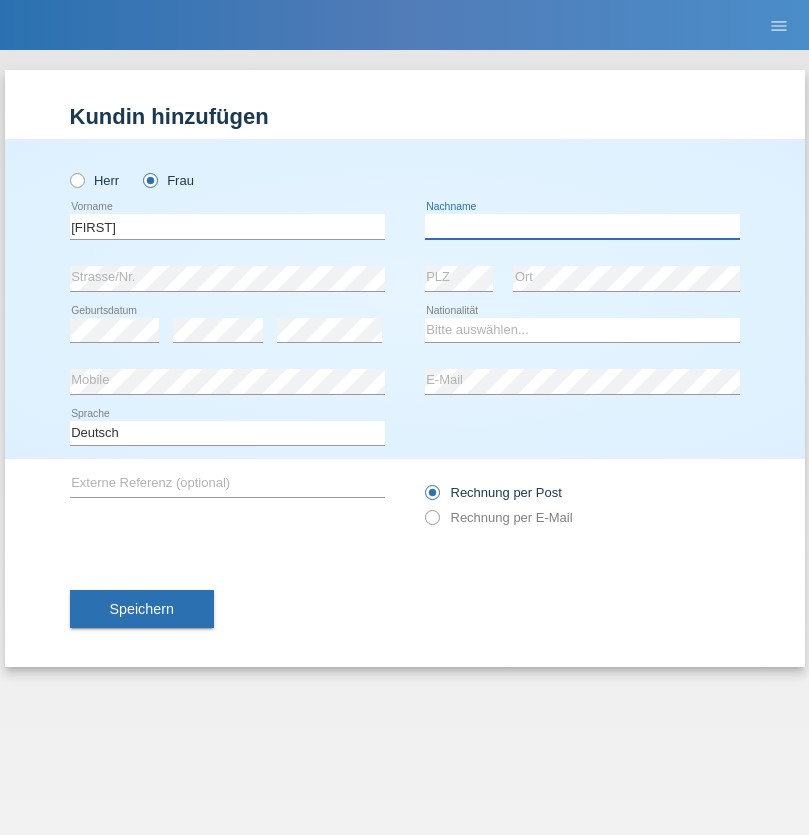click at bounding box center [582, 226] 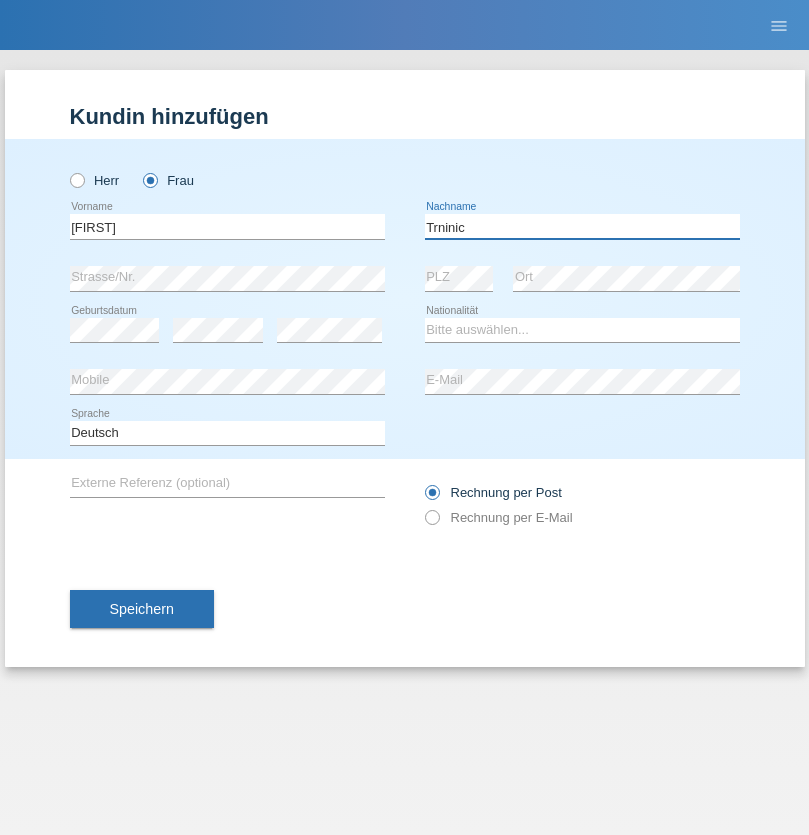 type on "Trninic" 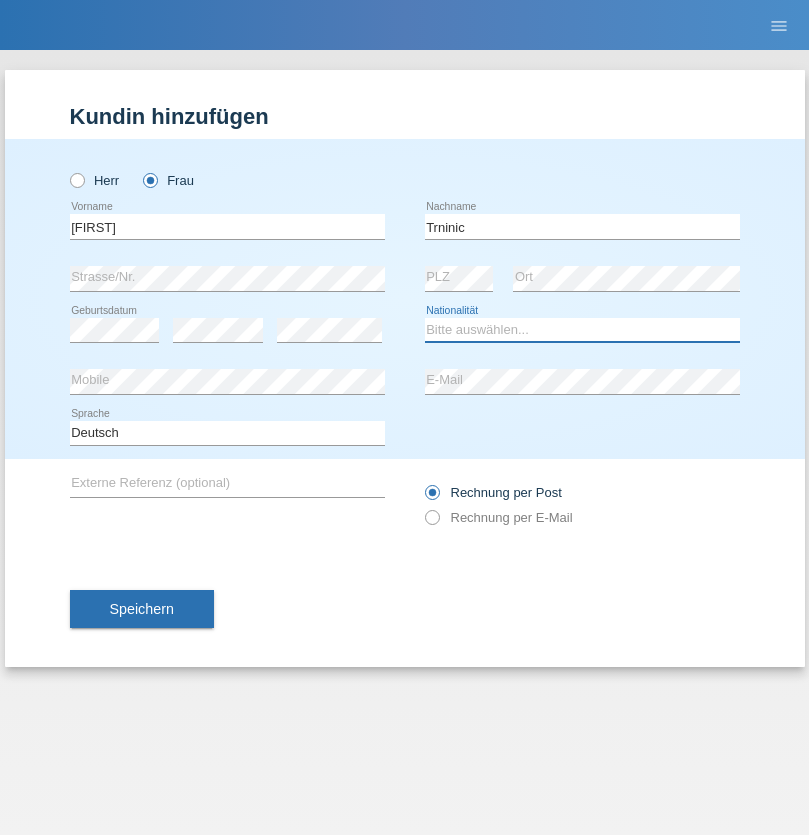 select on "HR" 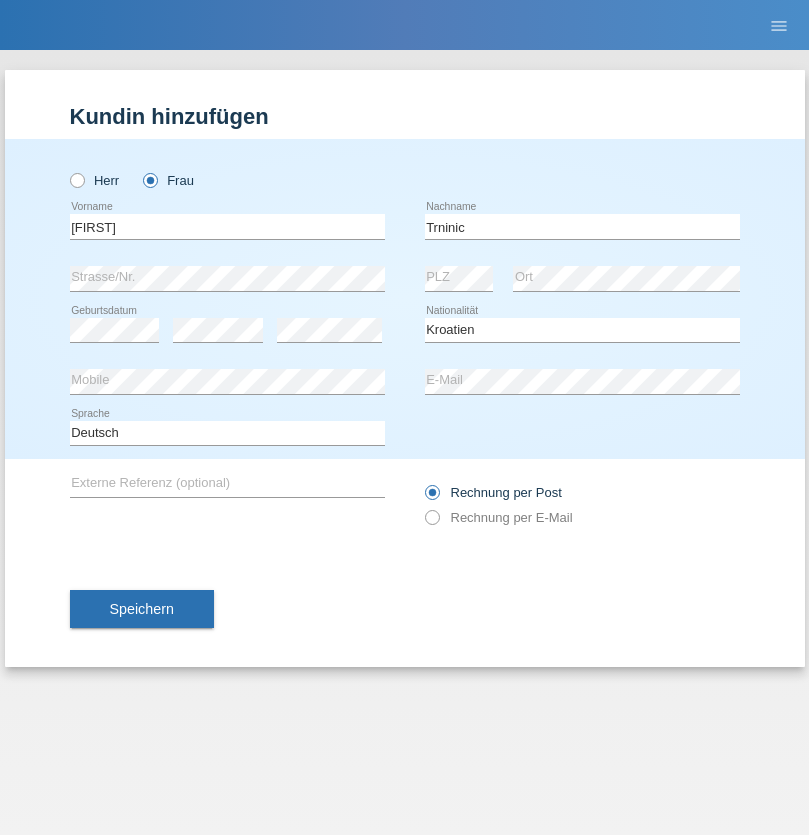 select on "C" 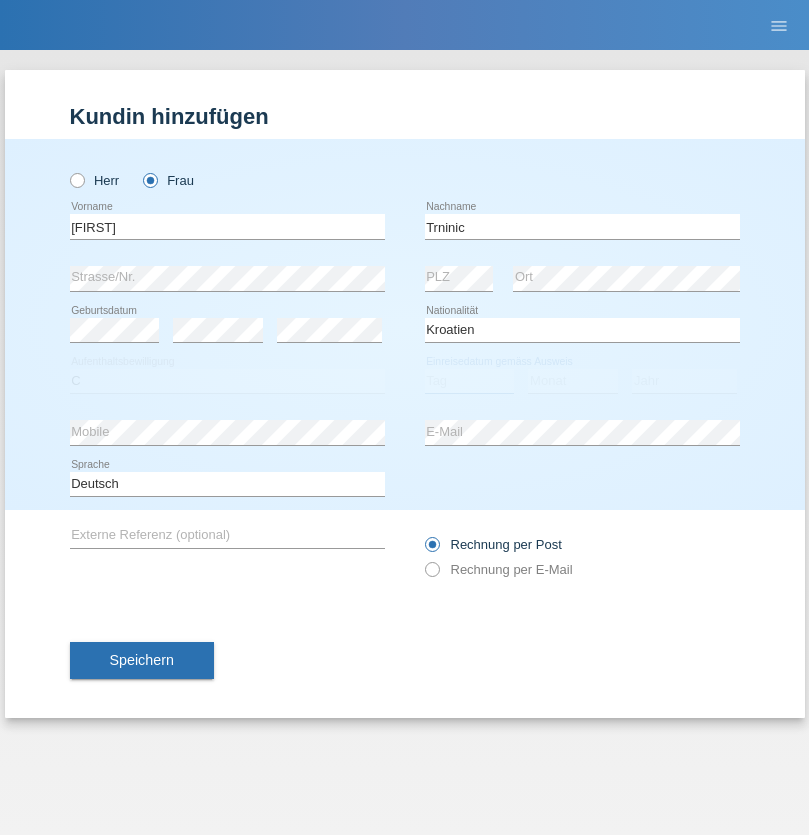 select on "01" 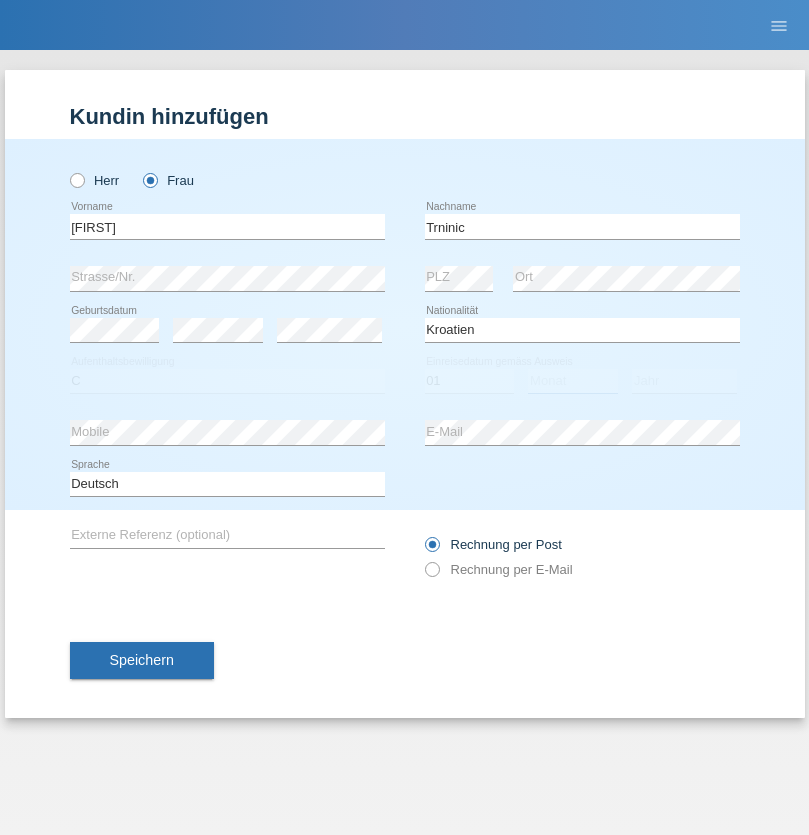 select on "08" 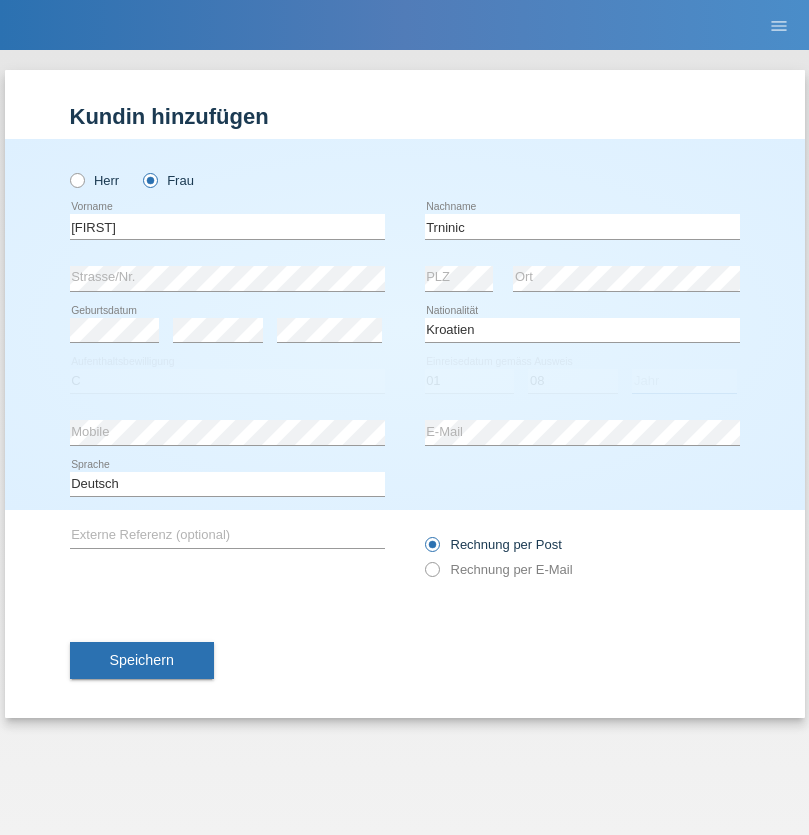 select on "2021" 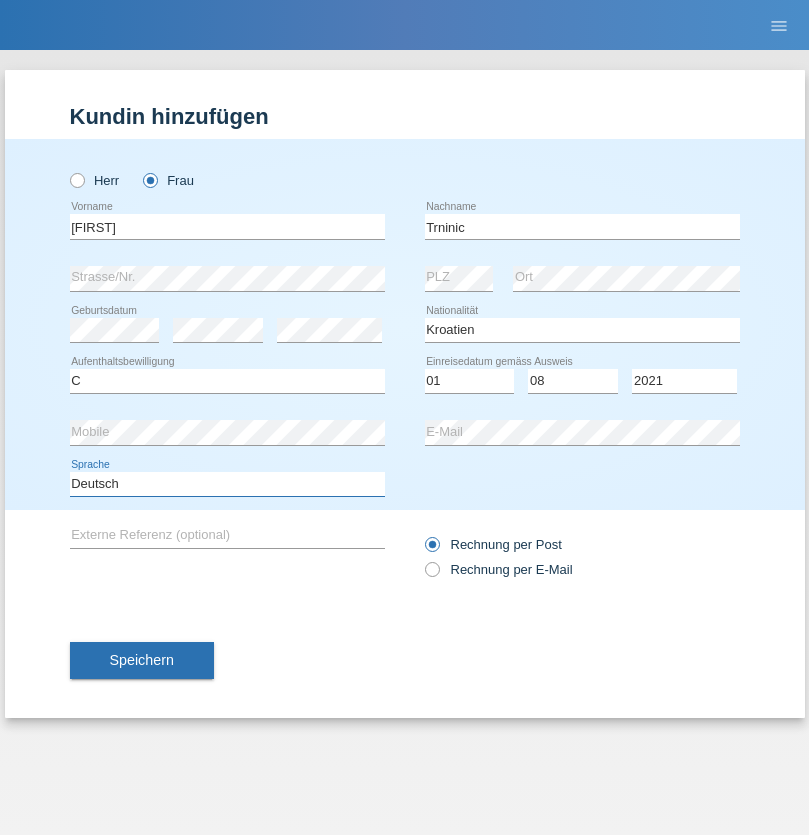 select on "en" 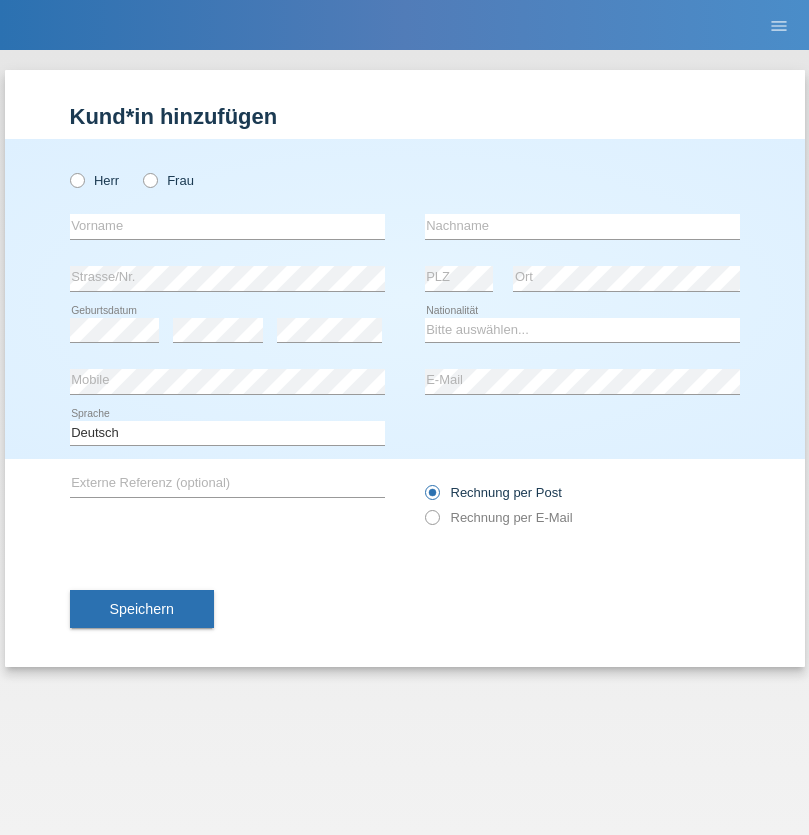 scroll, scrollTop: 0, scrollLeft: 0, axis: both 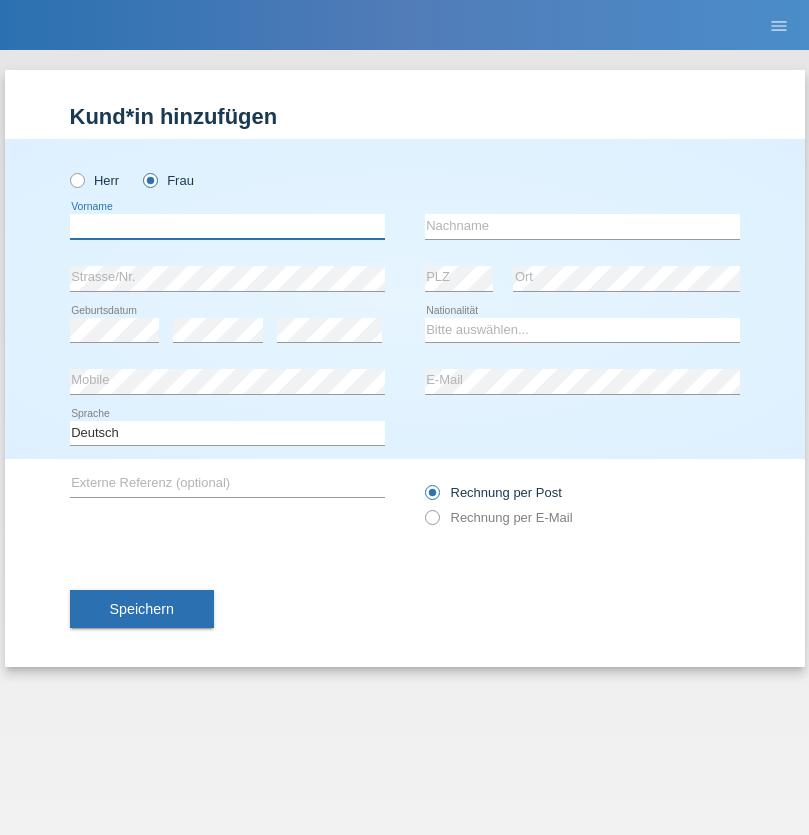 click at bounding box center (227, 226) 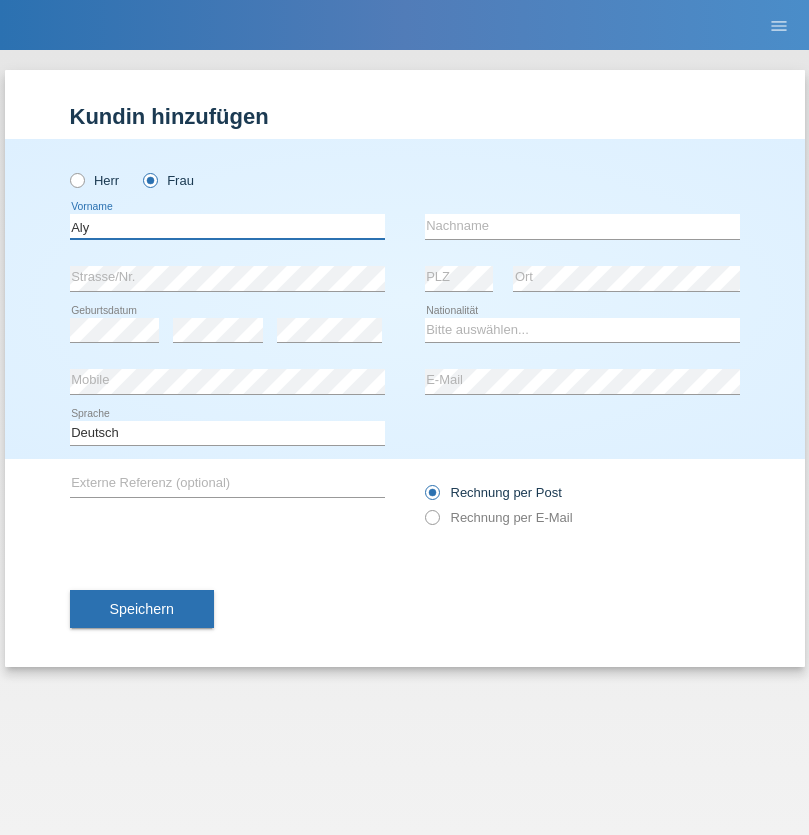 type on "Aly" 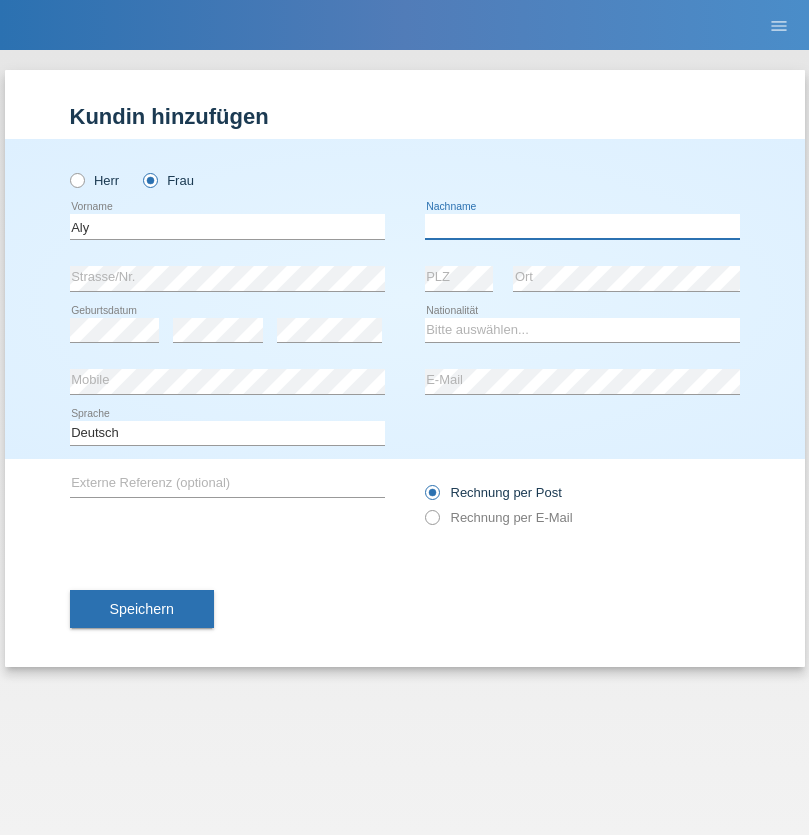 click at bounding box center (582, 226) 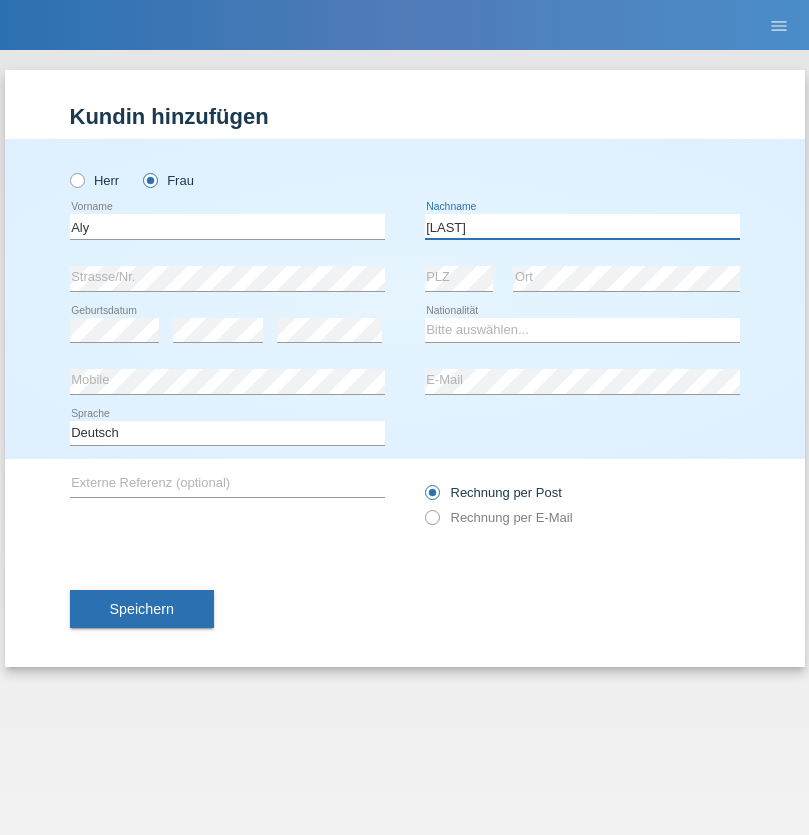type on "Perez" 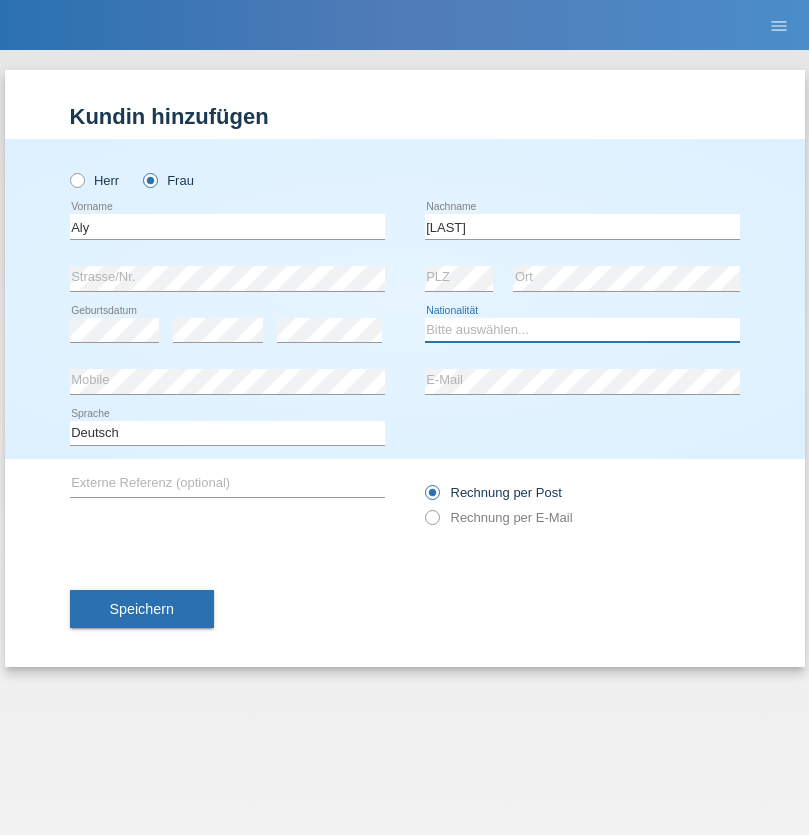 select on "DM" 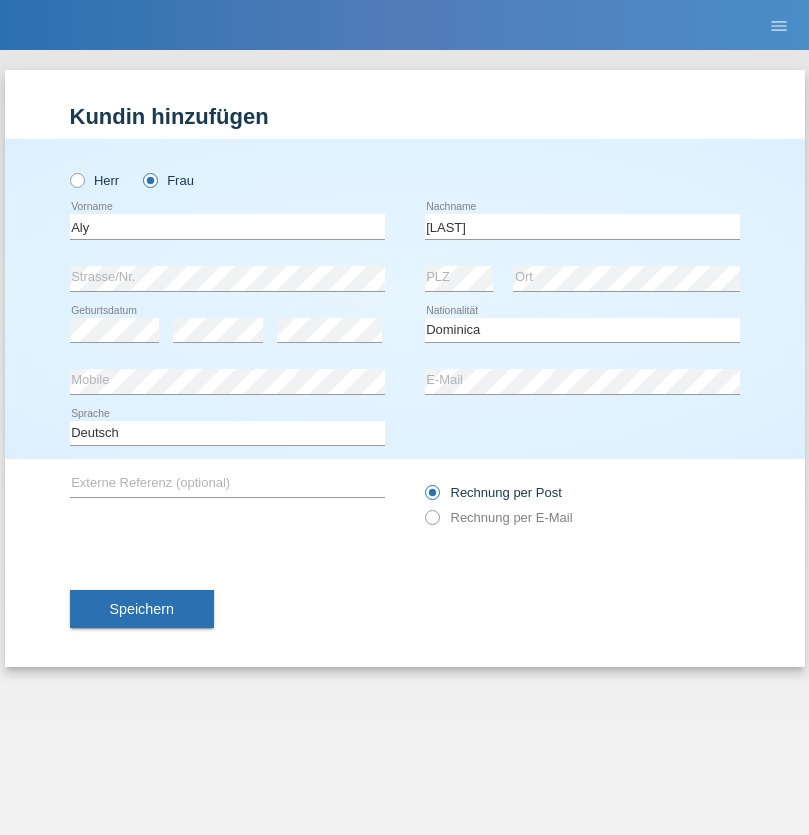 select on "C" 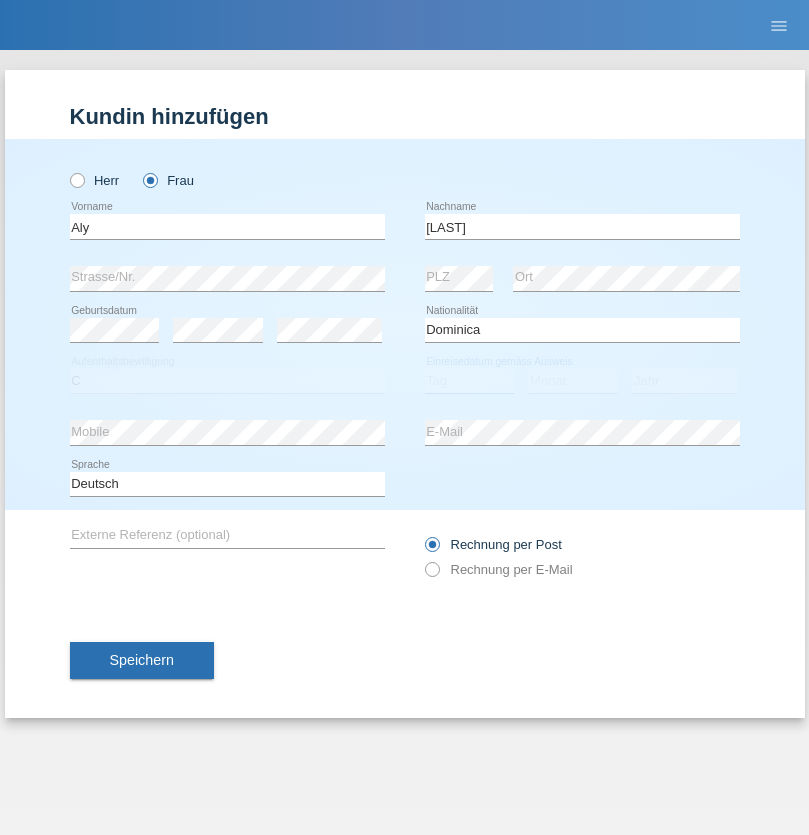 select on "01" 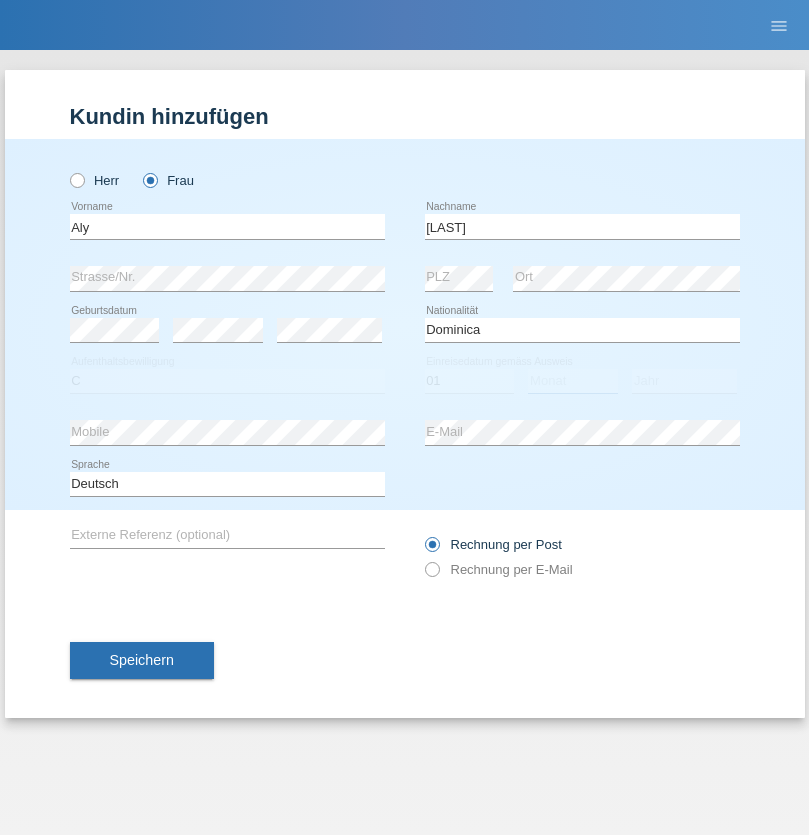 select on "08" 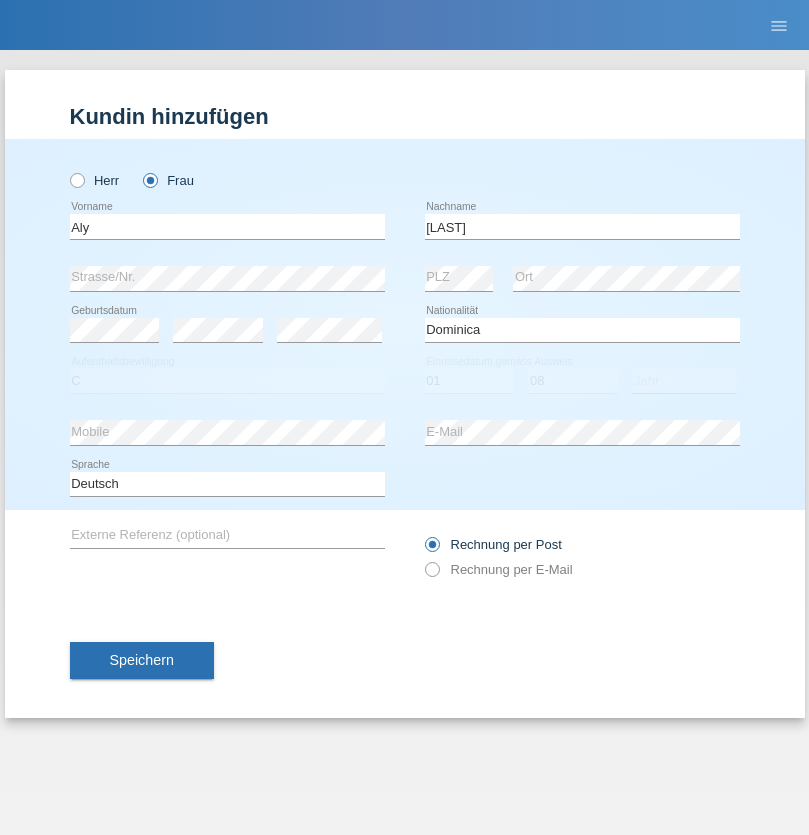 select on "2021" 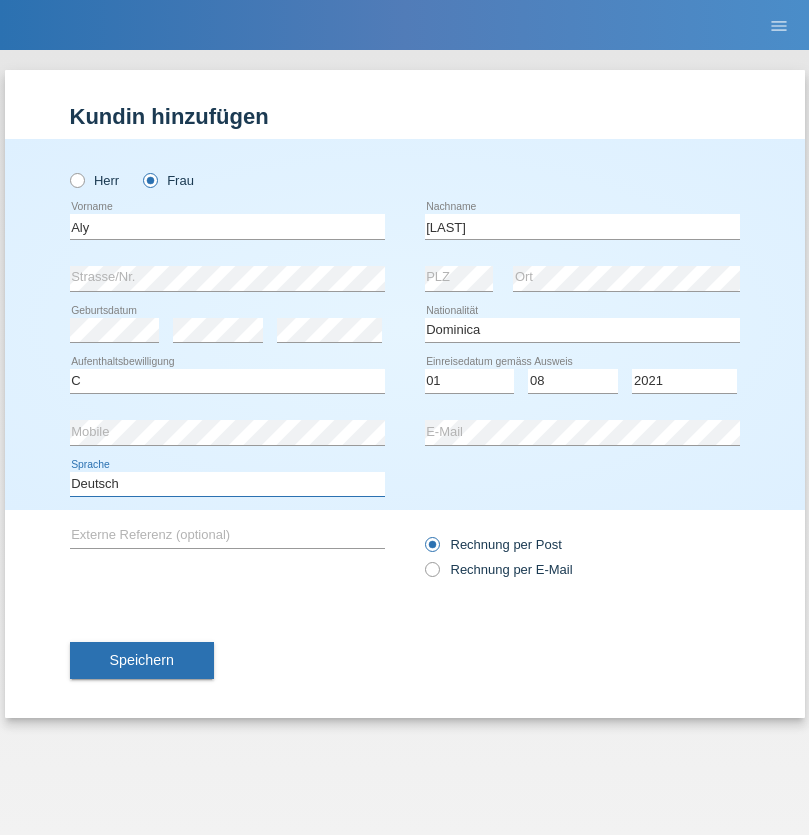 select on "en" 